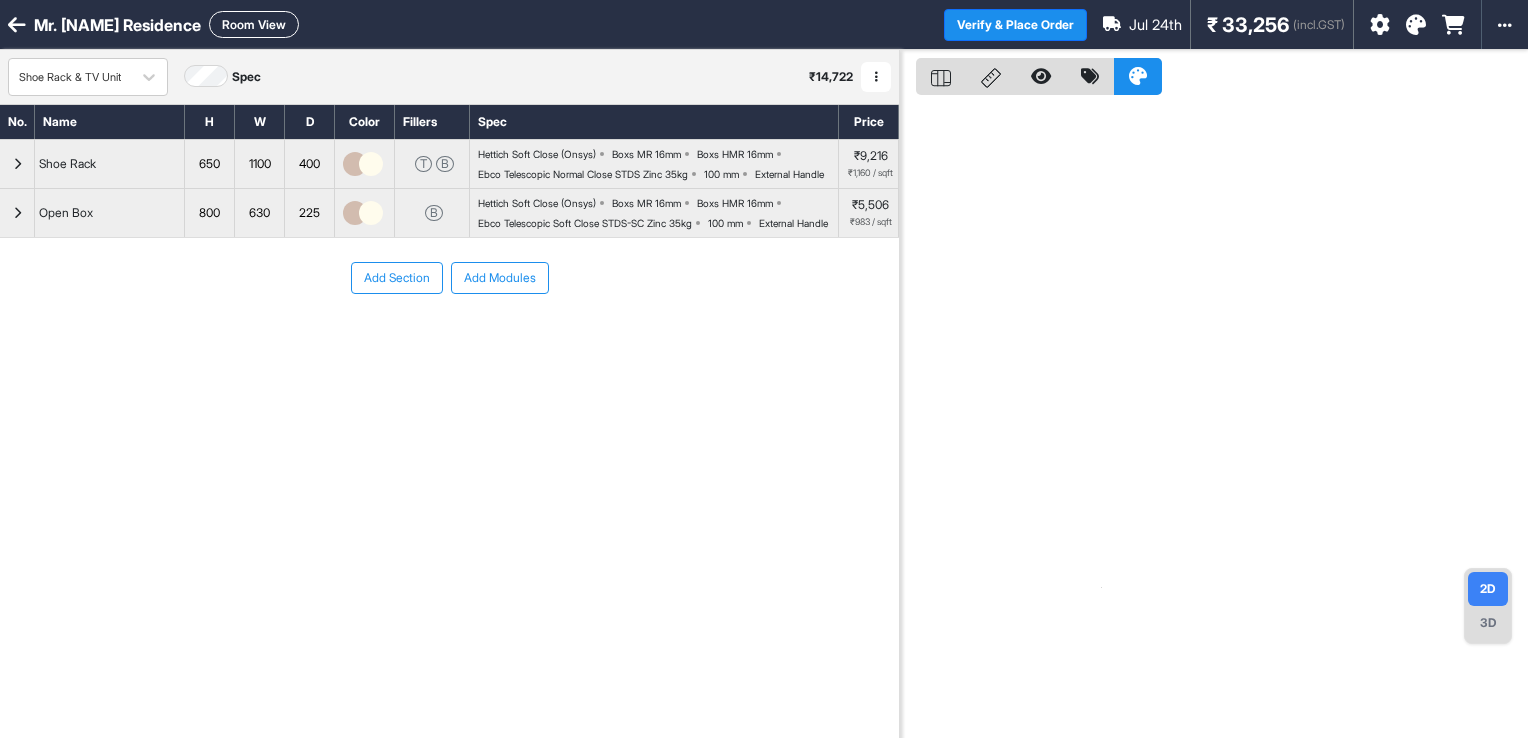 scroll, scrollTop: 0, scrollLeft: 0, axis: both 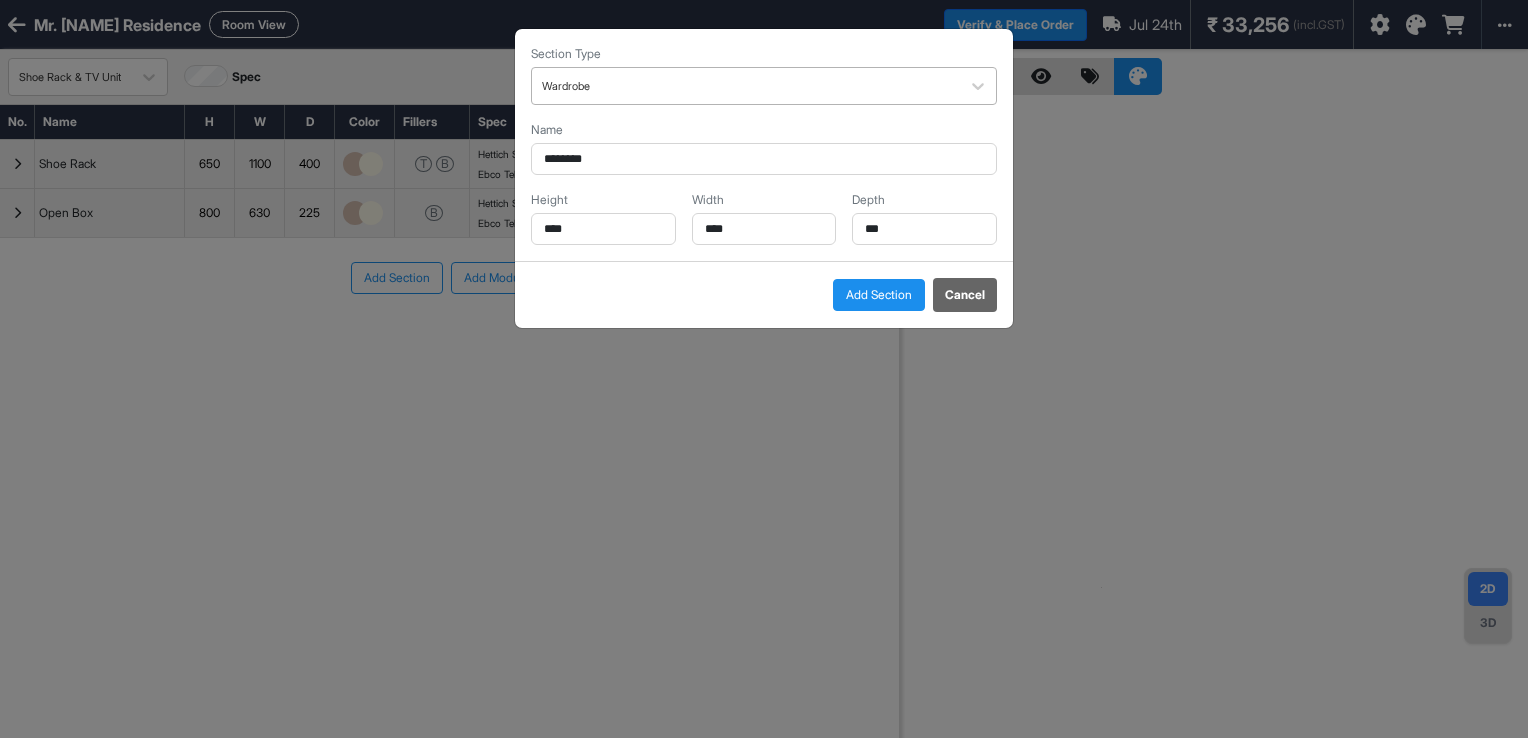 click at bounding box center (746, 86) 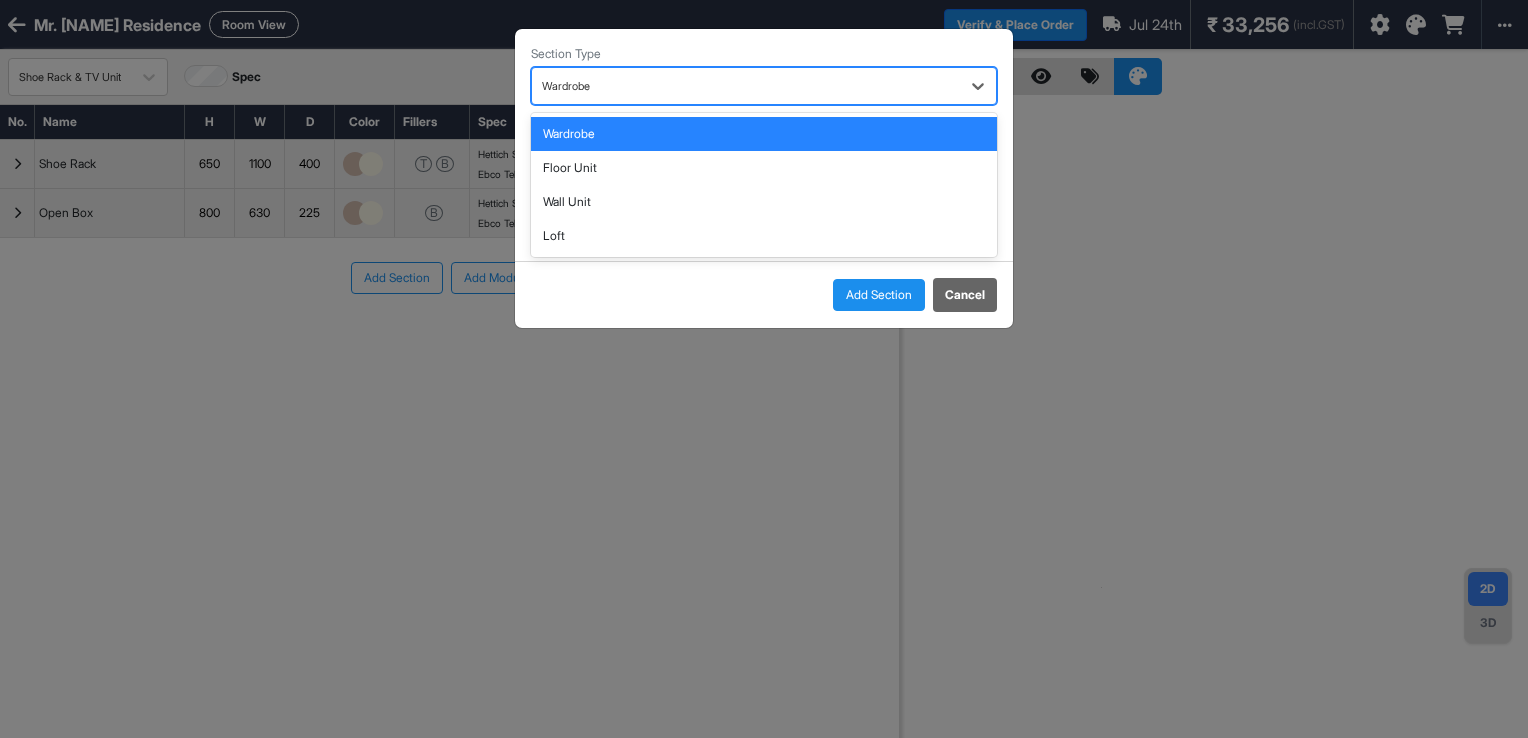 click at bounding box center [746, 86] 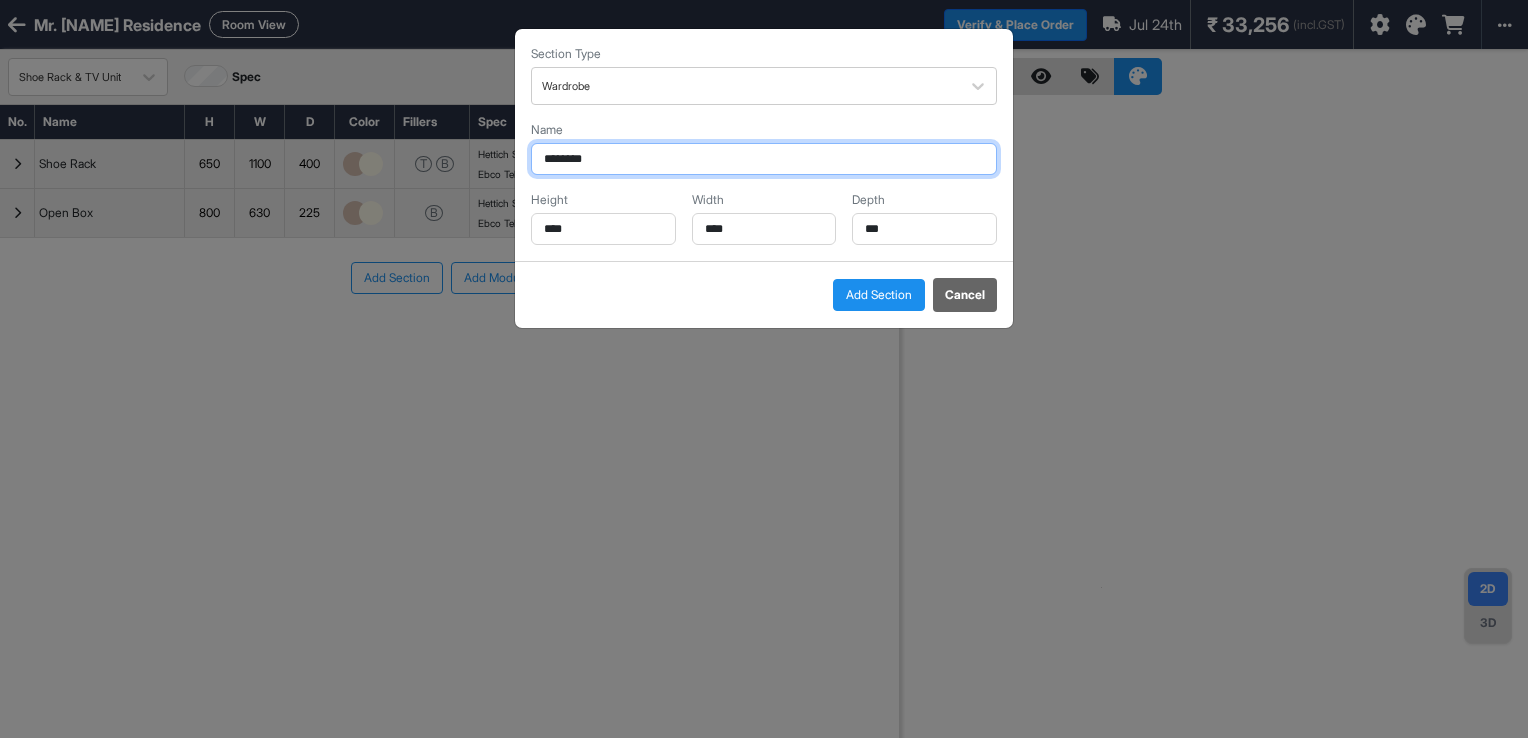 click on "********" at bounding box center [764, 159] 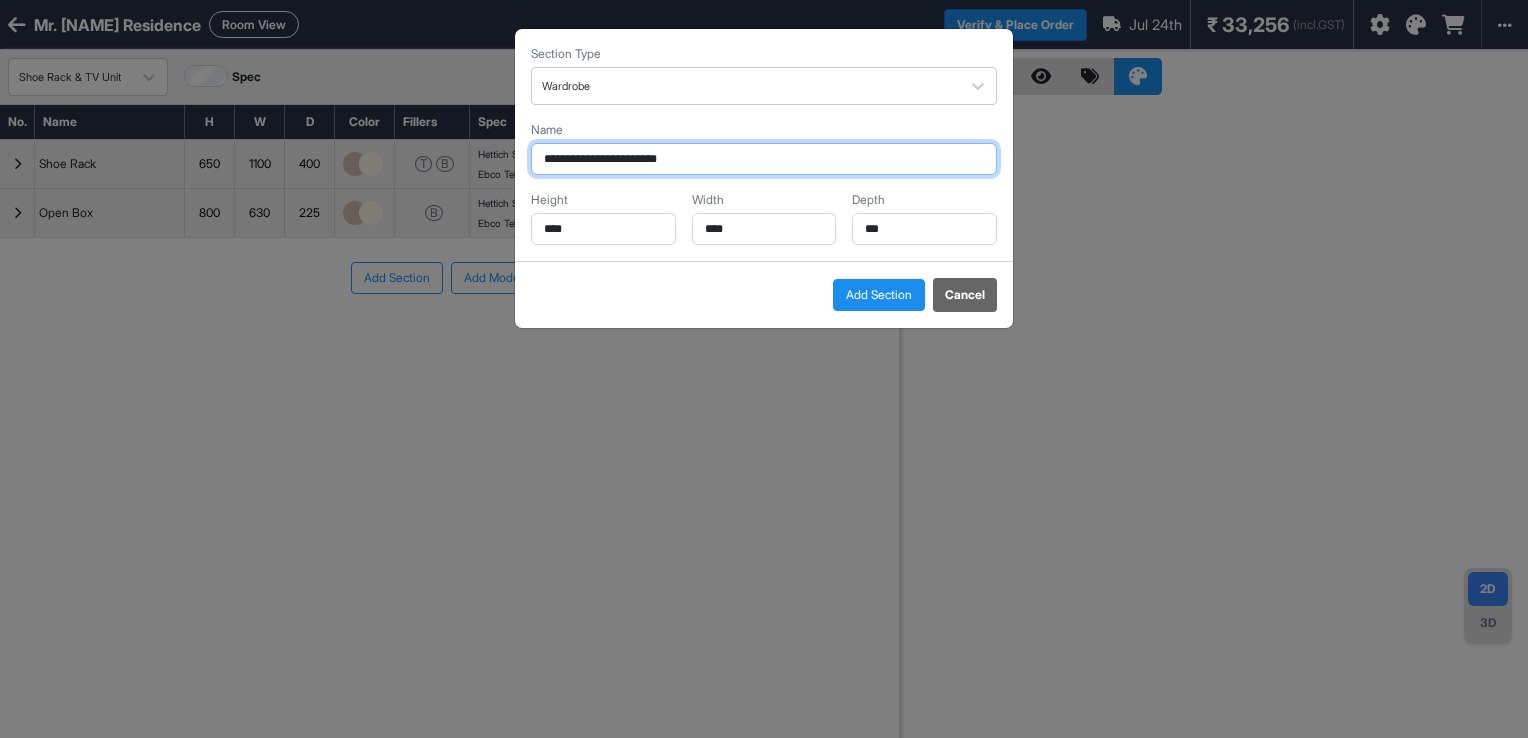 drag, startPoint x: 600, startPoint y: 156, endPoint x: 448, endPoint y: 173, distance: 152.94771 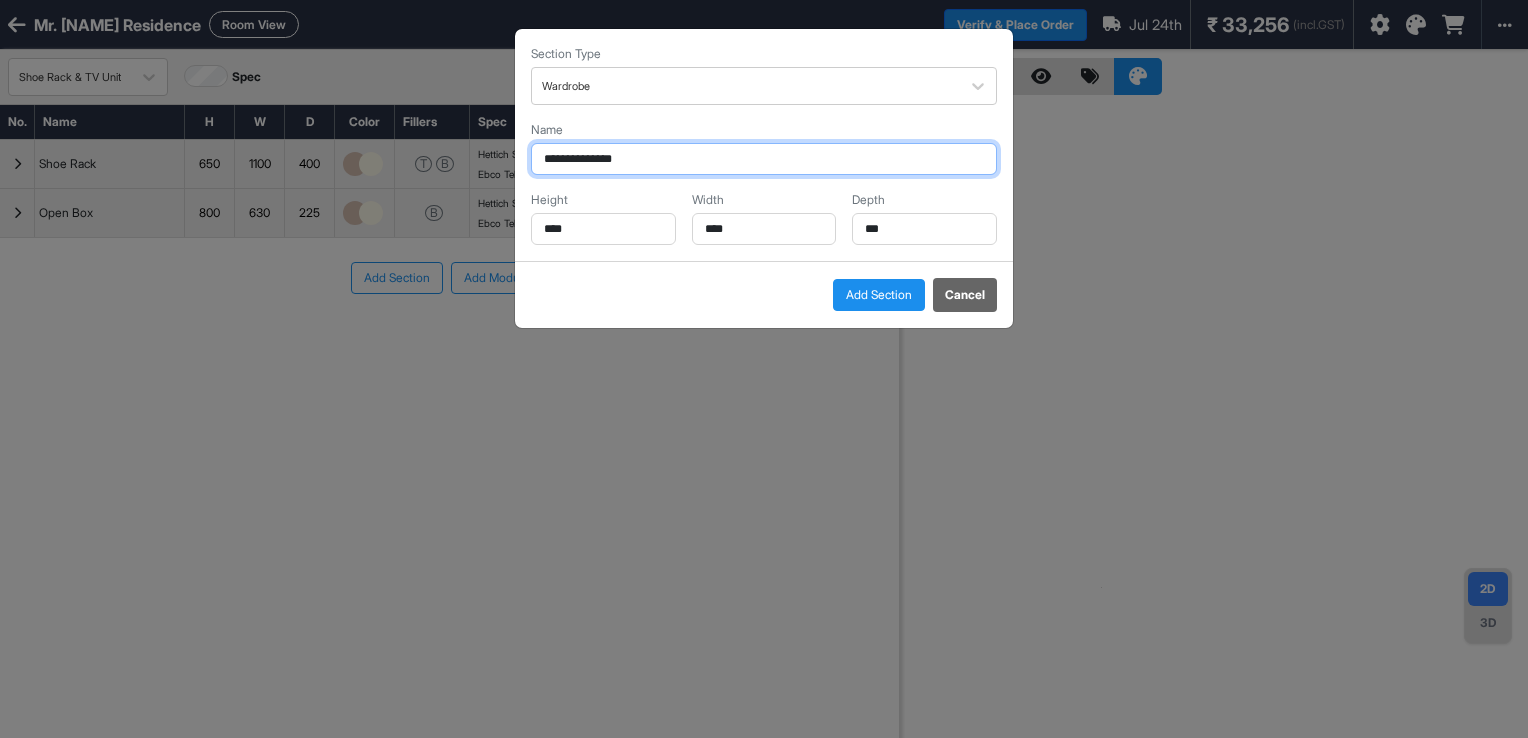 type on "**********" 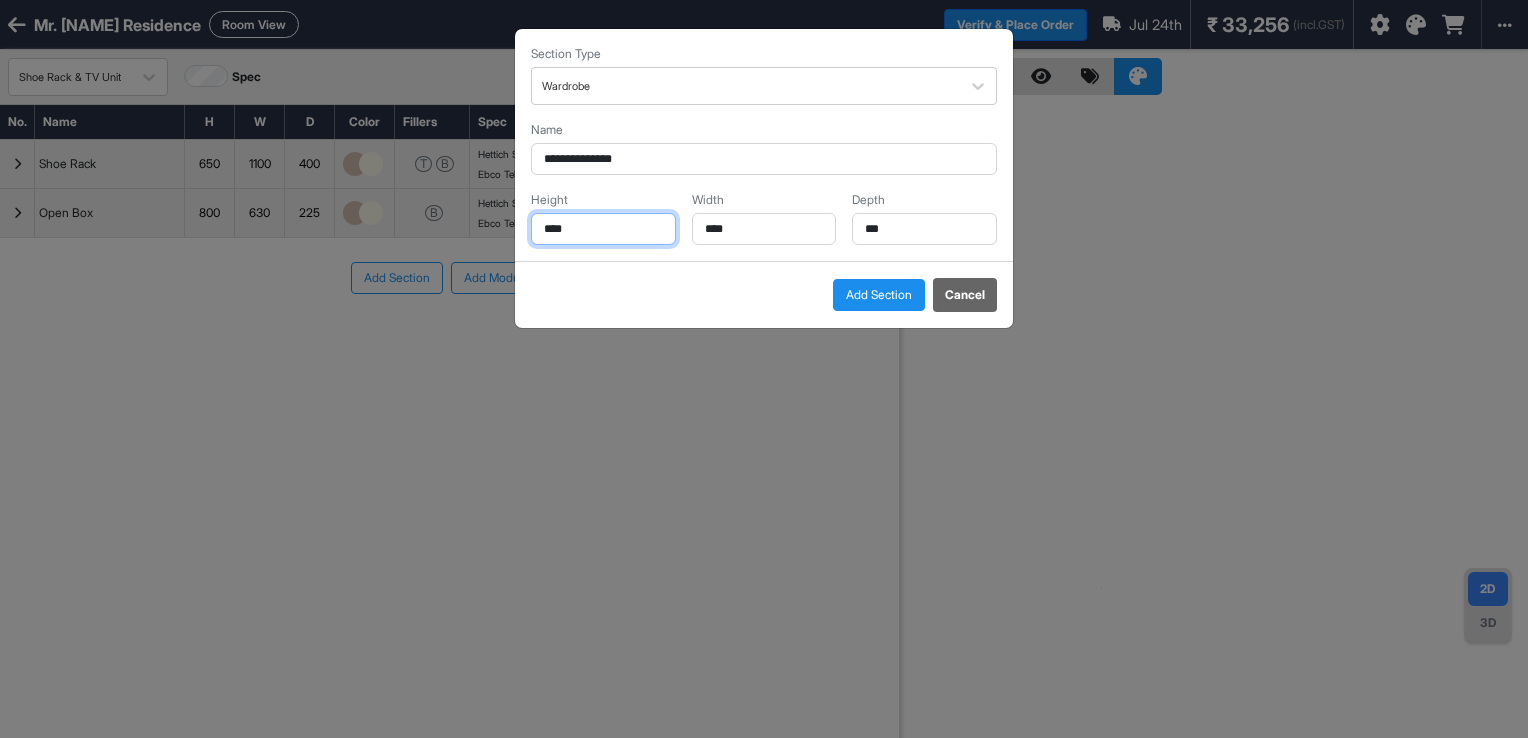 drag, startPoint x: 576, startPoint y: 227, endPoint x: 459, endPoint y: 226, distance: 117.00427 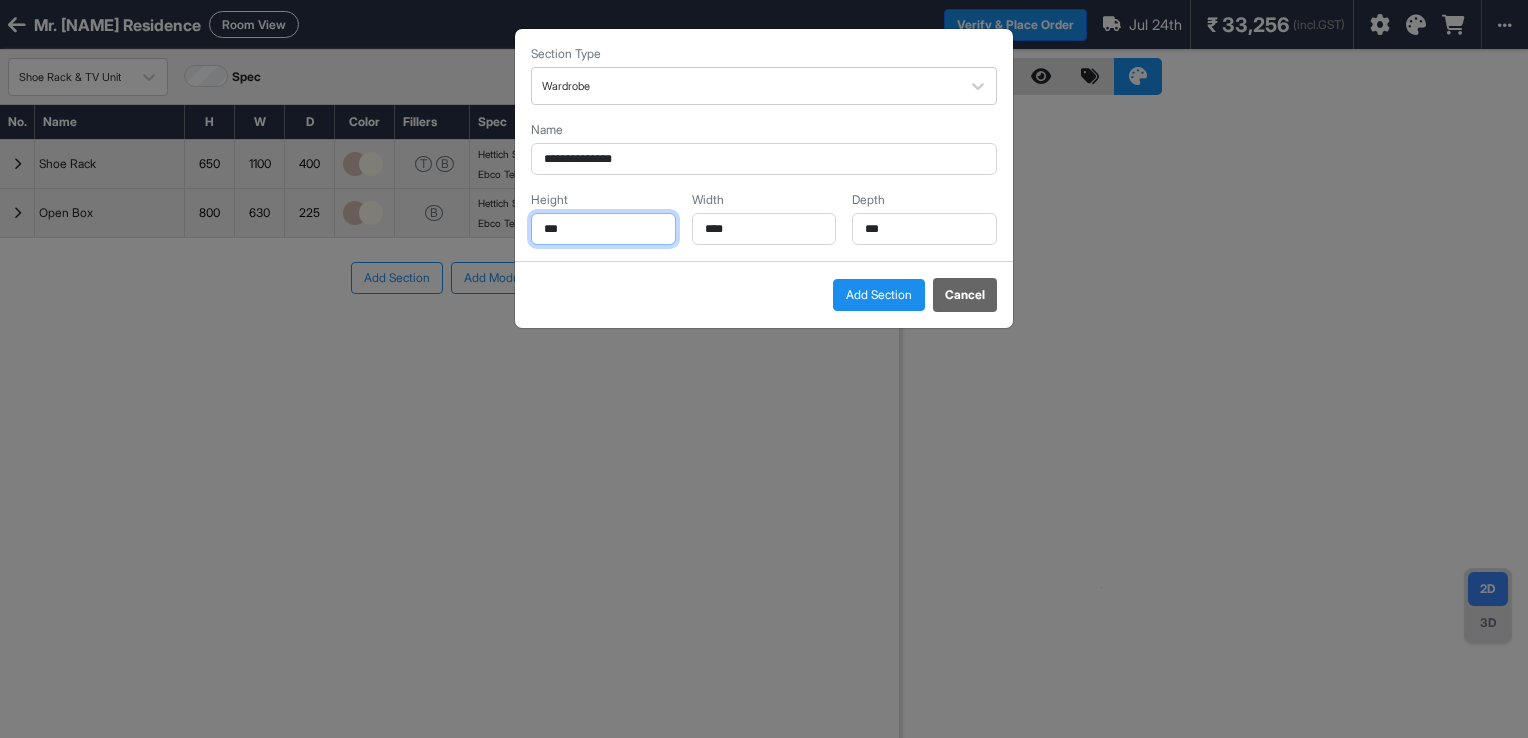 type on "***" 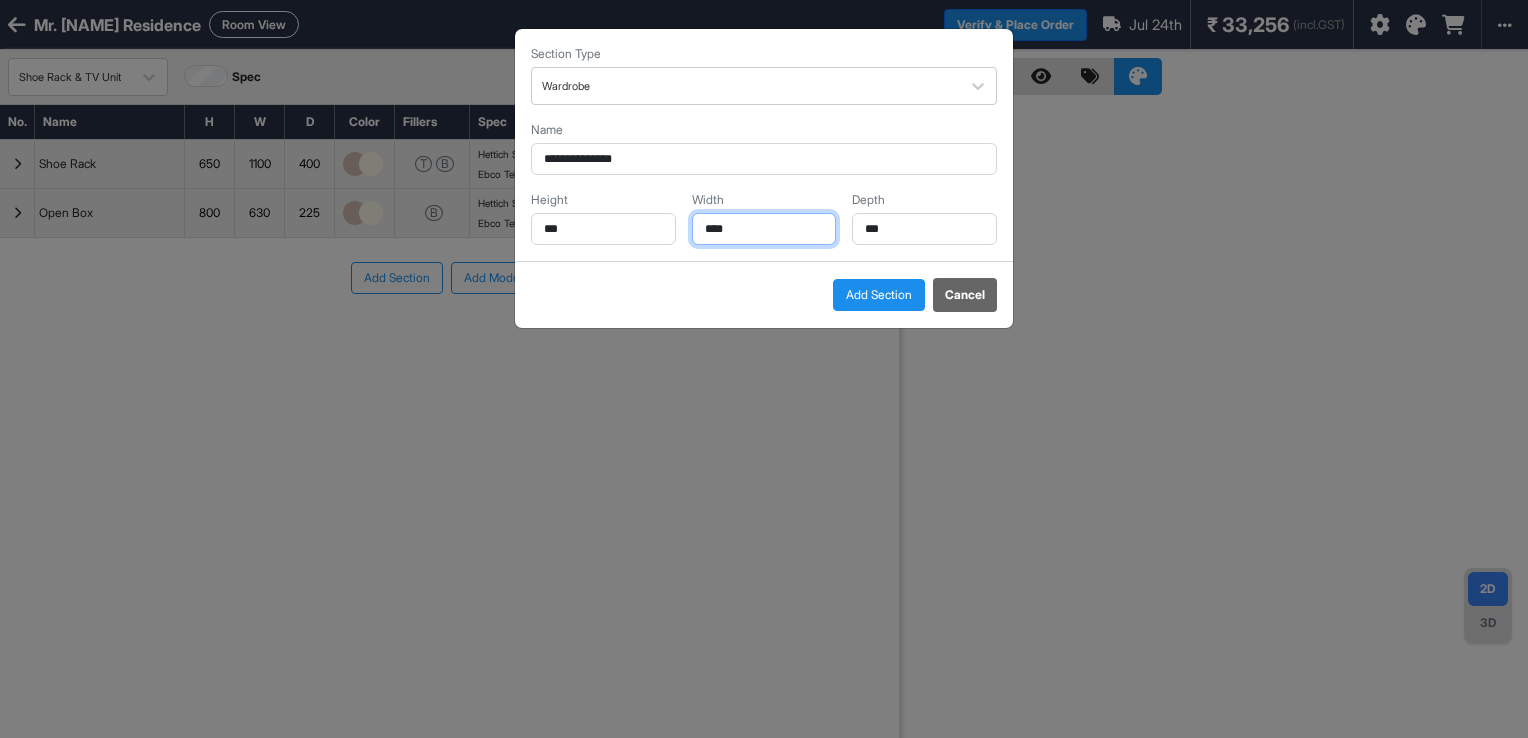 click on "****" at bounding box center [764, 229] 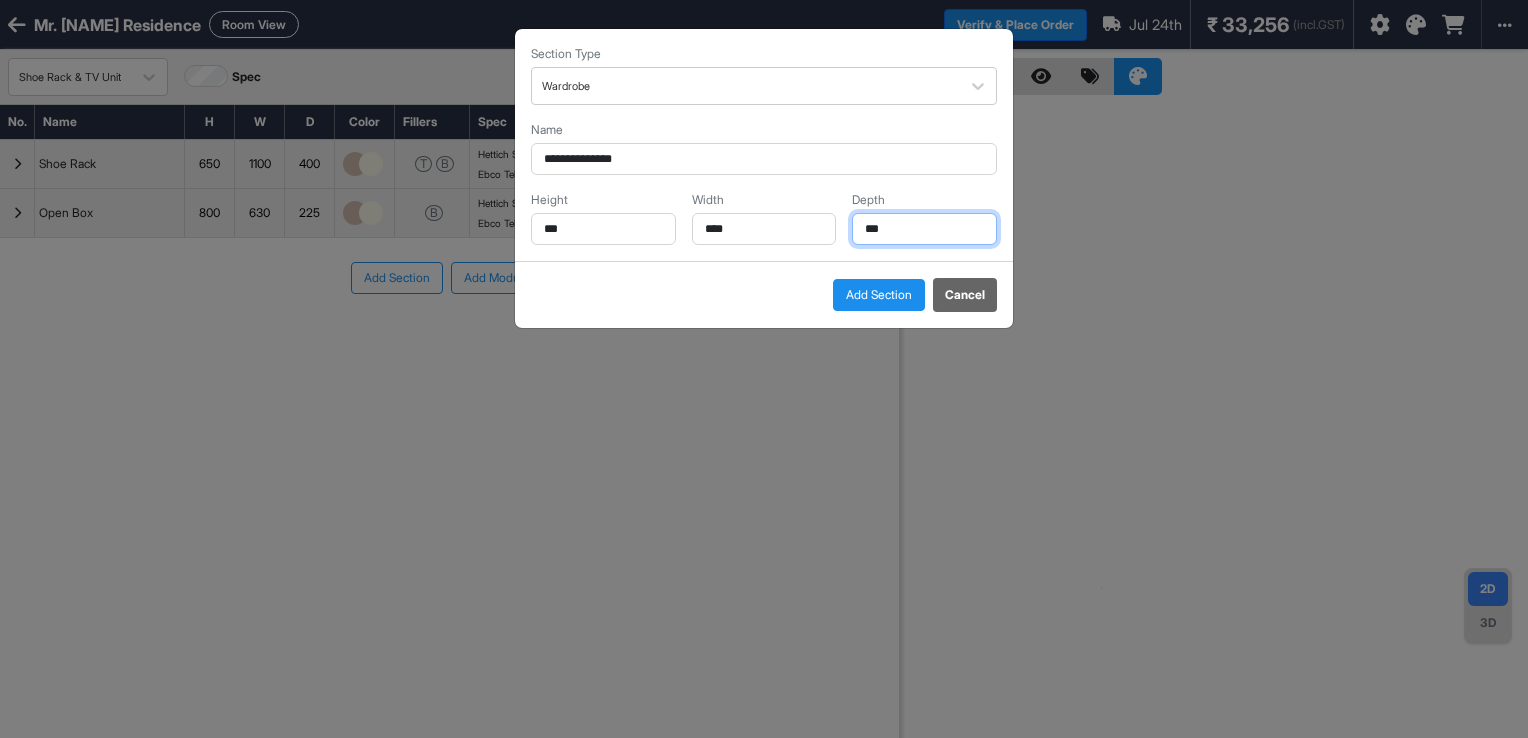drag, startPoint x: 893, startPoint y: 226, endPoint x: 867, endPoint y: 230, distance: 26.305893 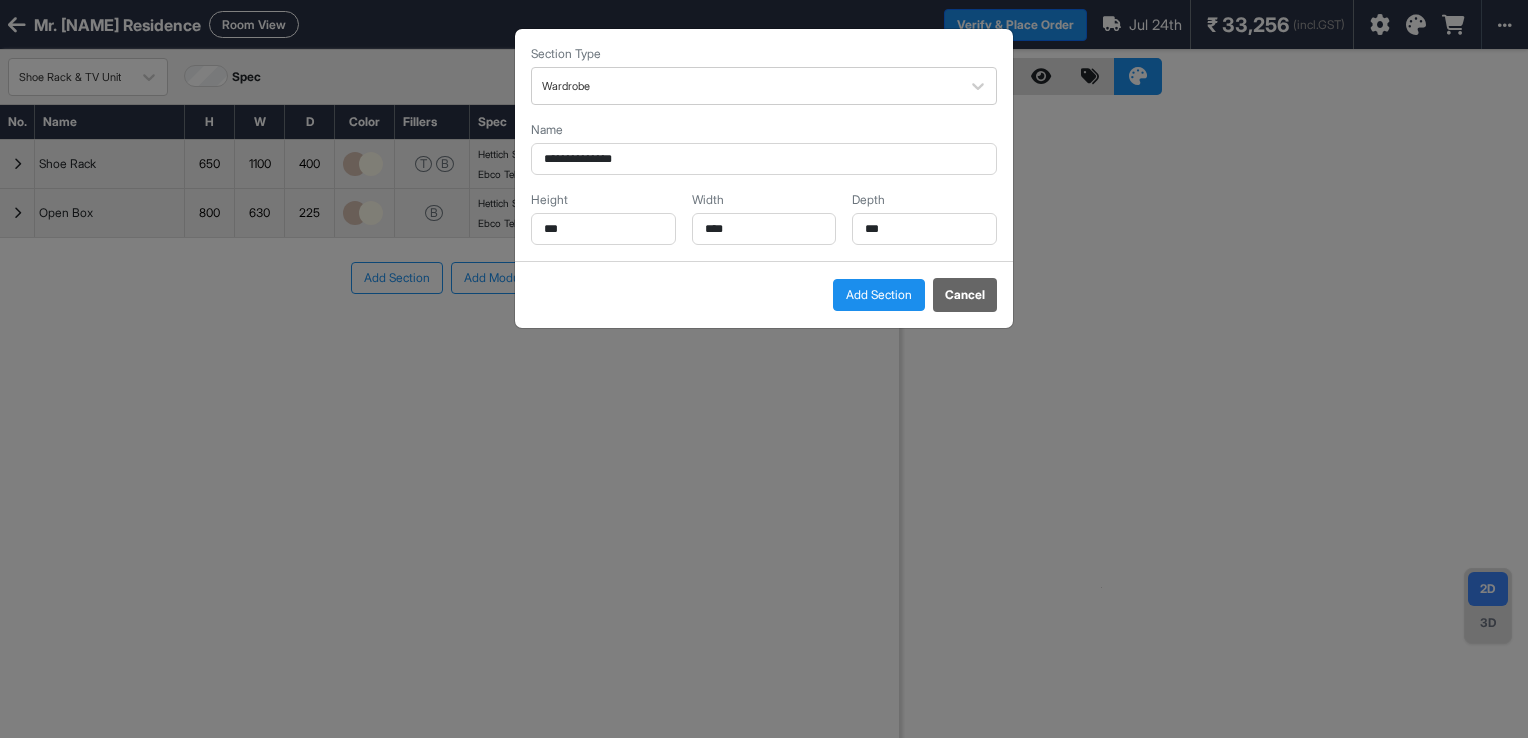click on "Add Section" at bounding box center (879, 295) 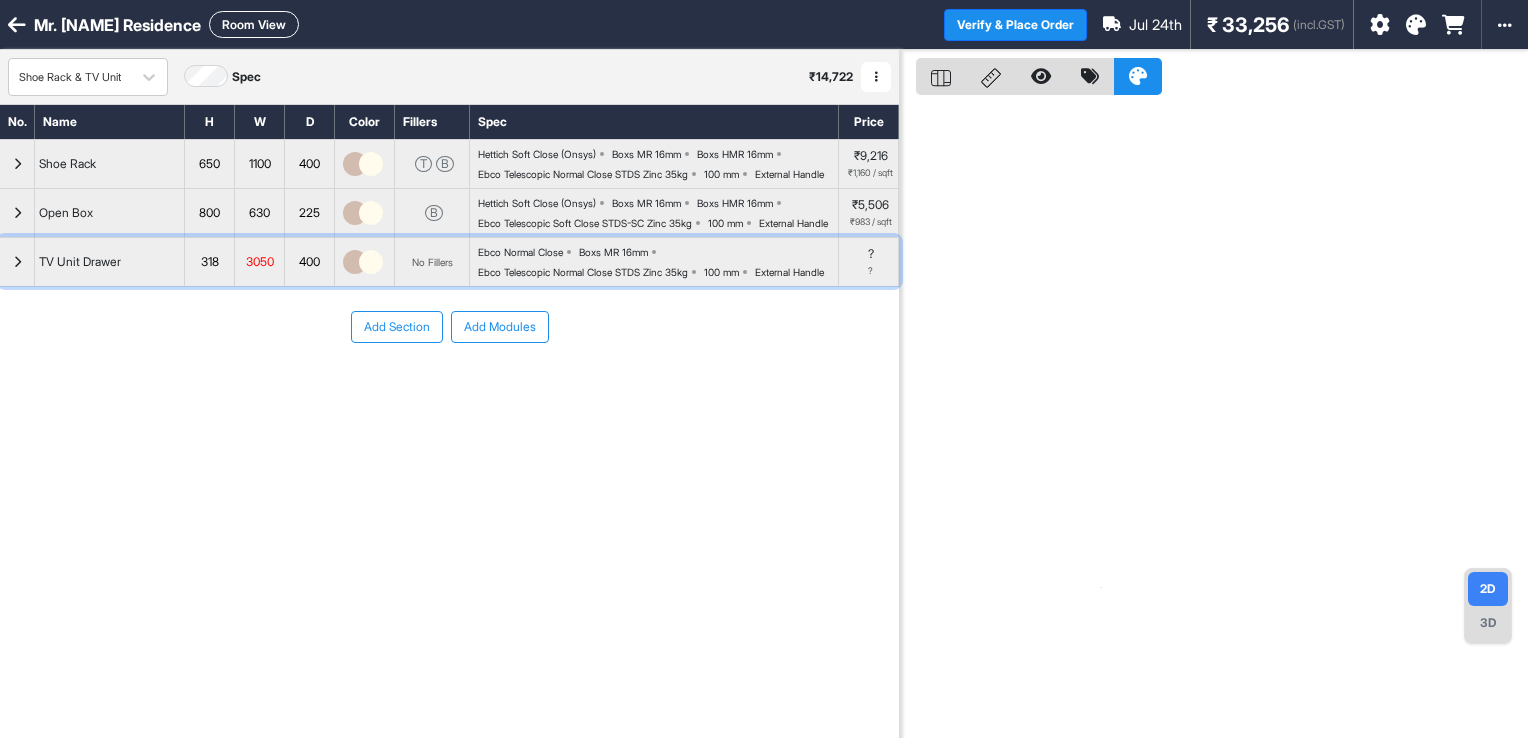 click at bounding box center (17, 262) 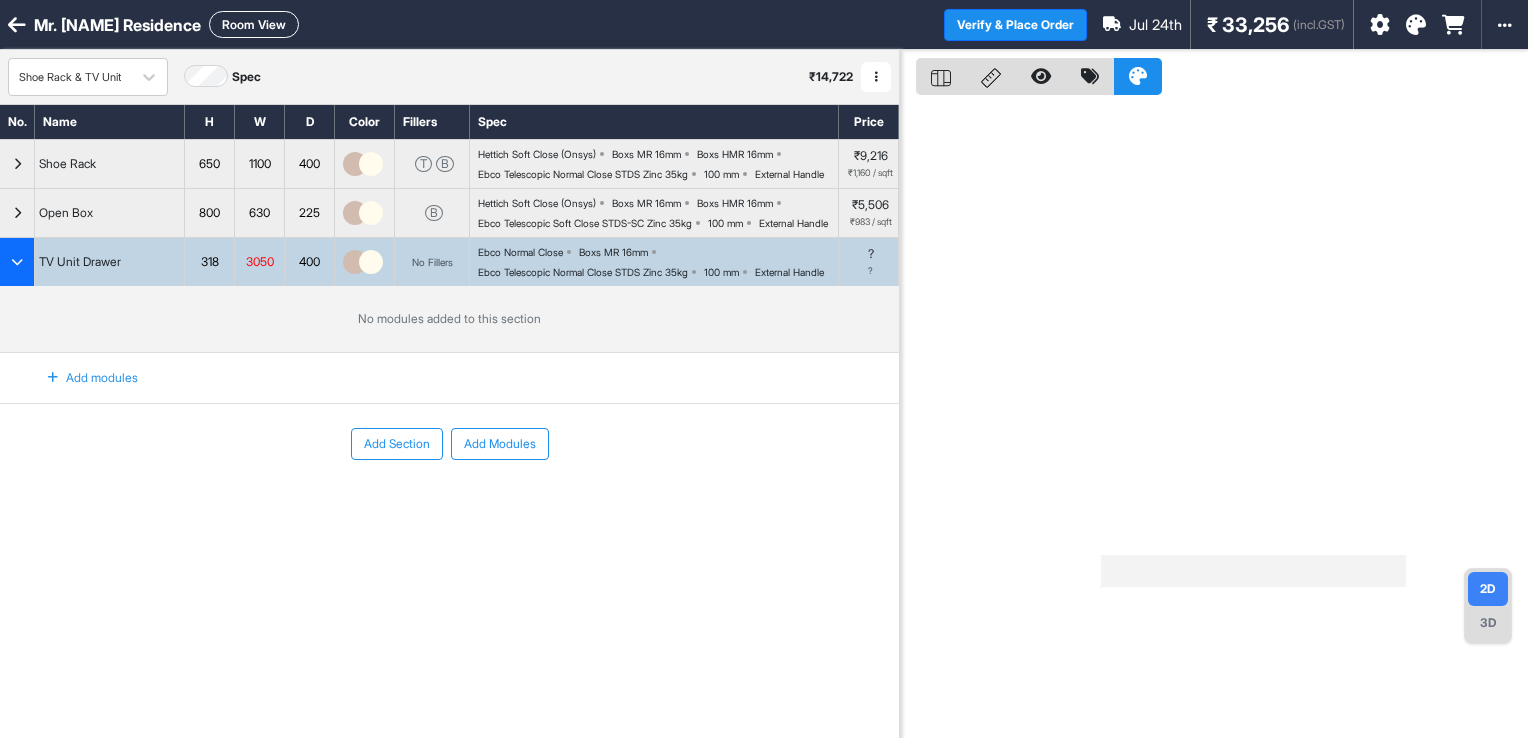 click at bounding box center (53, 378) 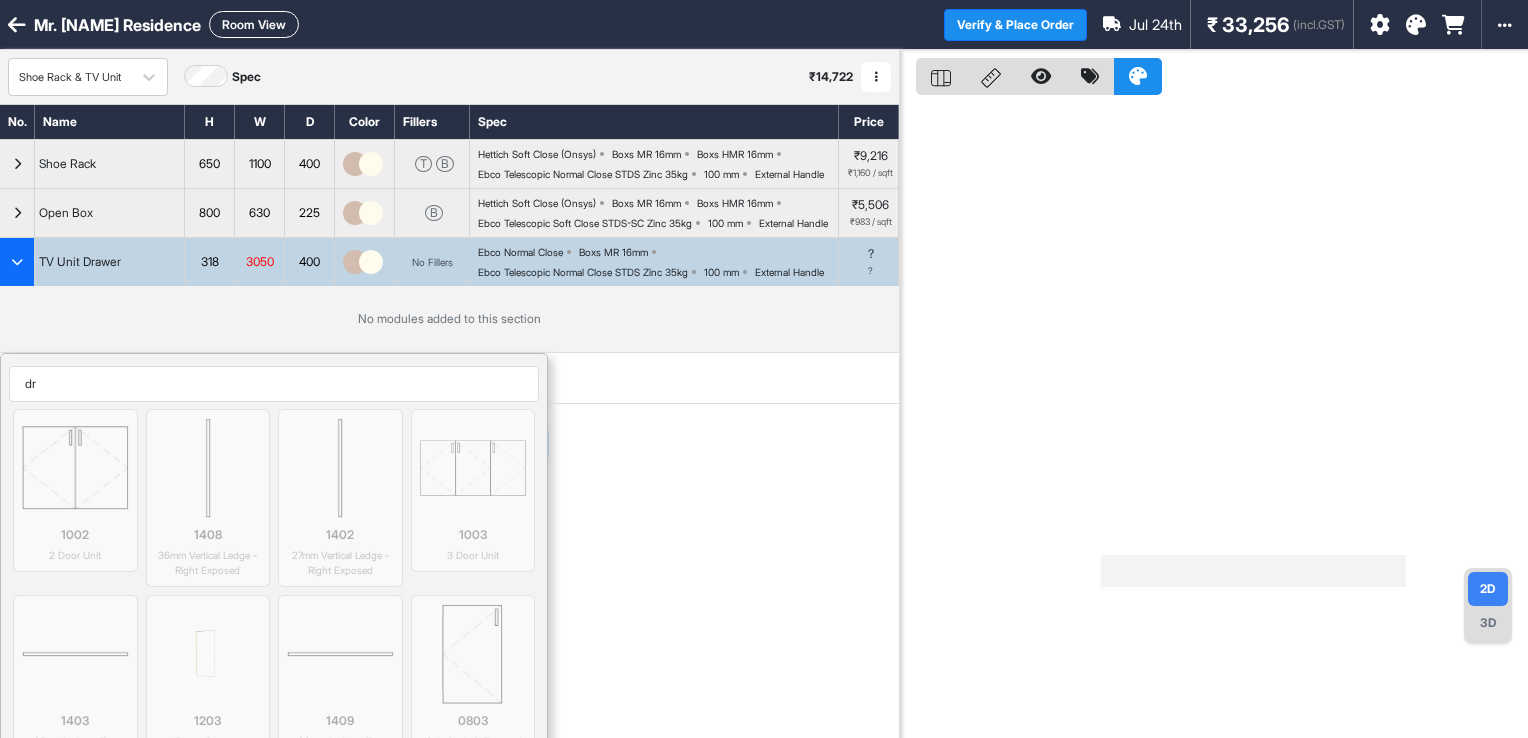 scroll, scrollTop: 162, scrollLeft: 0, axis: vertical 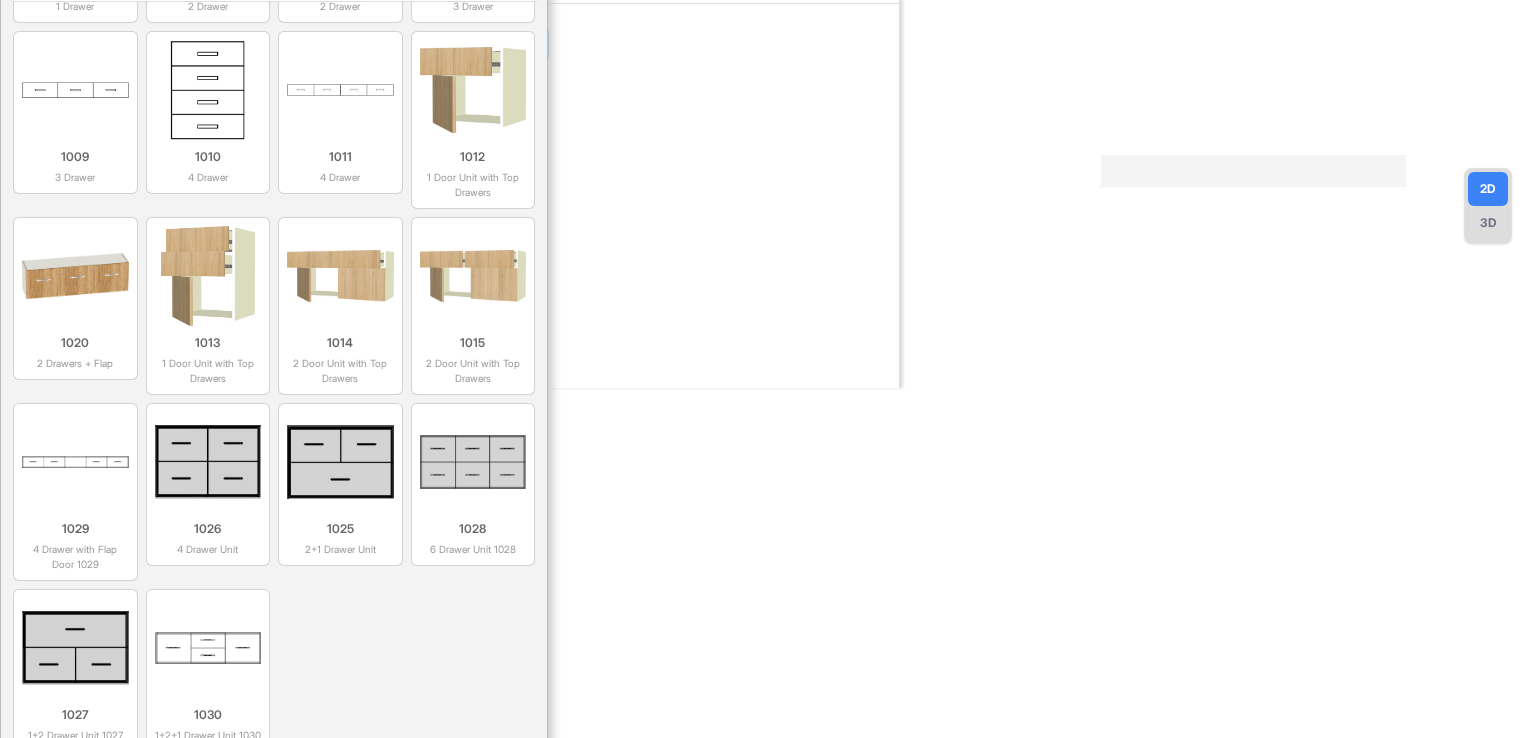 type on "dr" 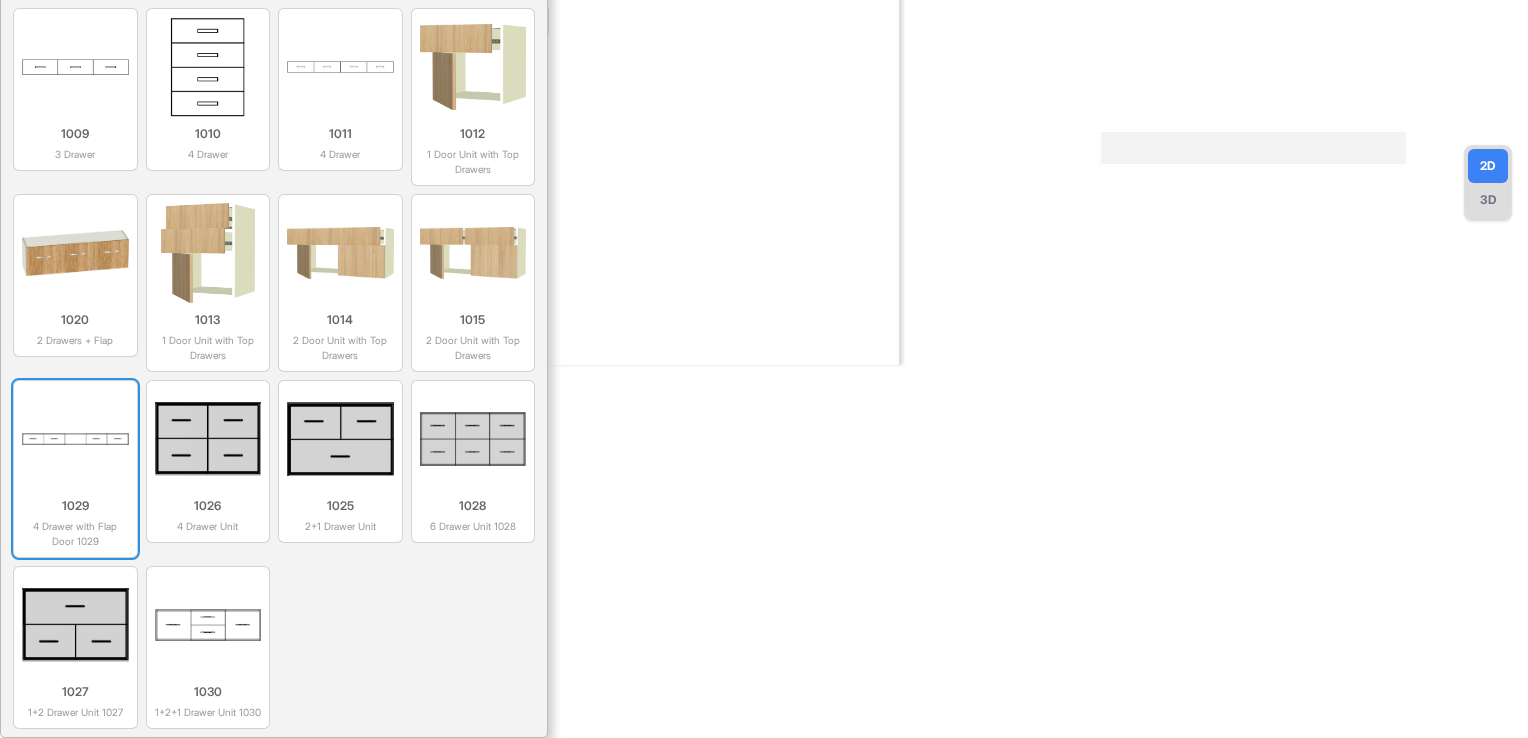 scroll, scrollTop: 480, scrollLeft: 0, axis: vertical 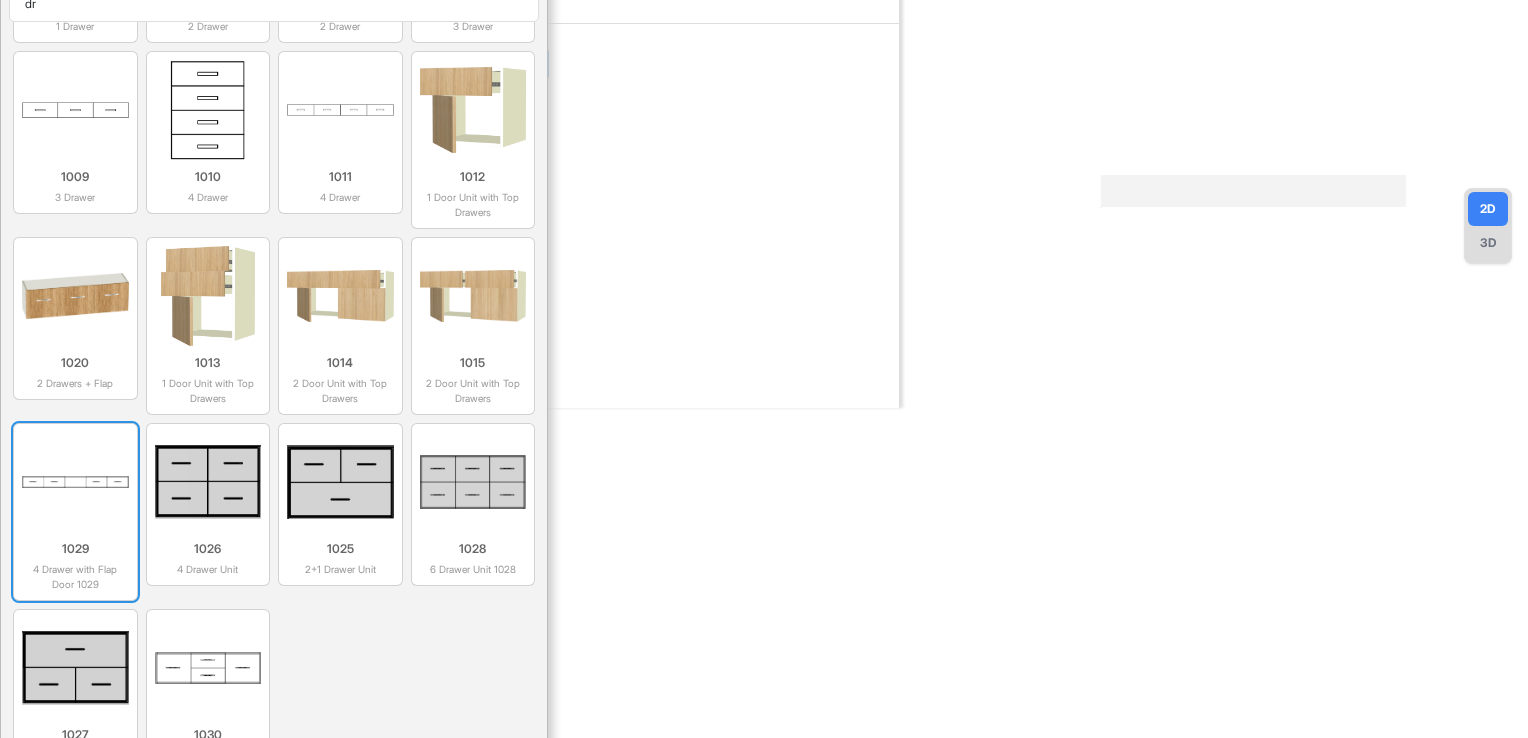 click at bounding box center [75, 482] 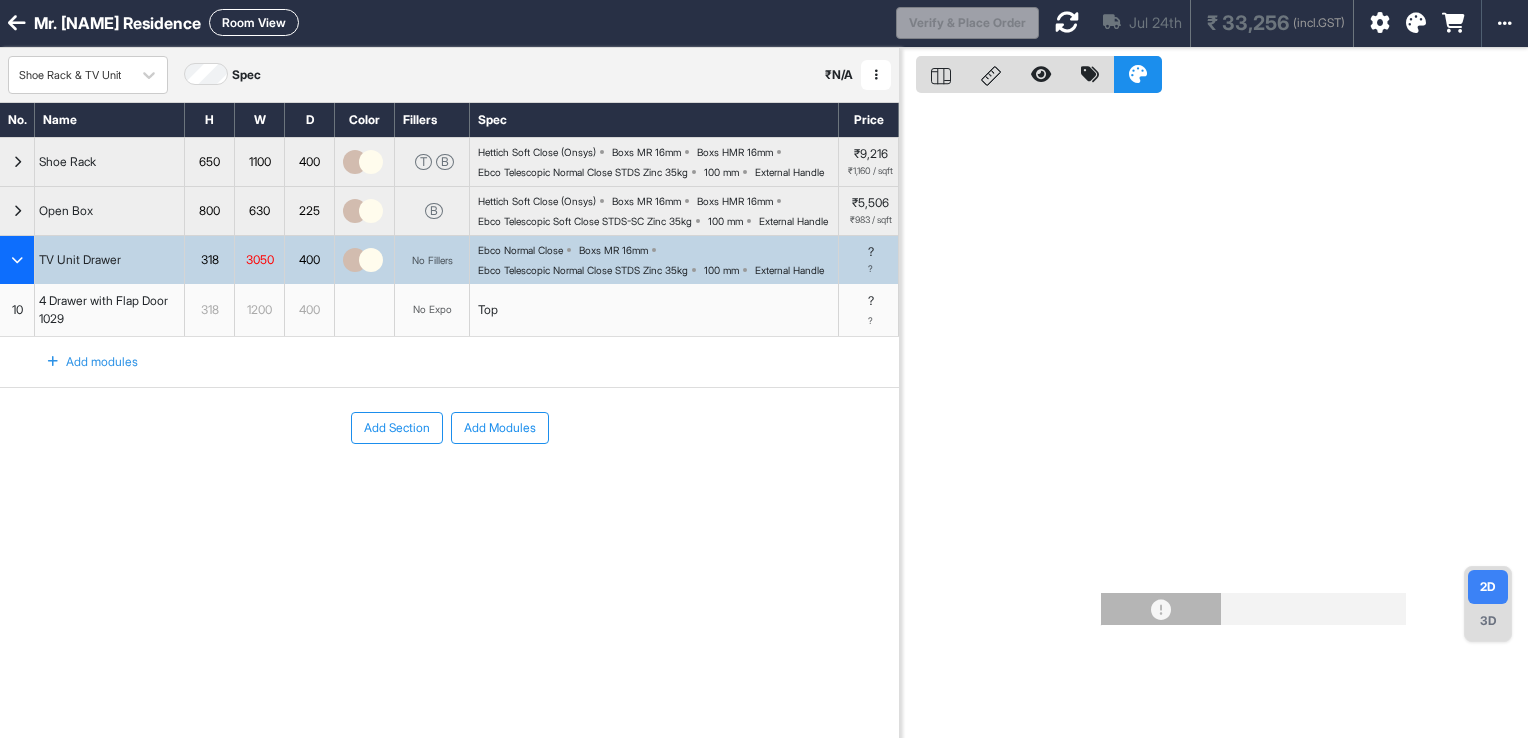scroll, scrollTop: 0, scrollLeft: 0, axis: both 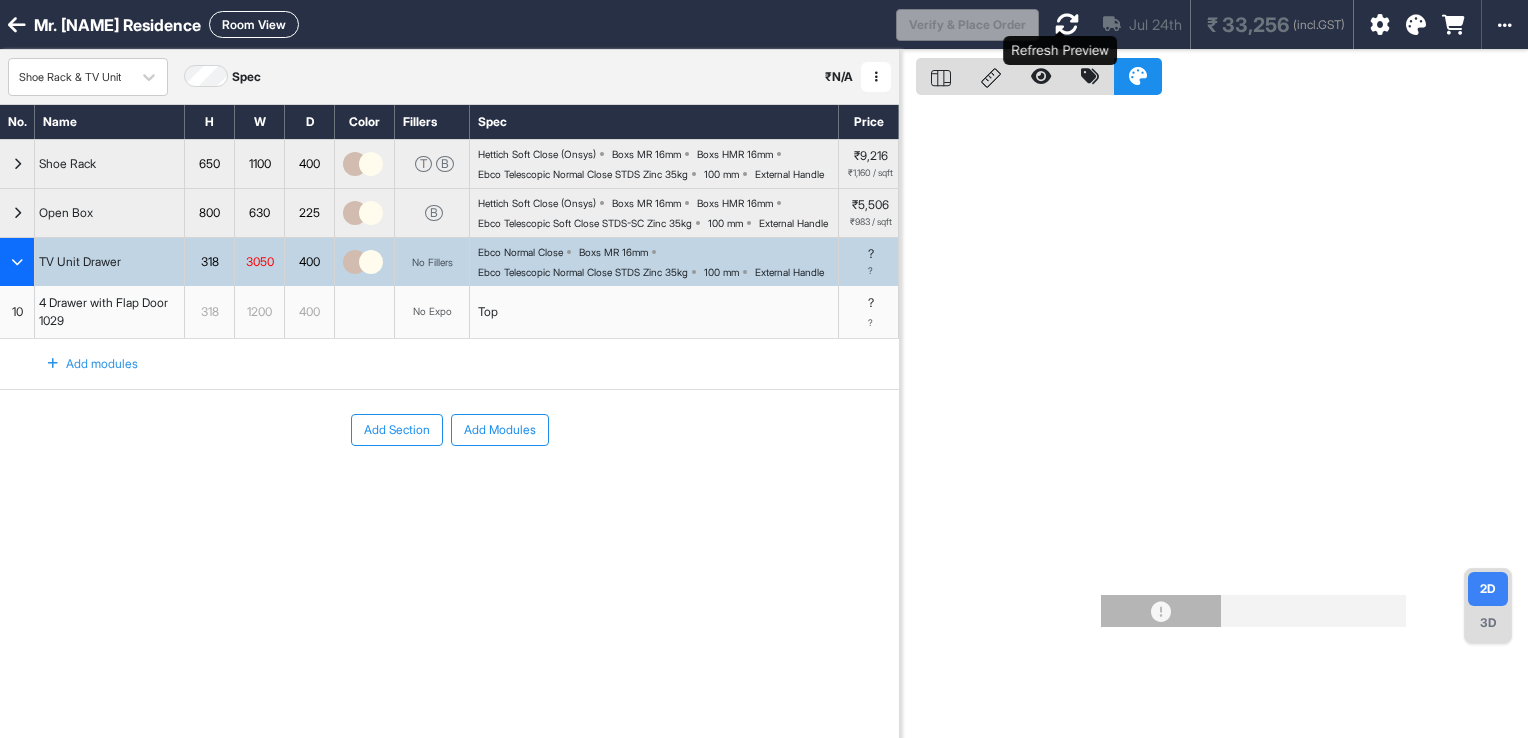 click at bounding box center [1067, 24] 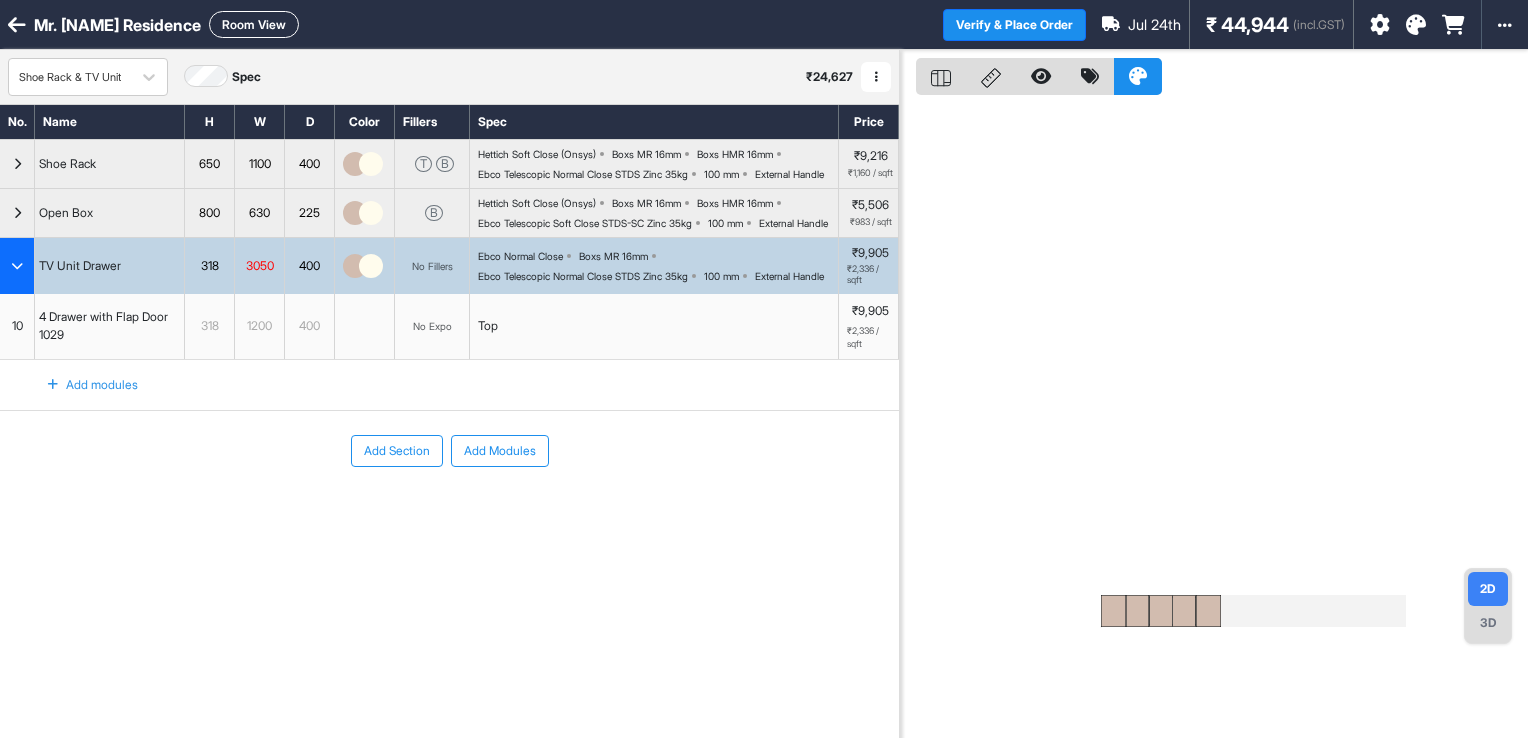 click on "1200" at bounding box center [259, 326] 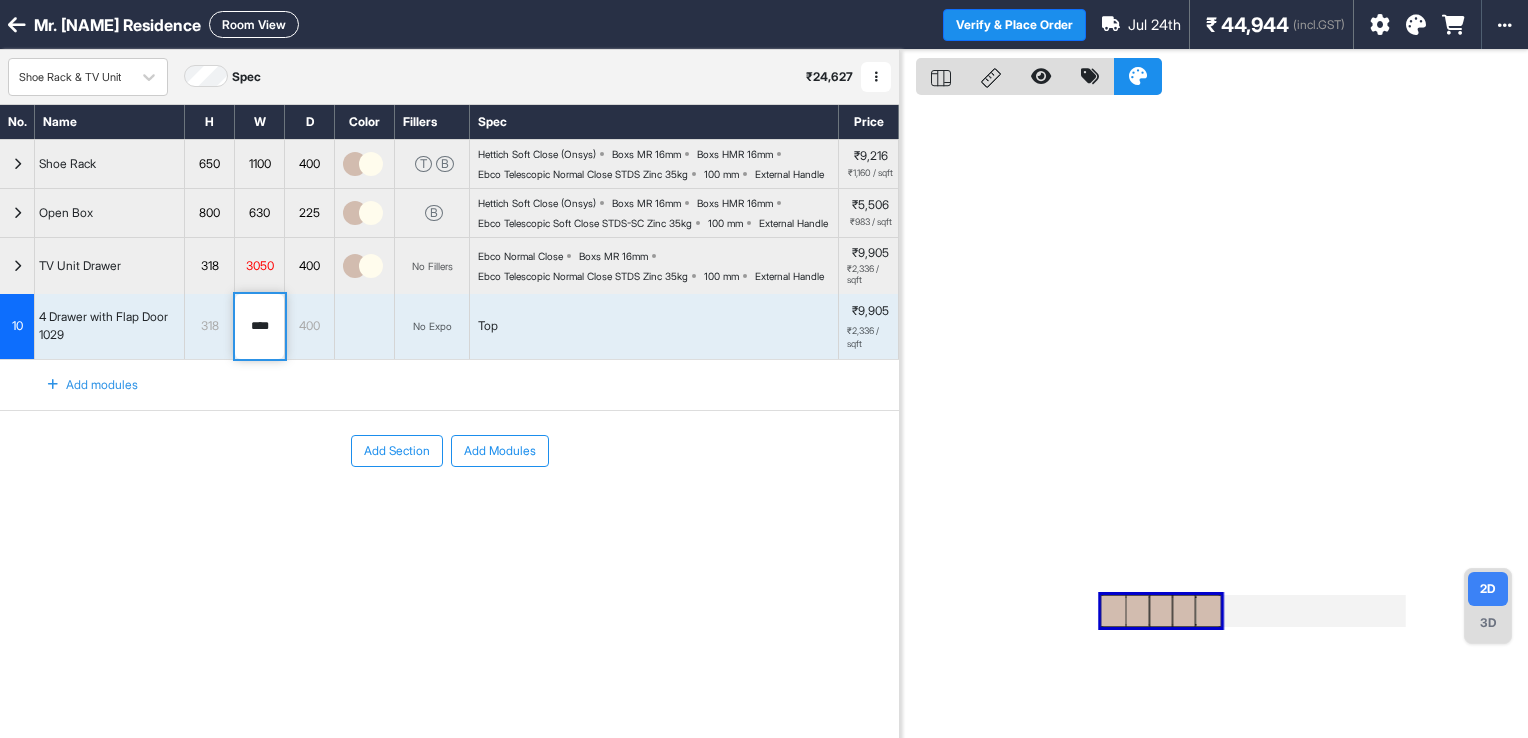 drag, startPoint x: 277, startPoint y: 376, endPoint x: 145, endPoint y: 393, distance: 133.0902 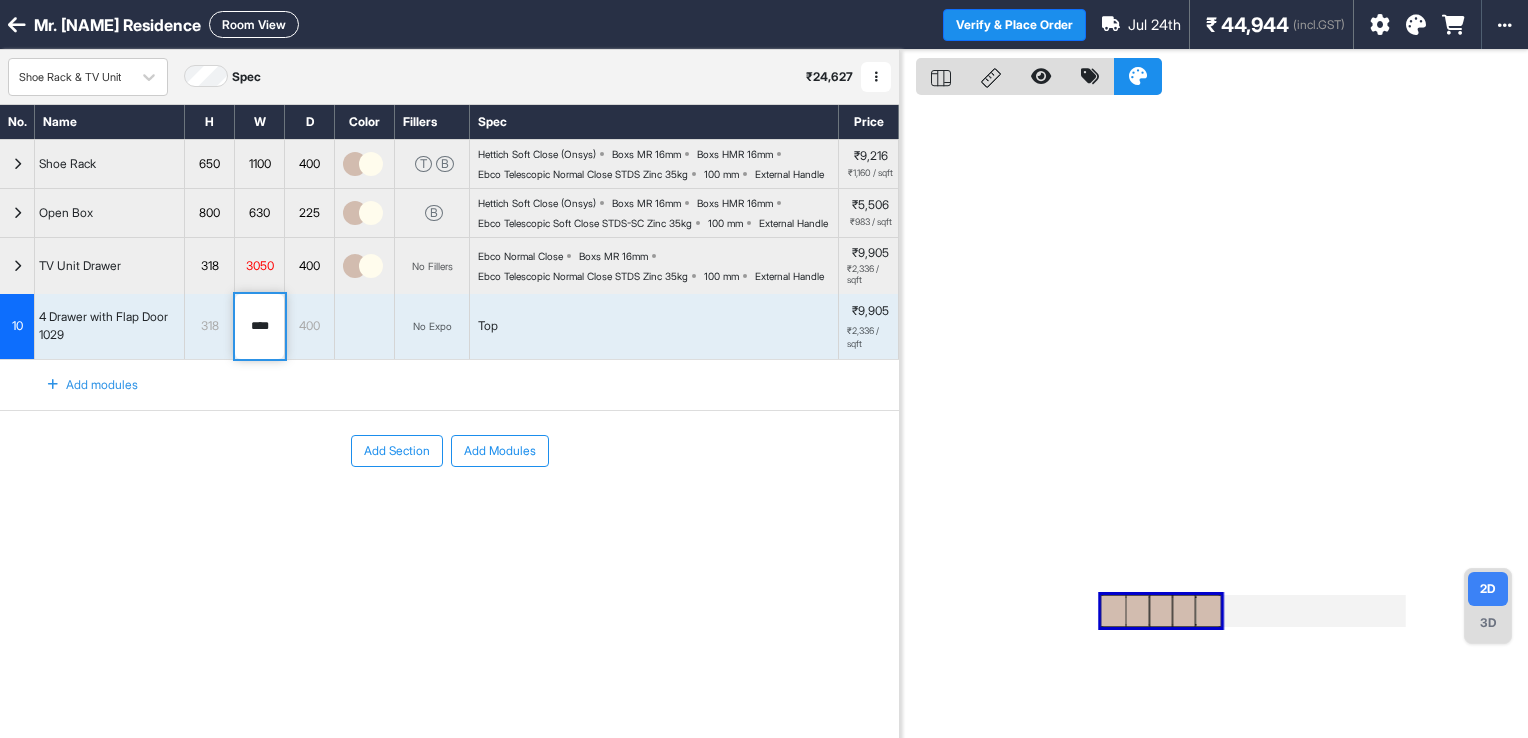 type on "****" 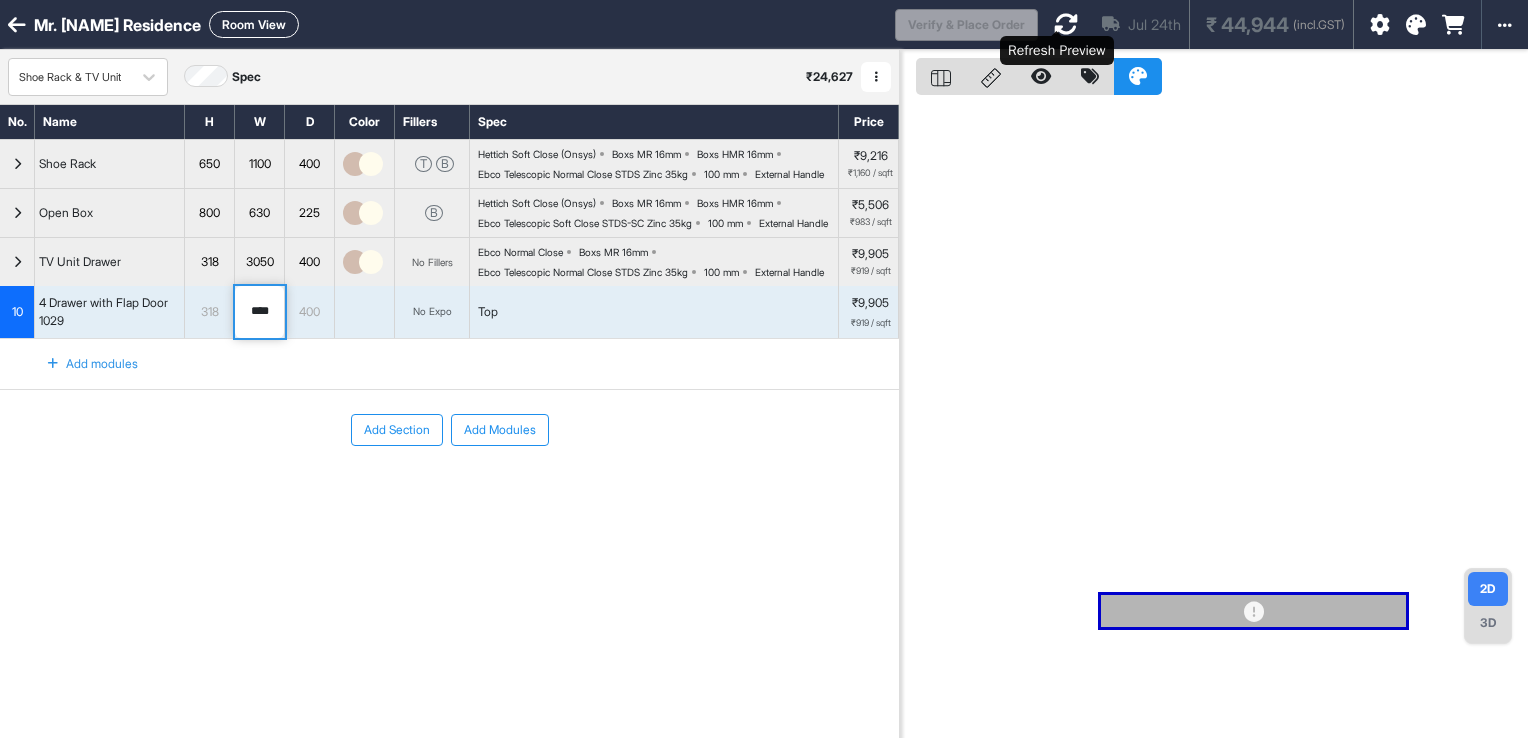 click at bounding box center (1066, 24) 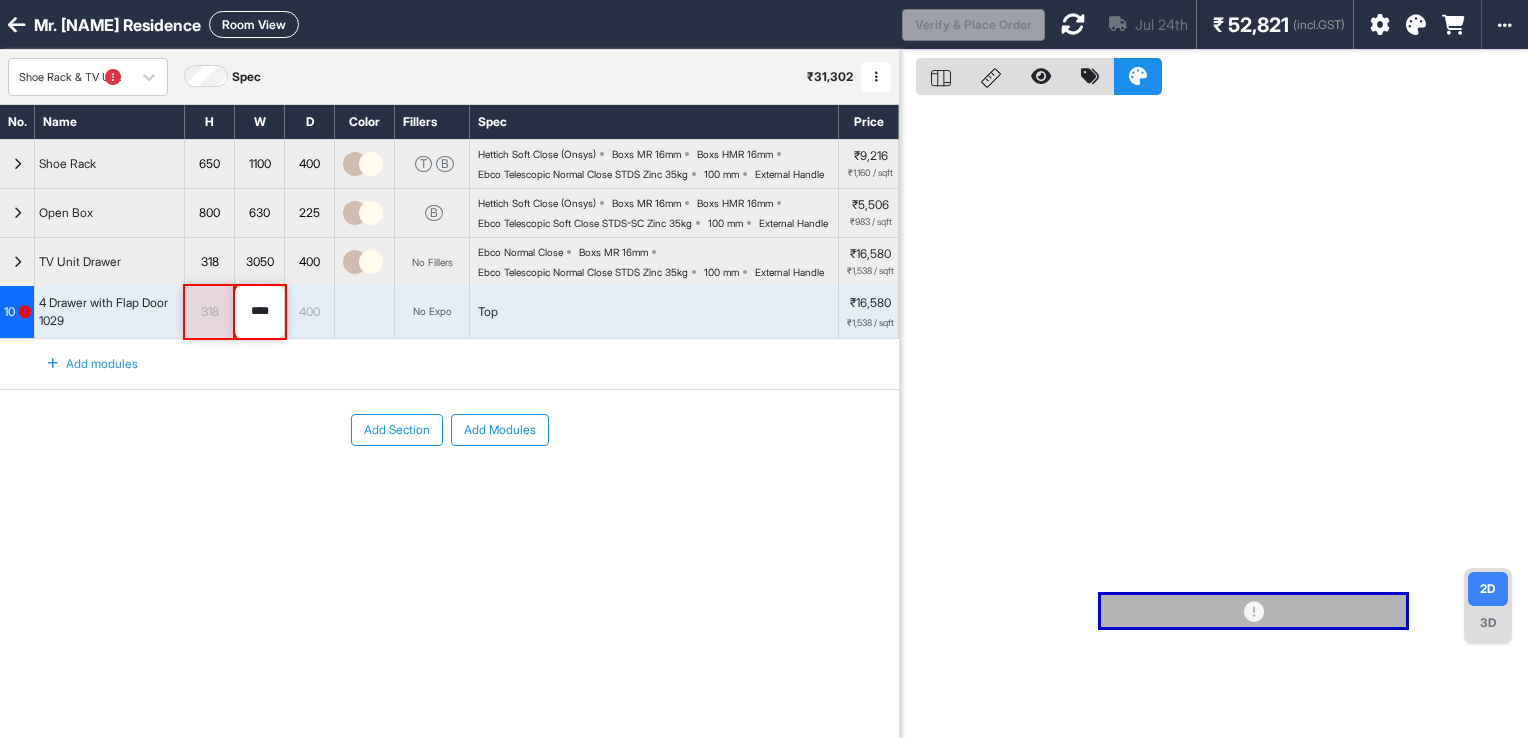 click on "10" at bounding box center (17, 312) 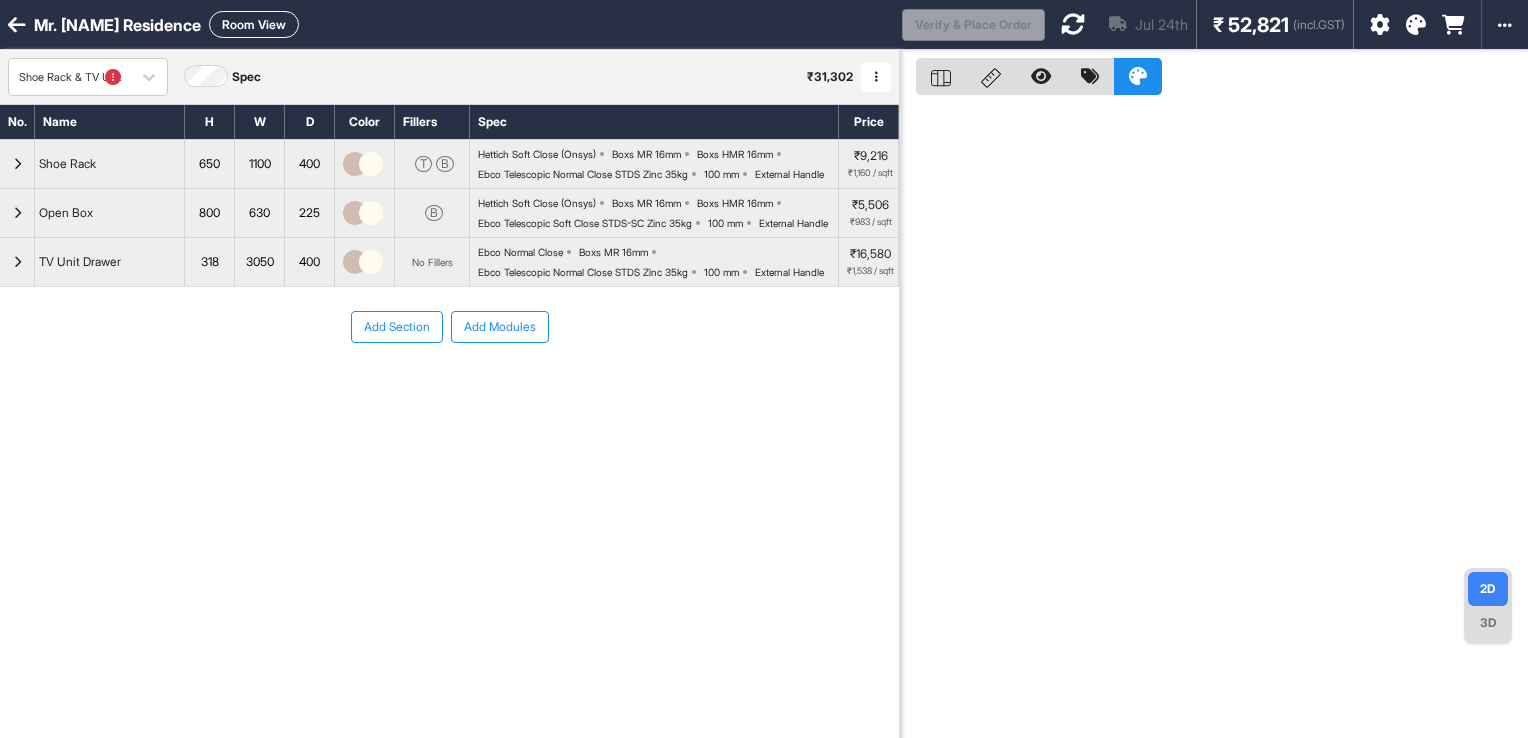 click at bounding box center [17, 262] 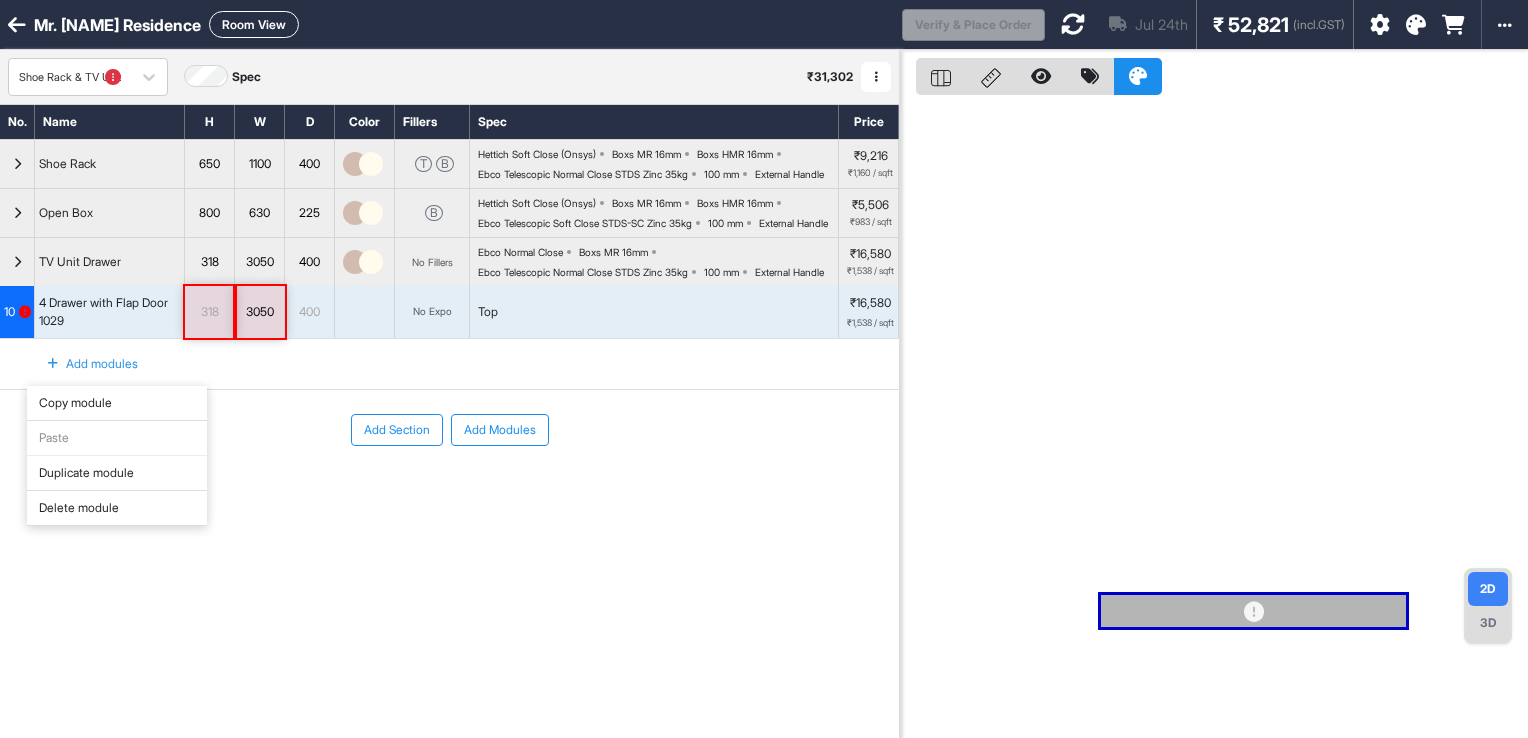 click on "Delete module" at bounding box center (117, 508) 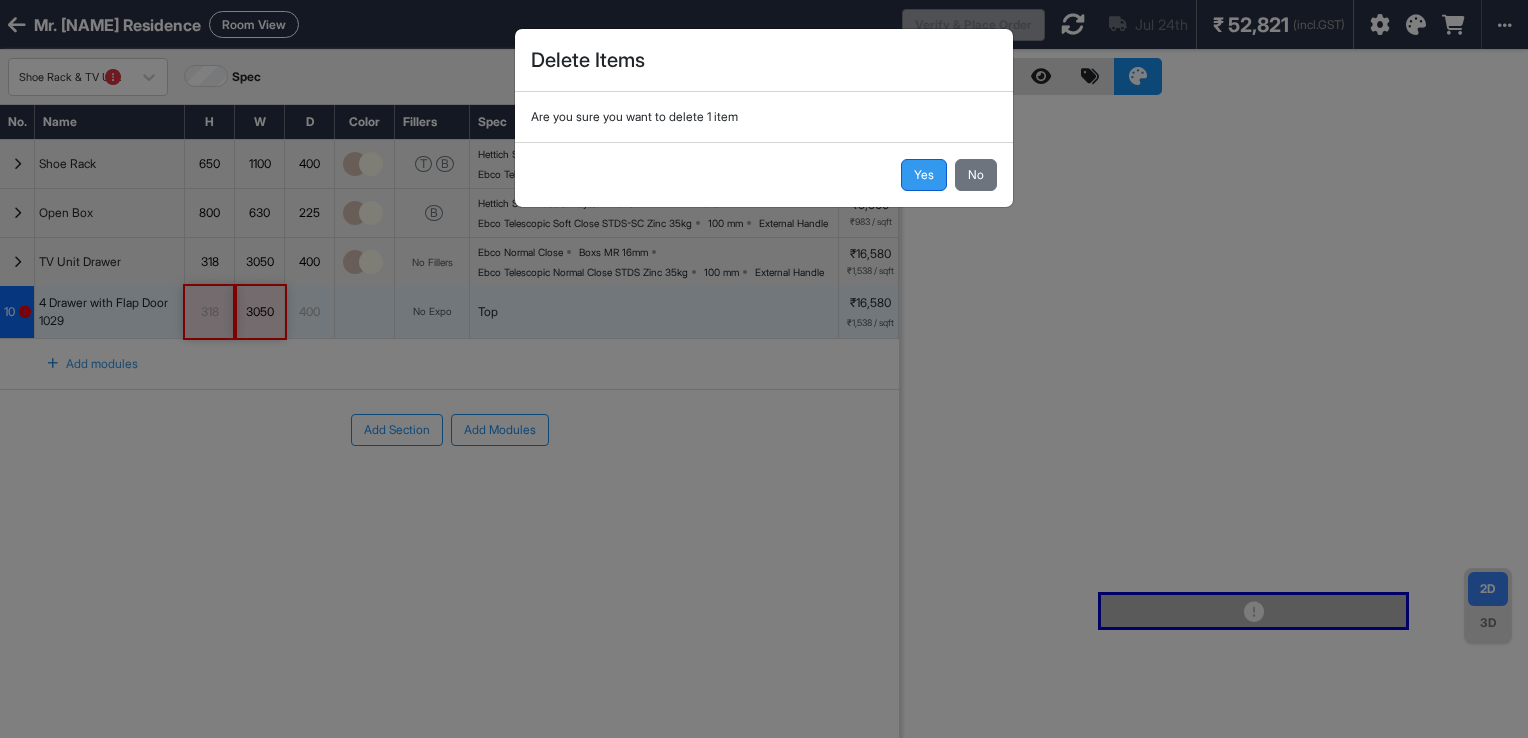 click on "Yes" at bounding box center [924, 175] 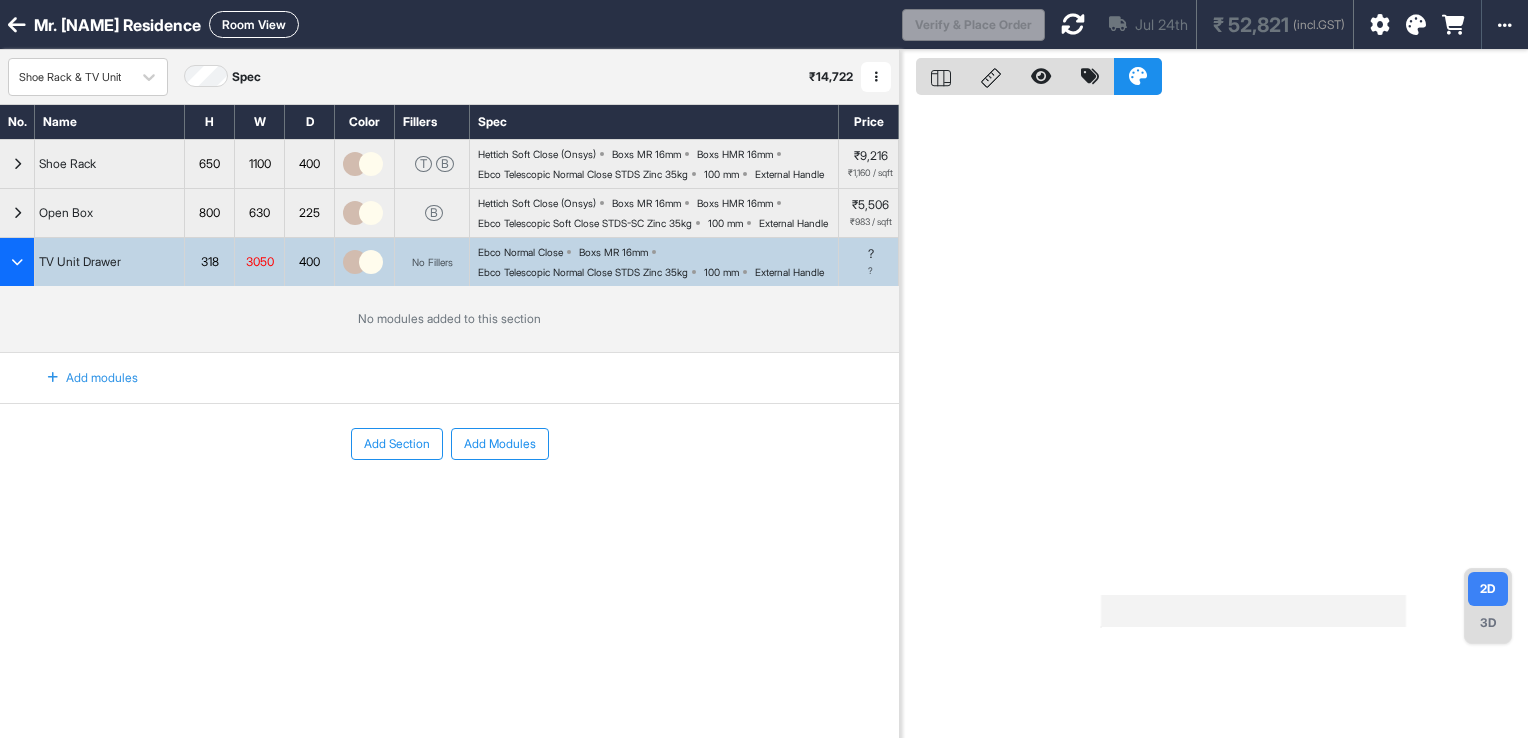 click at bounding box center (53, 378) 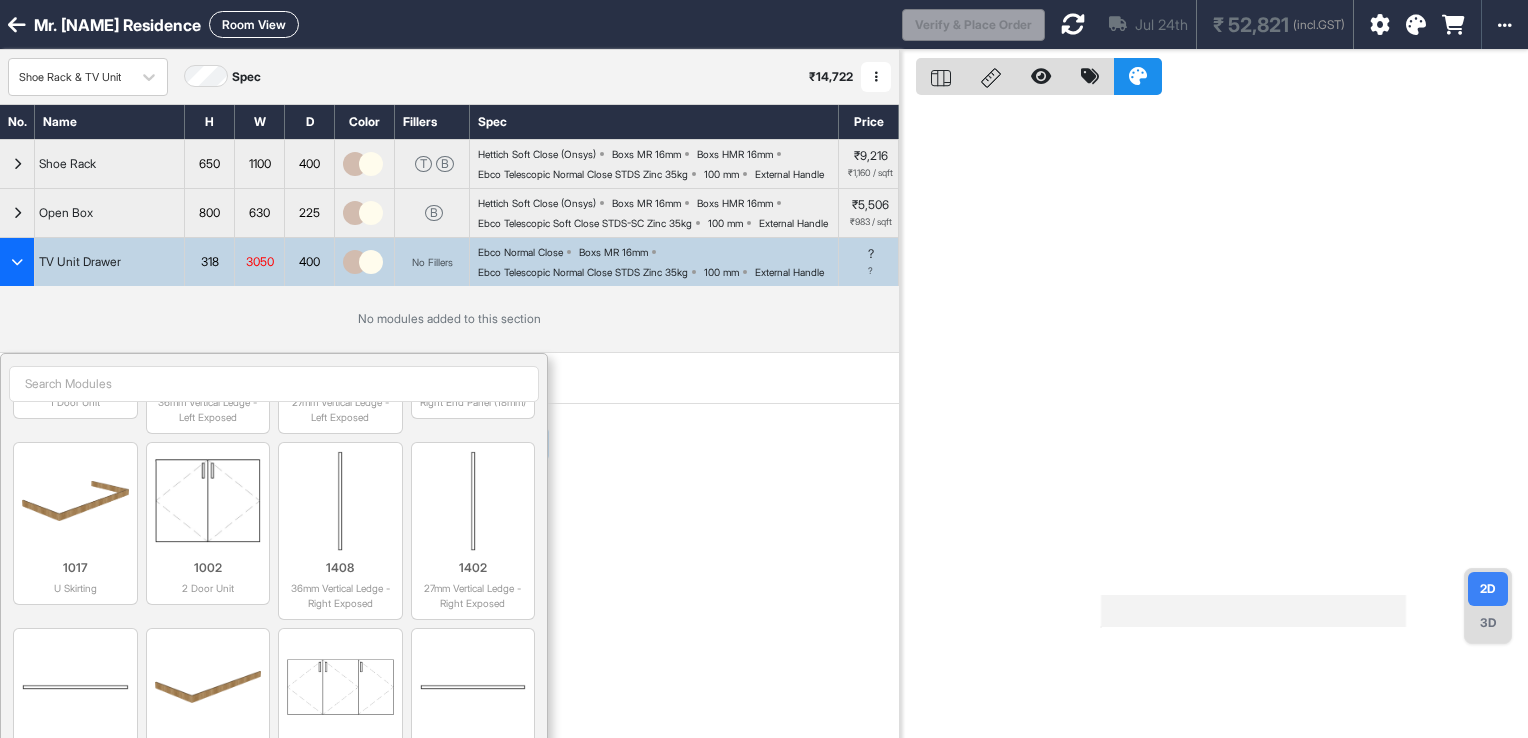 scroll, scrollTop: 1900, scrollLeft: 0, axis: vertical 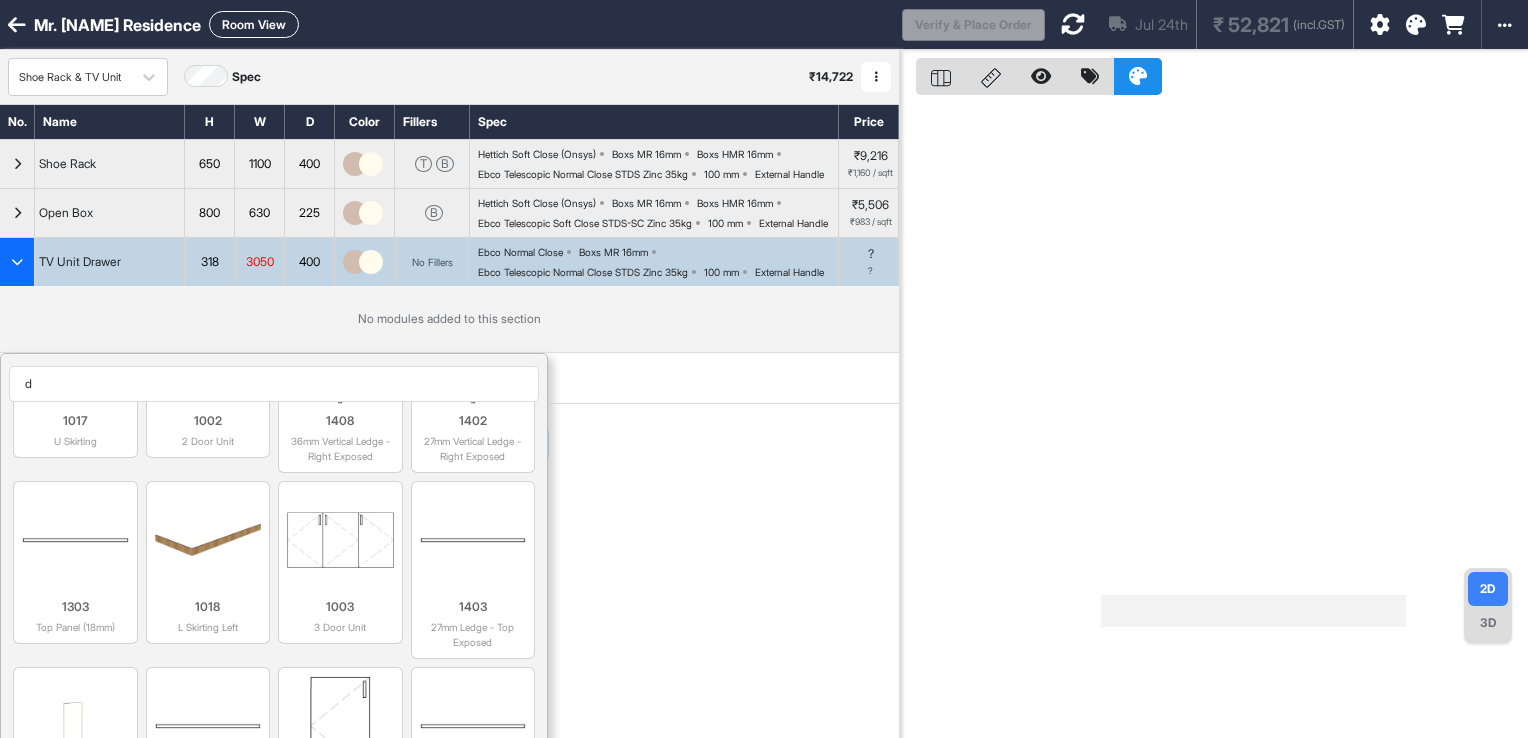 type on "dr" 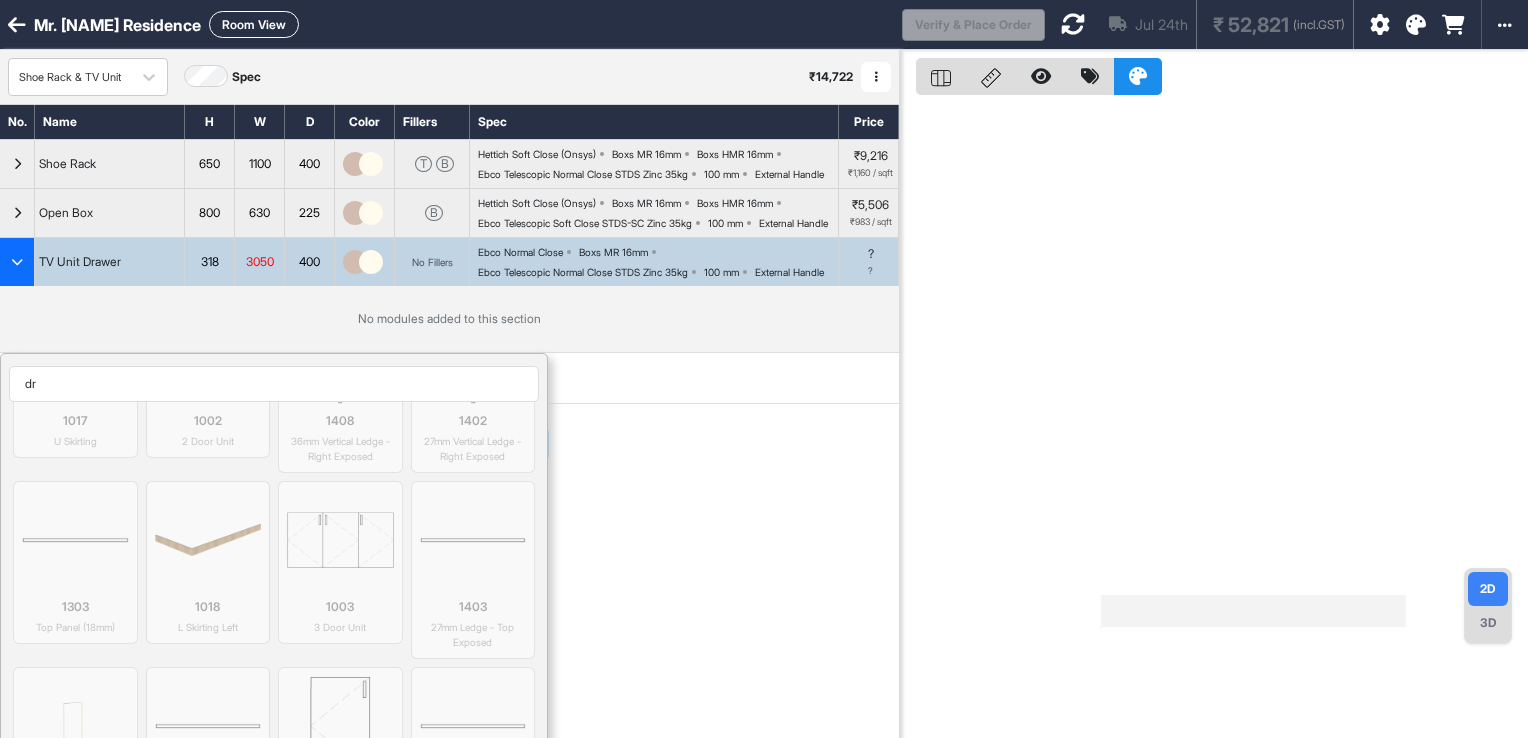 scroll, scrollTop: 162, scrollLeft: 0, axis: vertical 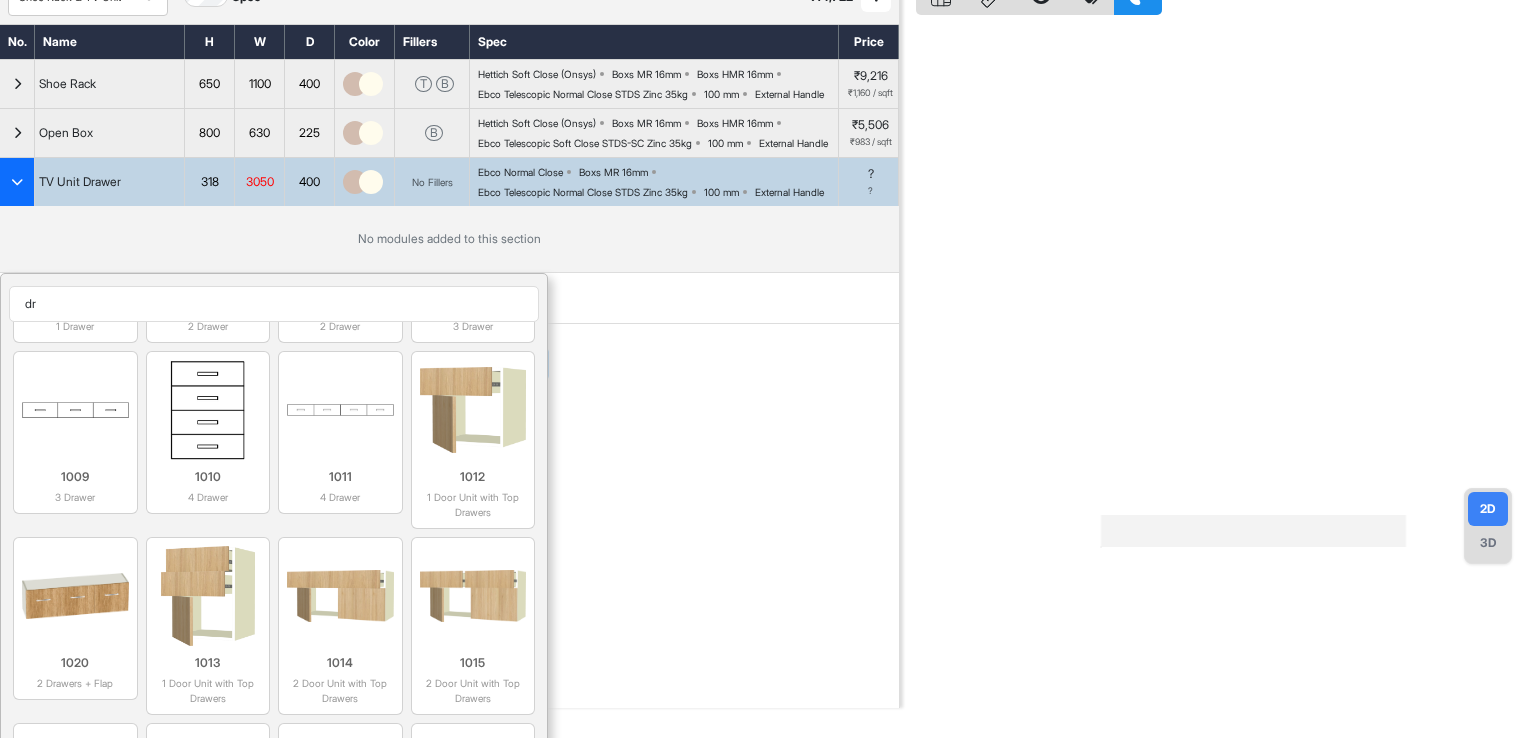click on "dr" at bounding box center [274, 304] 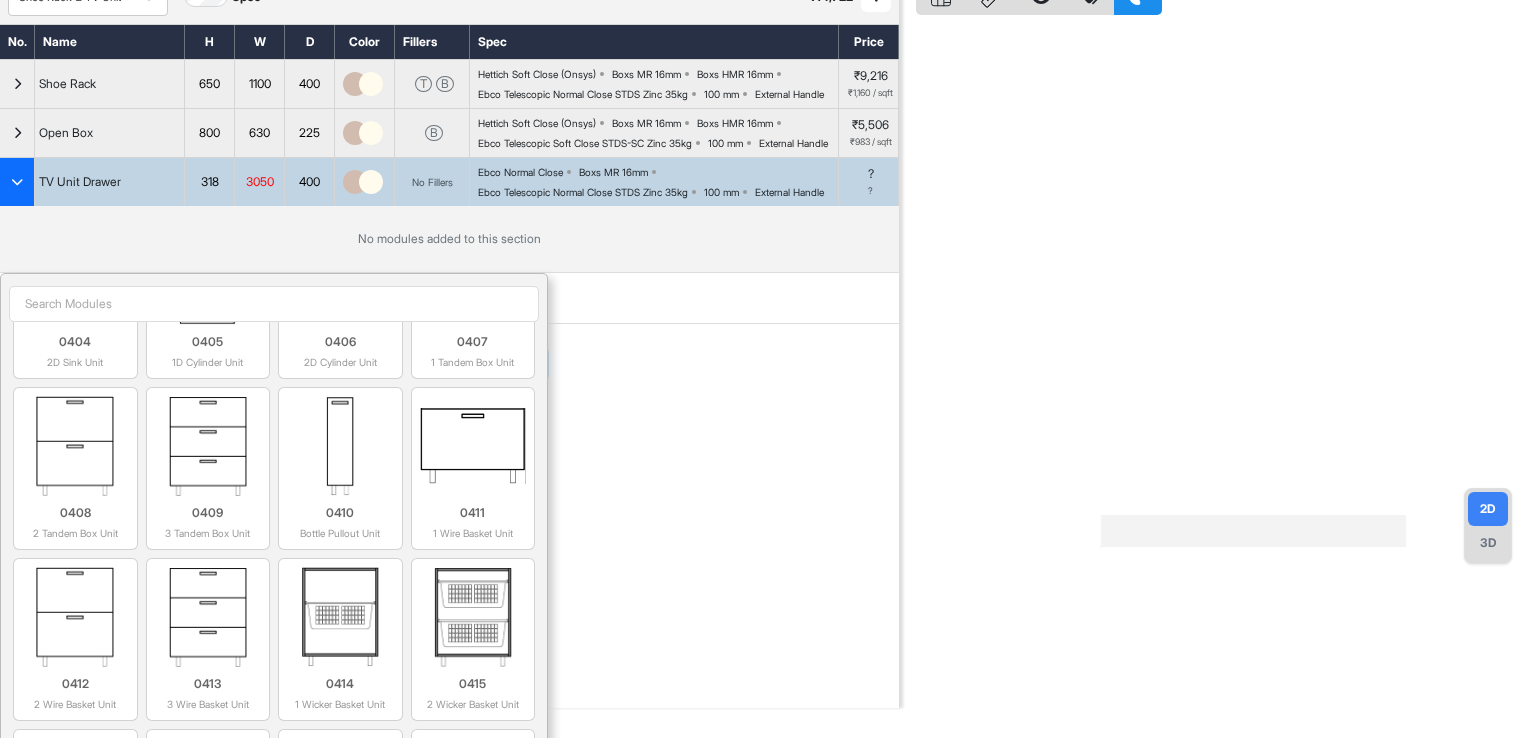 scroll, scrollTop: 5224, scrollLeft: 0, axis: vertical 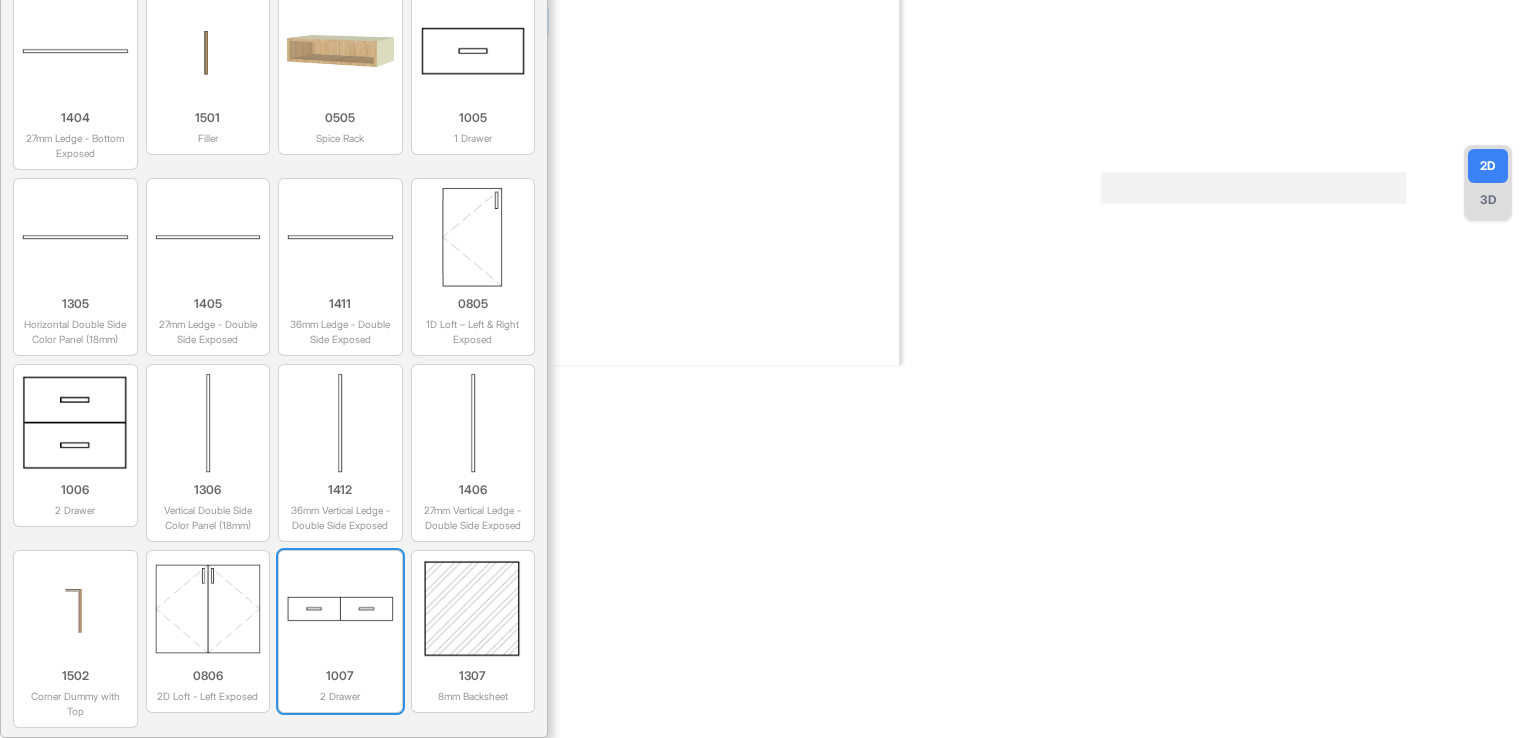 click at bounding box center (340, 609) 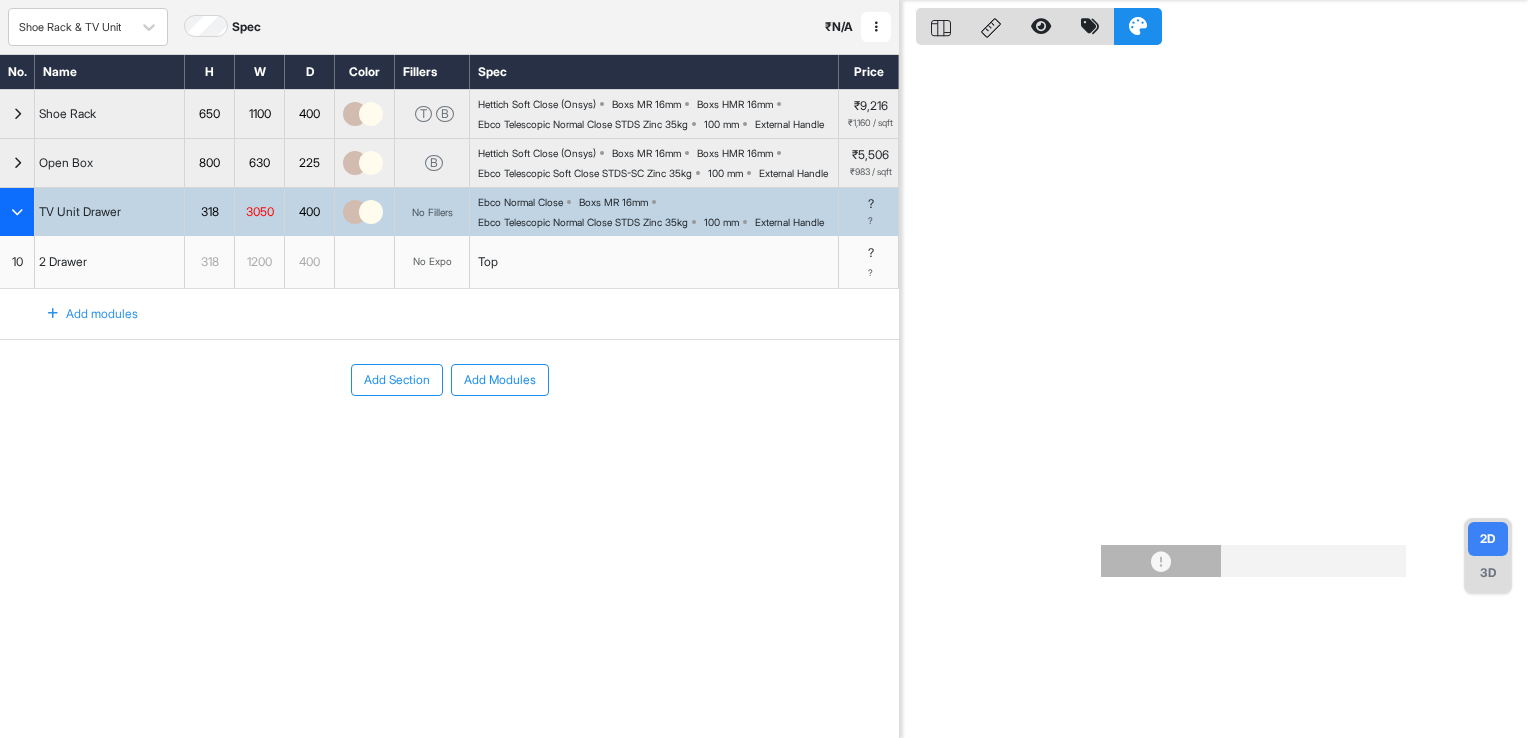 click on "1200" at bounding box center [259, 262] 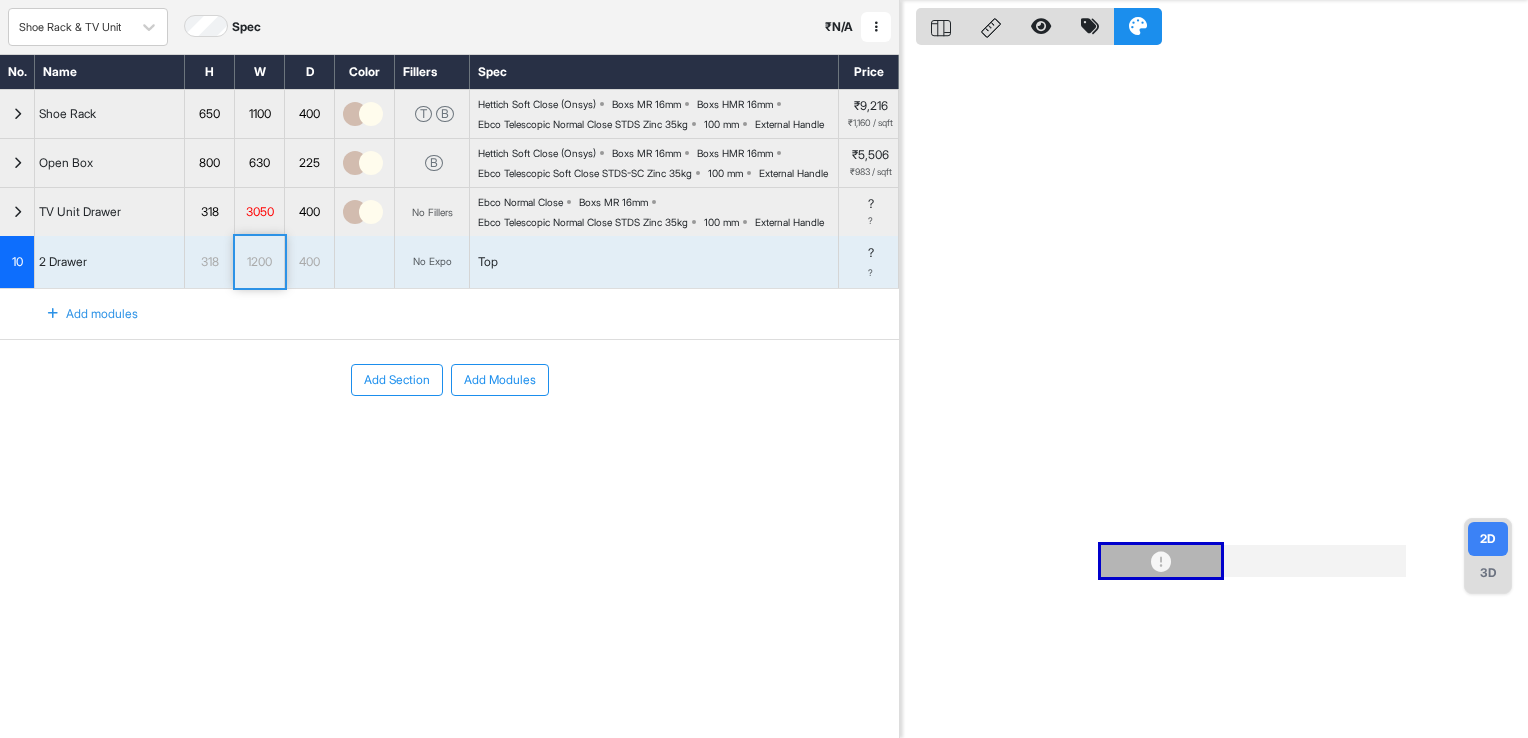 click on "1200" at bounding box center (259, 262) 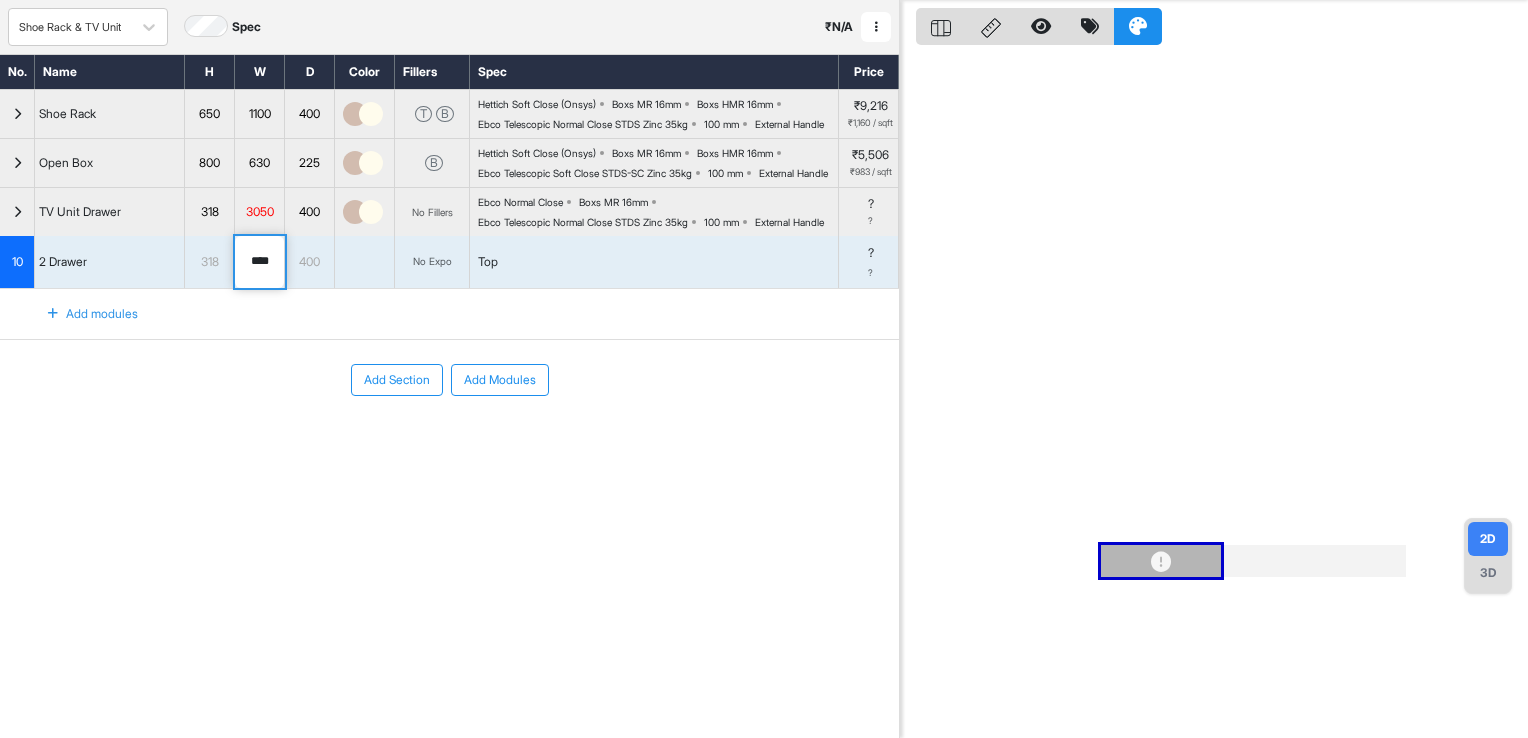 drag, startPoint x: 275, startPoint y: 323, endPoint x: 235, endPoint y: 331, distance: 40.792156 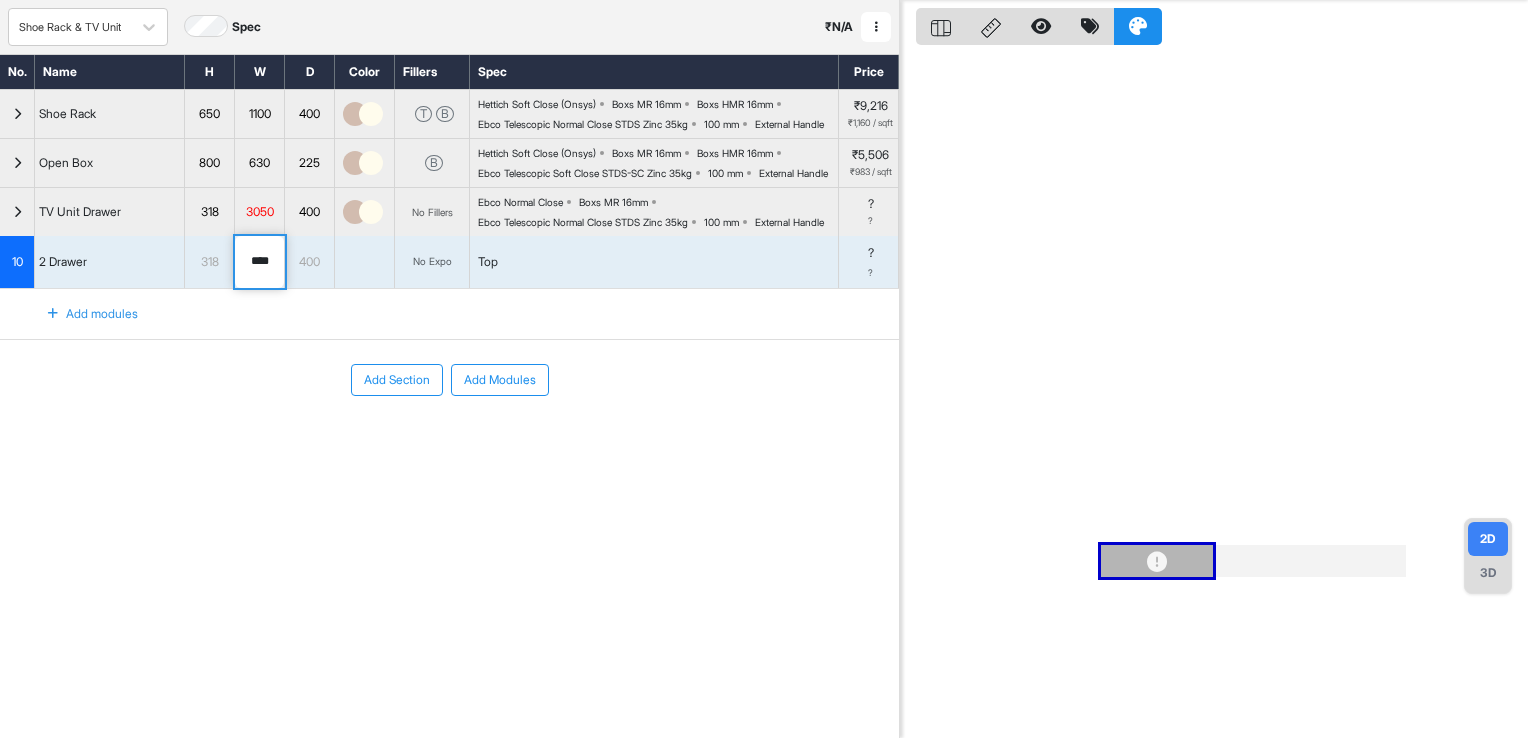 click on "Add Section Add Modules" at bounding box center (449, 440) 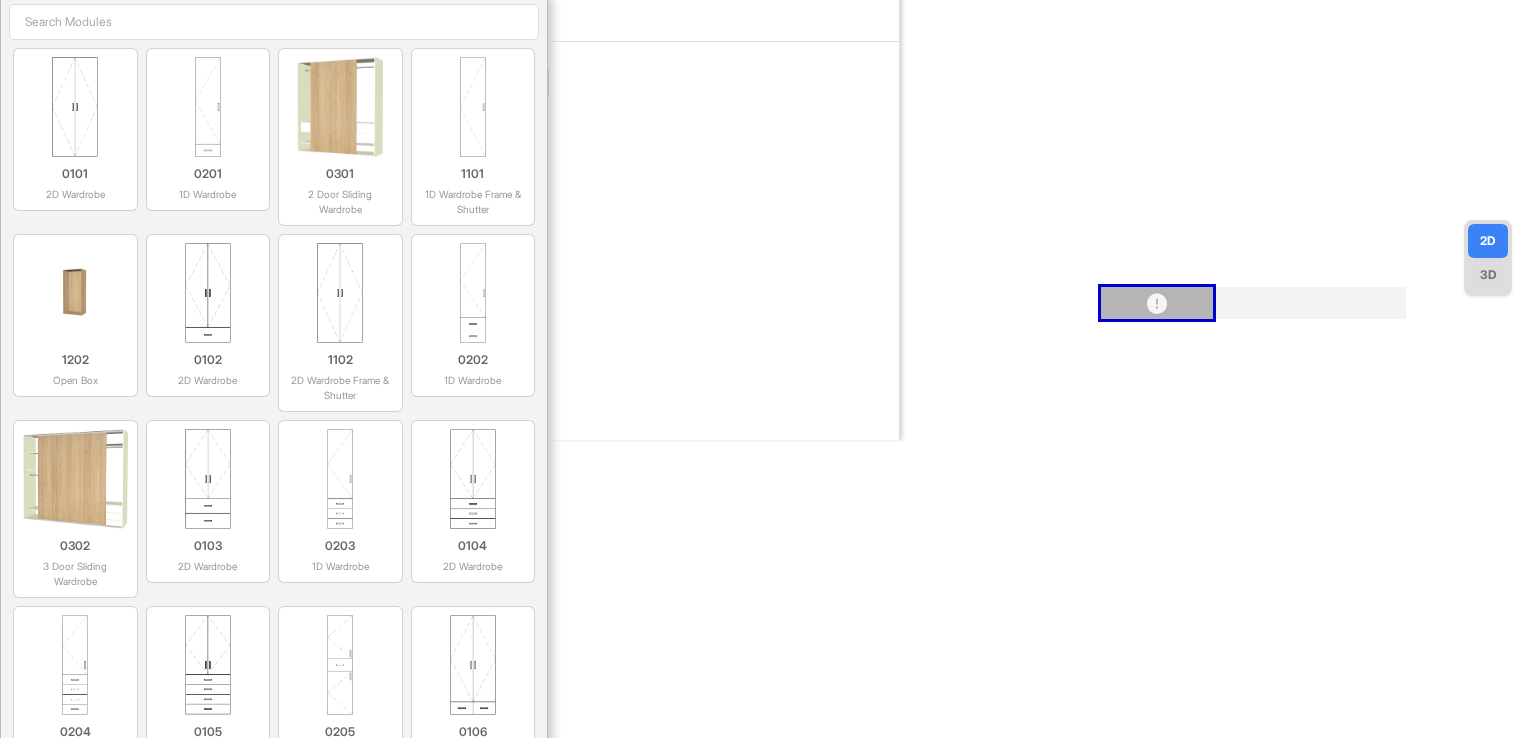 scroll, scrollTop: 350, scrollLeft: 0, axis: vertical 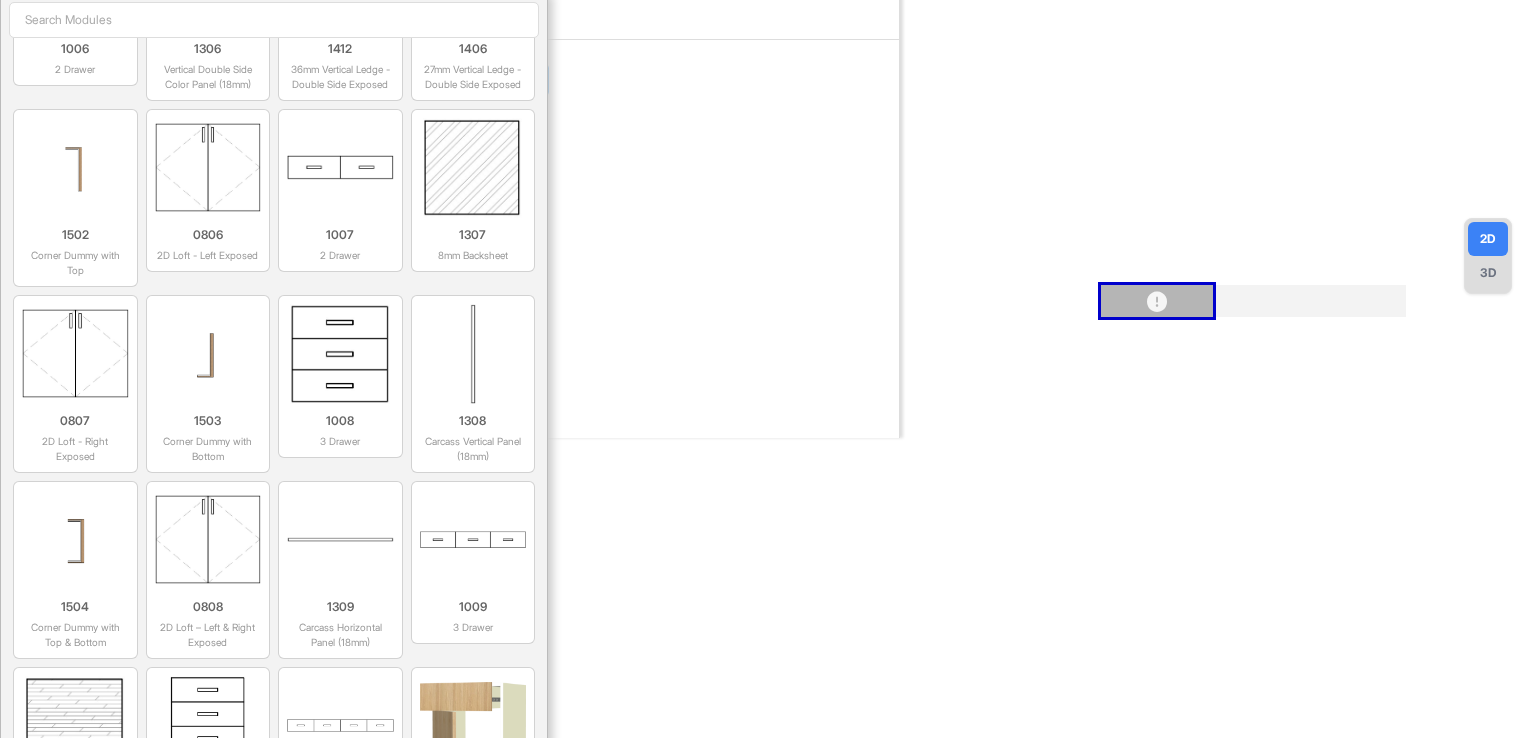click at bounding box center [274, 20] 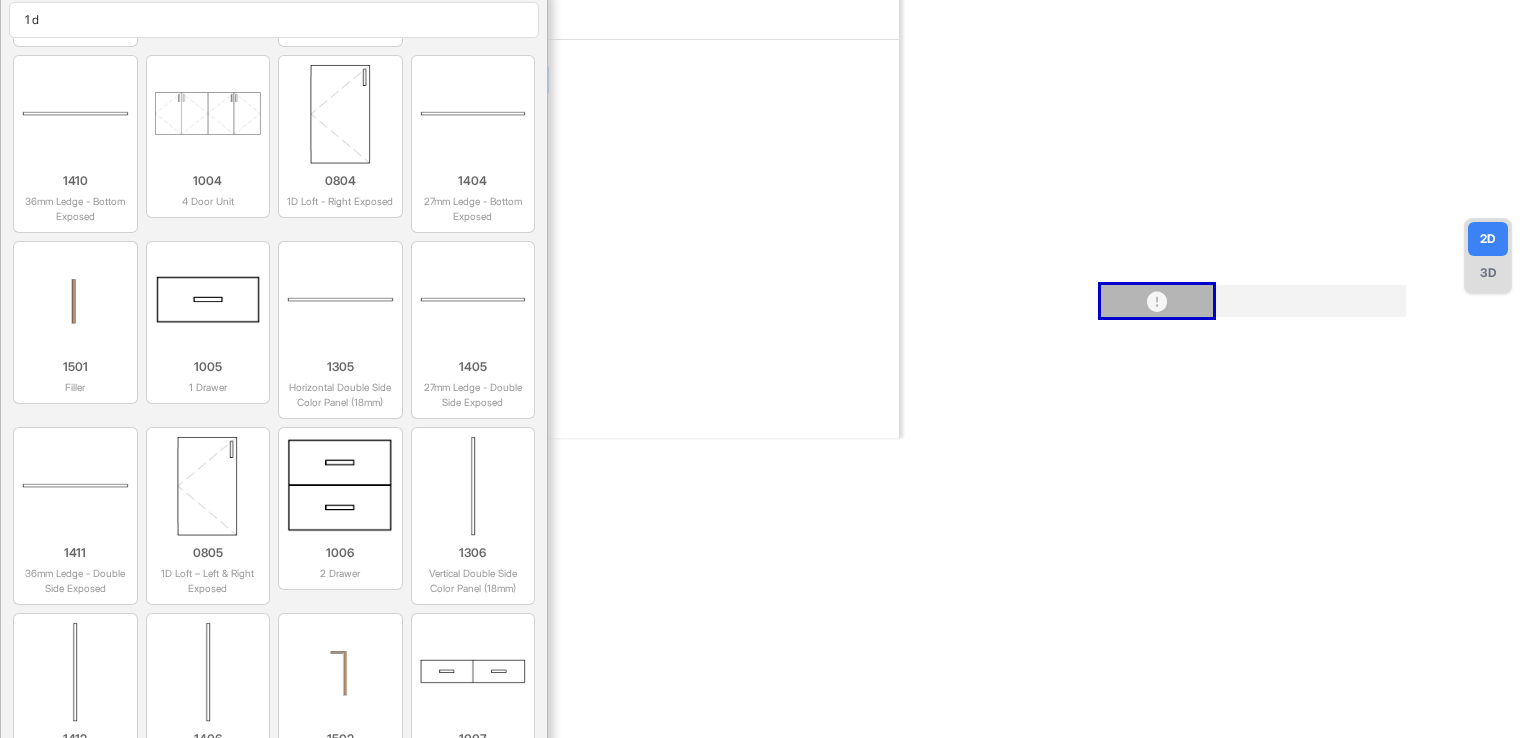 scroll, scrollTop: 1030, scrollLeft: 0, axis: vertical 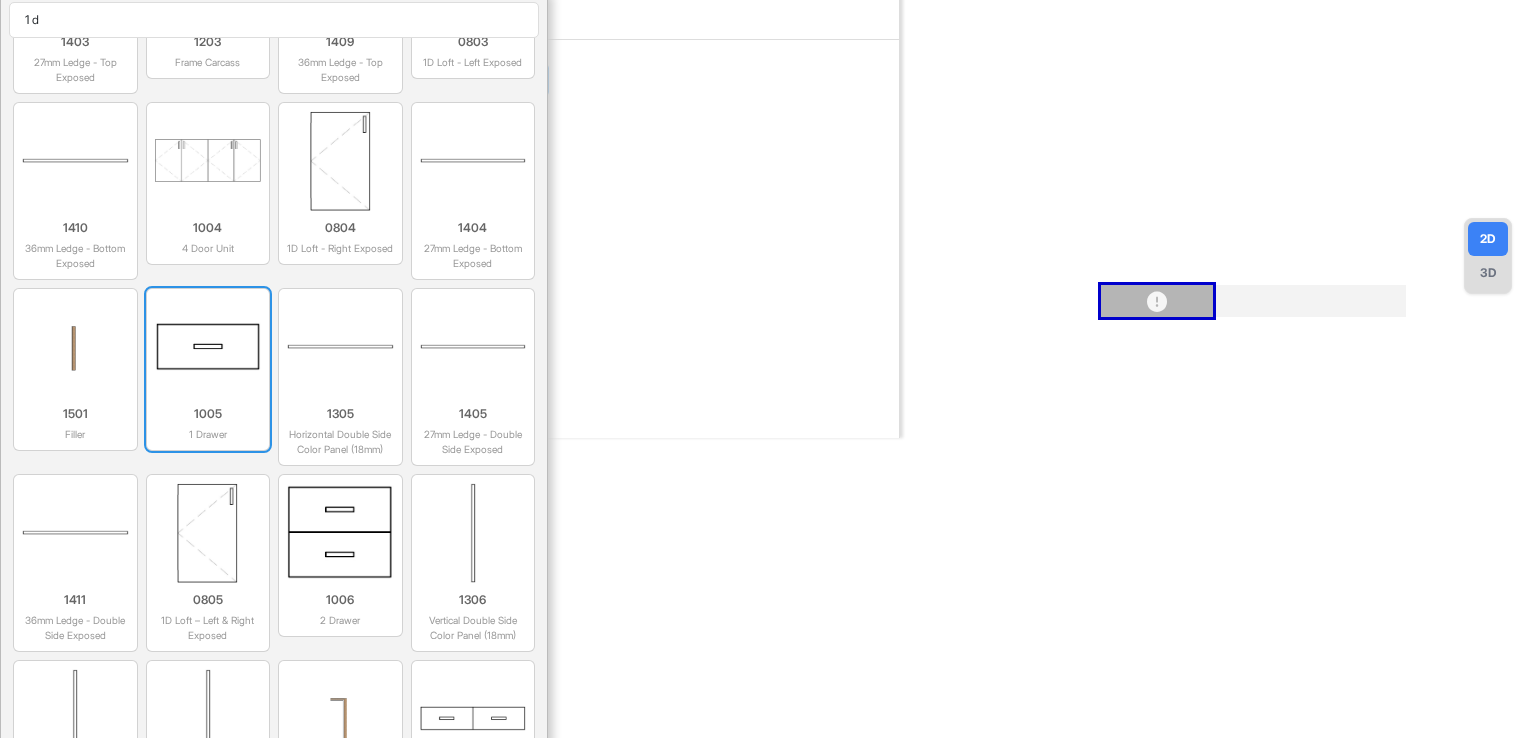 type on "1 d" 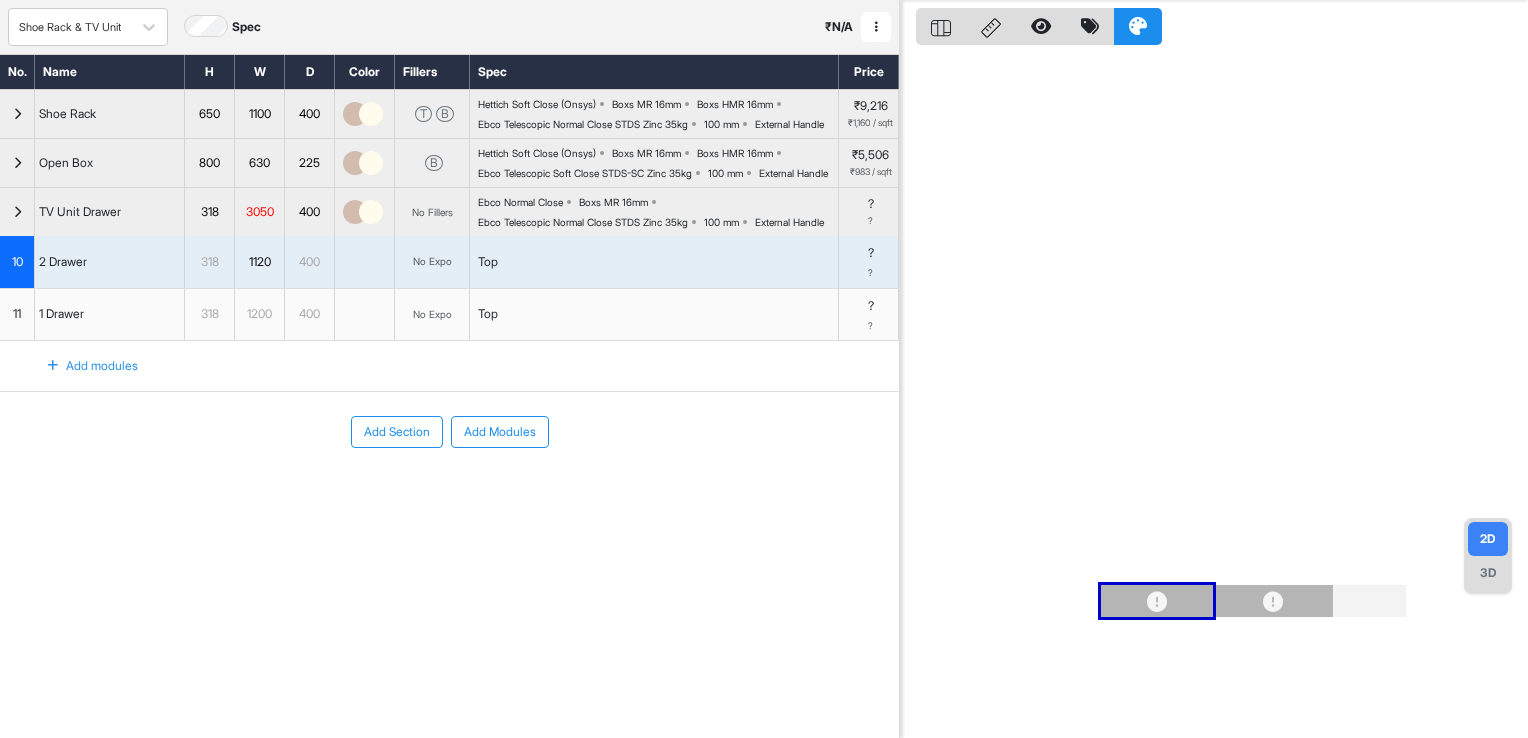 click on "1200" at bounding box center [259, 314] 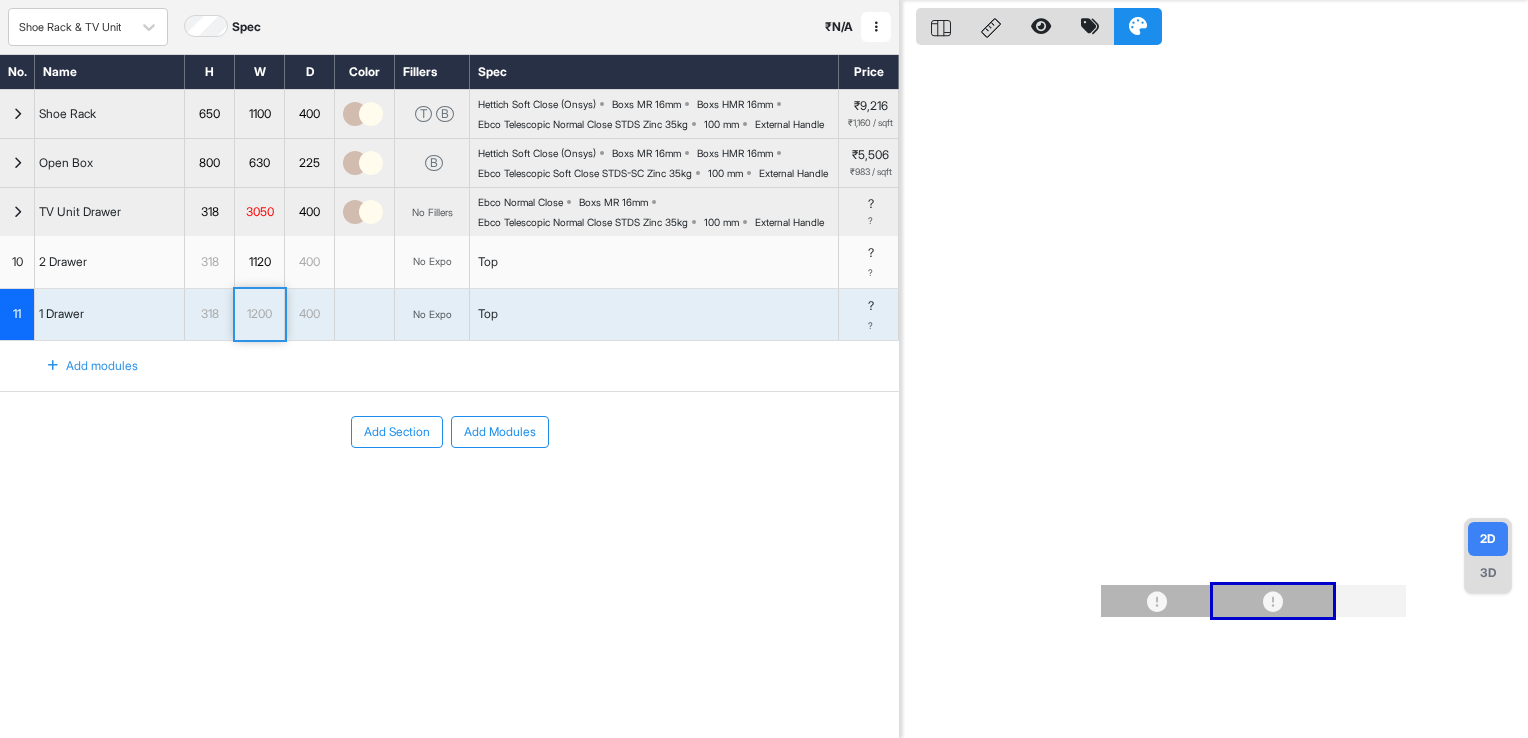 click on "1200" at bounding box center (259, 314) 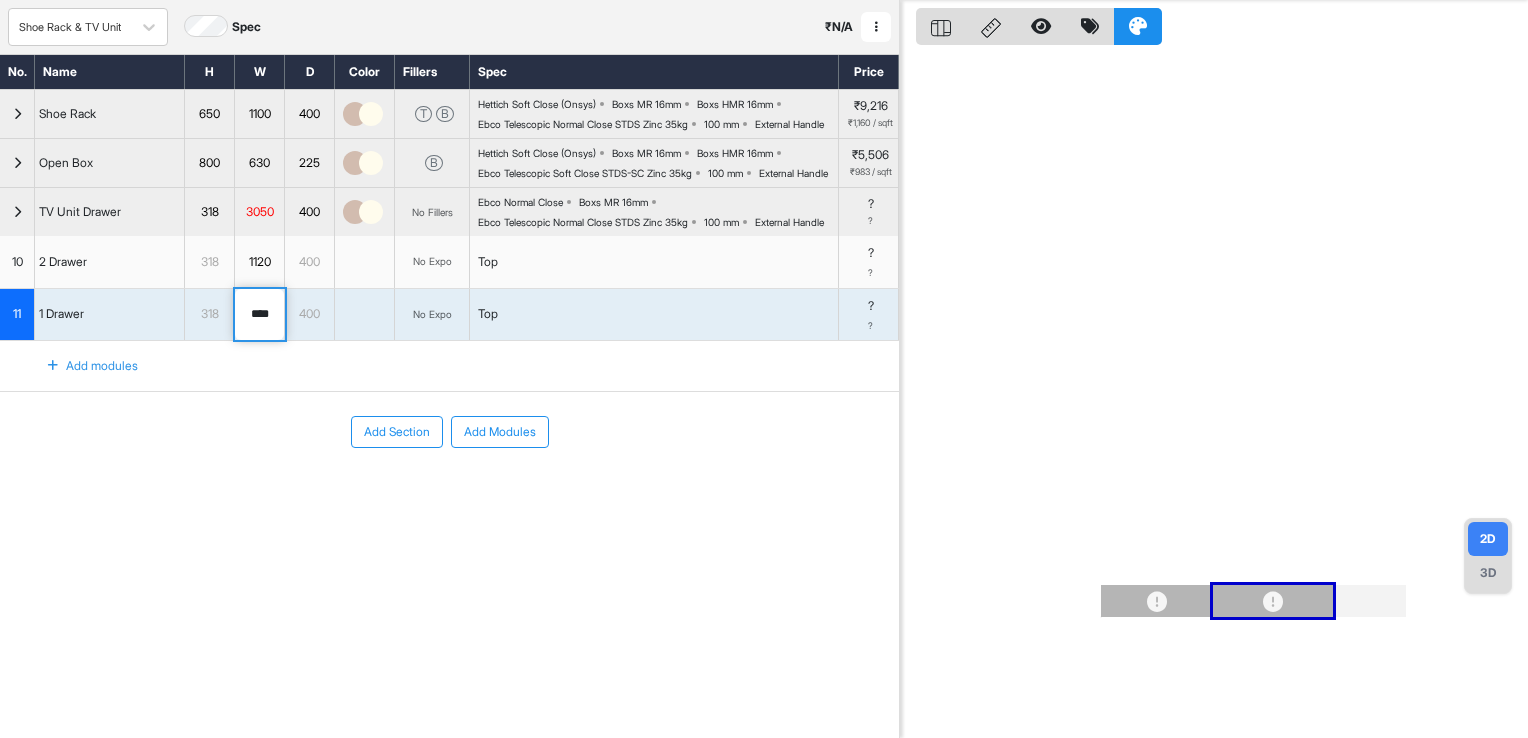 click on "****" at bounding box center (259, 315) 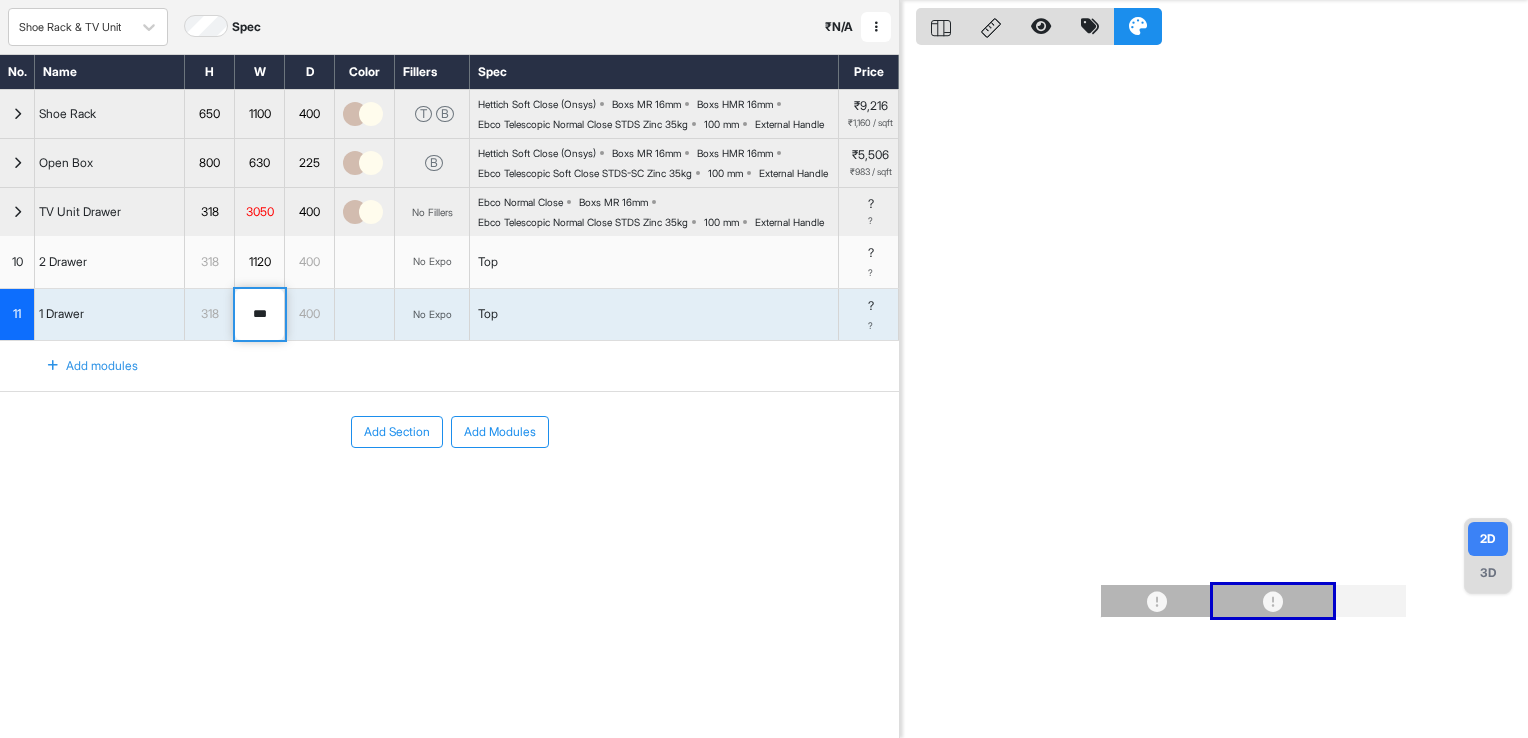 type on "***" 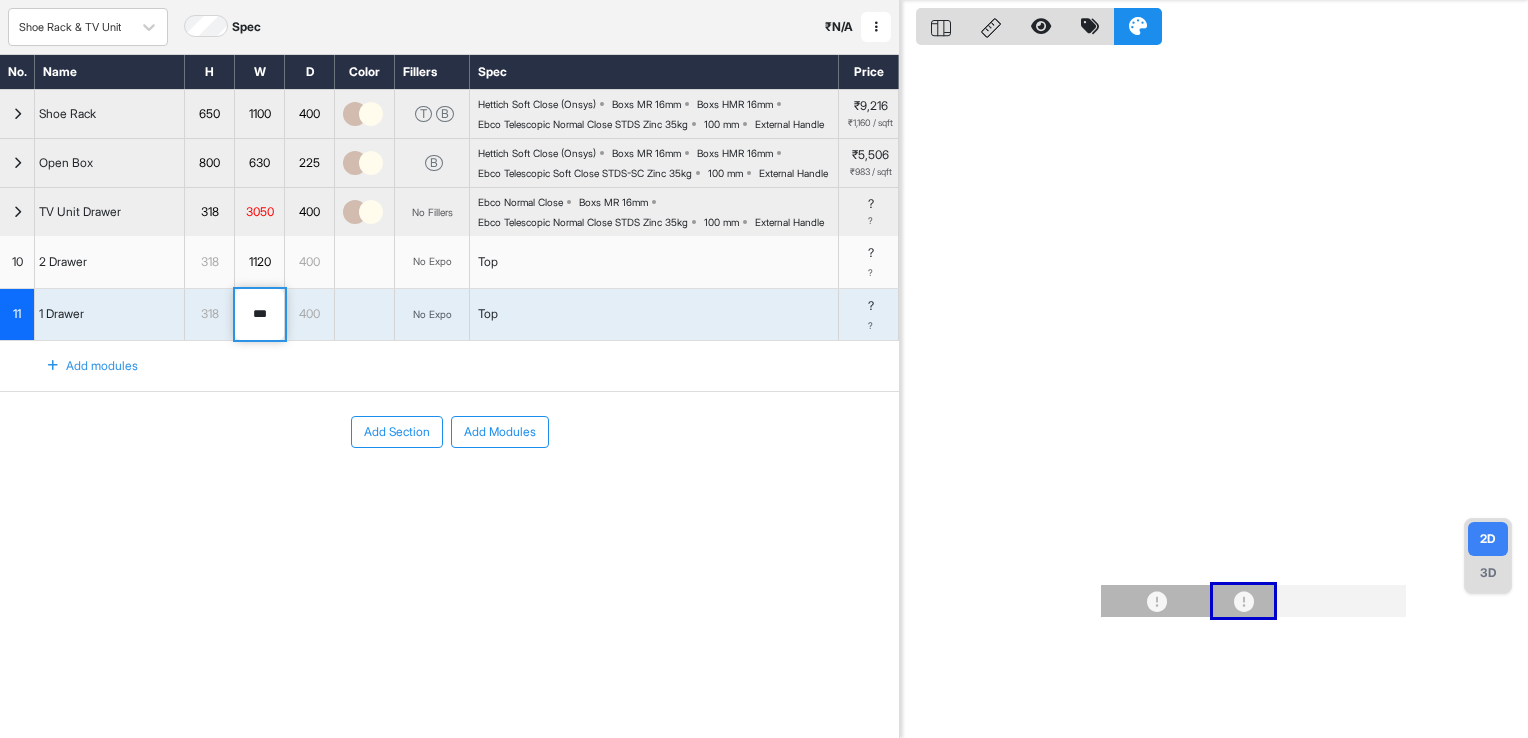 scroll, scrollTop: 0, scrollLeft: 0, axis: both 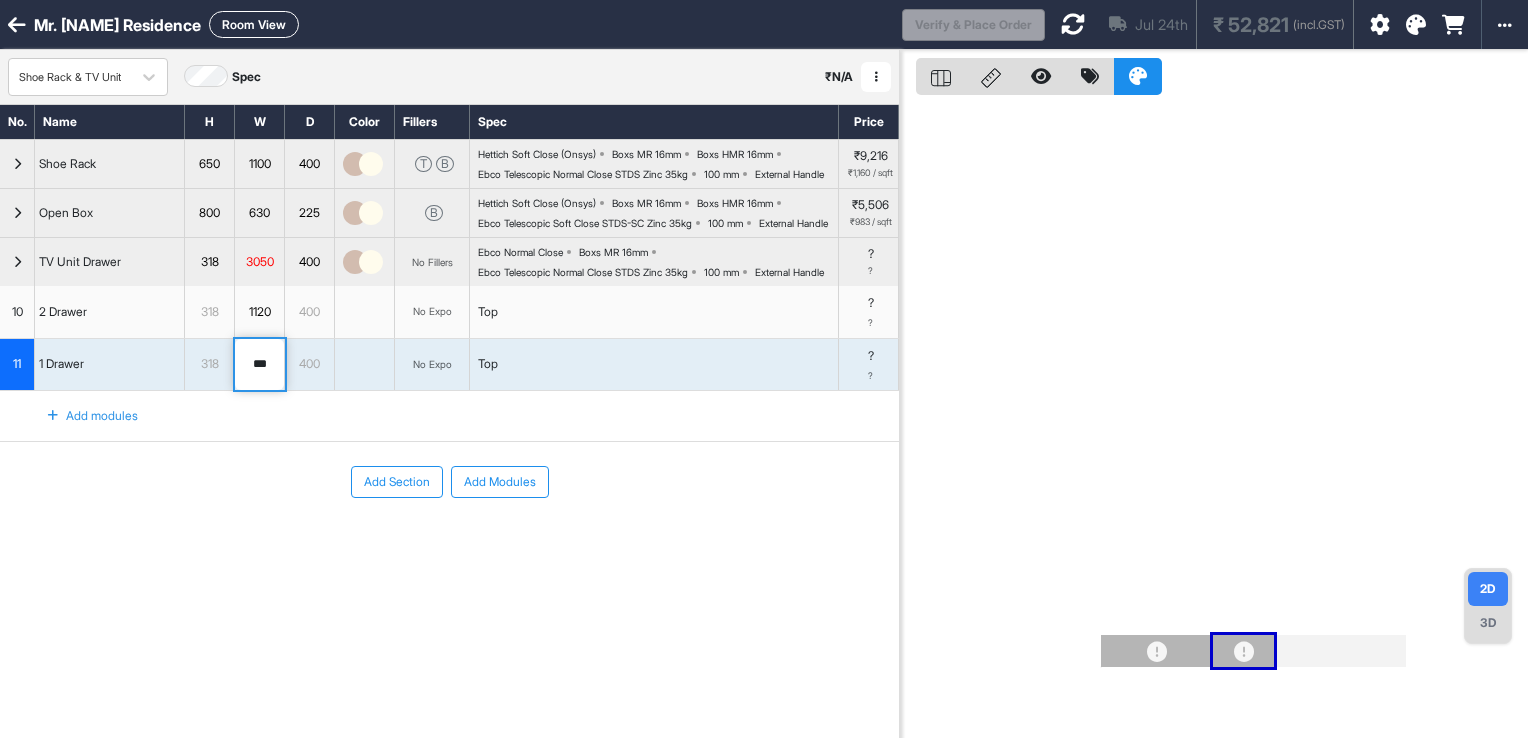 click at bounding box center [1073, 24] 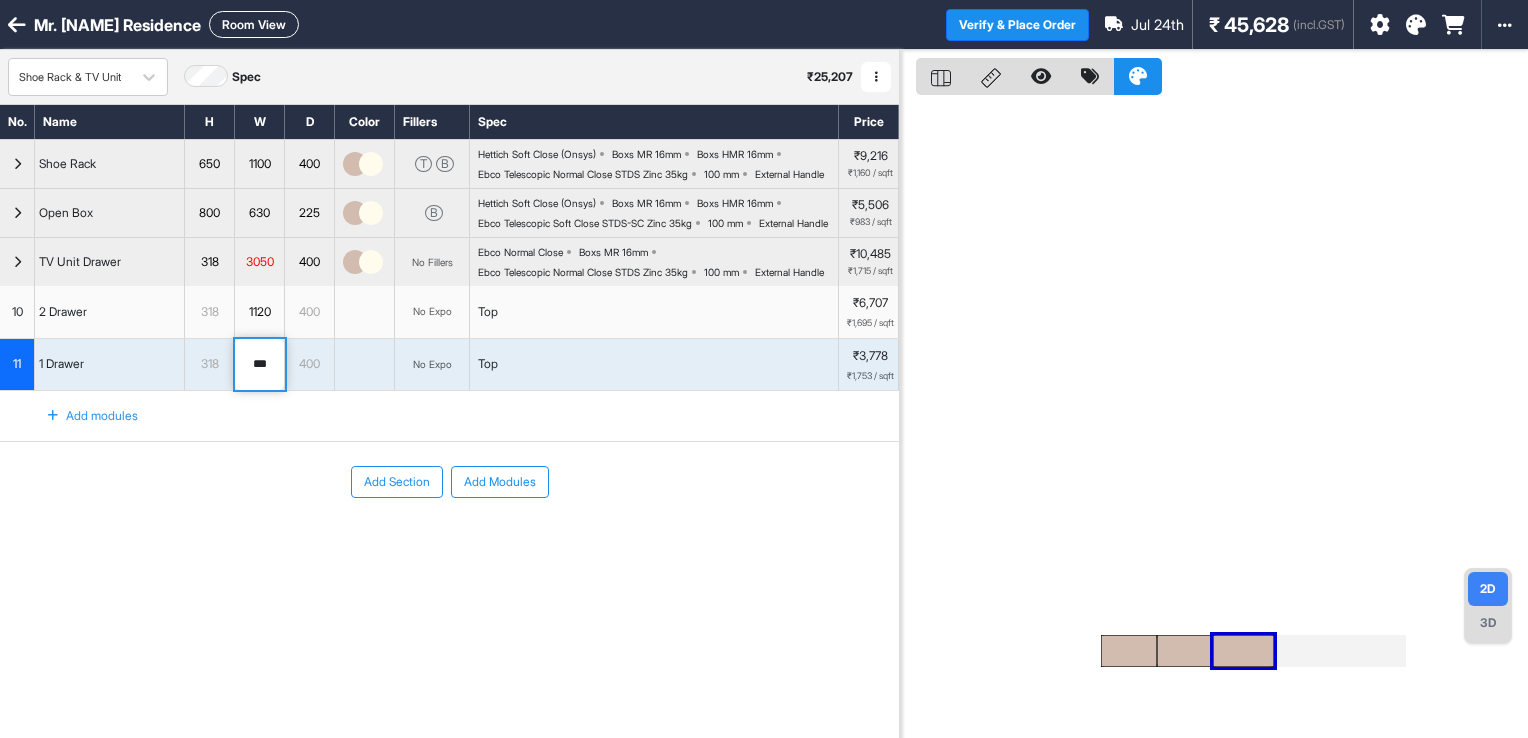 click on "Top" at bounding box center (654, 365) 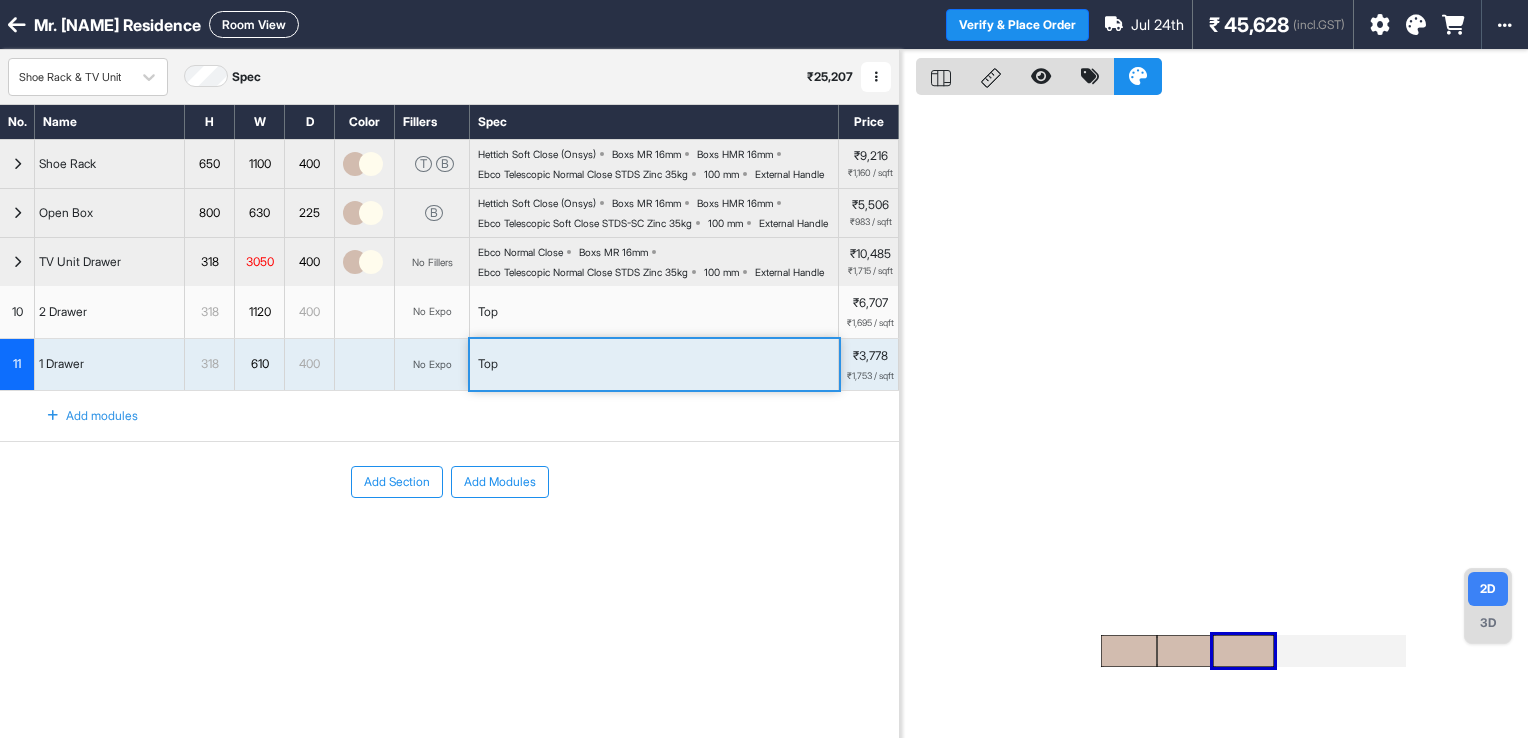 click on "Top" at bounding box center (654, 365) 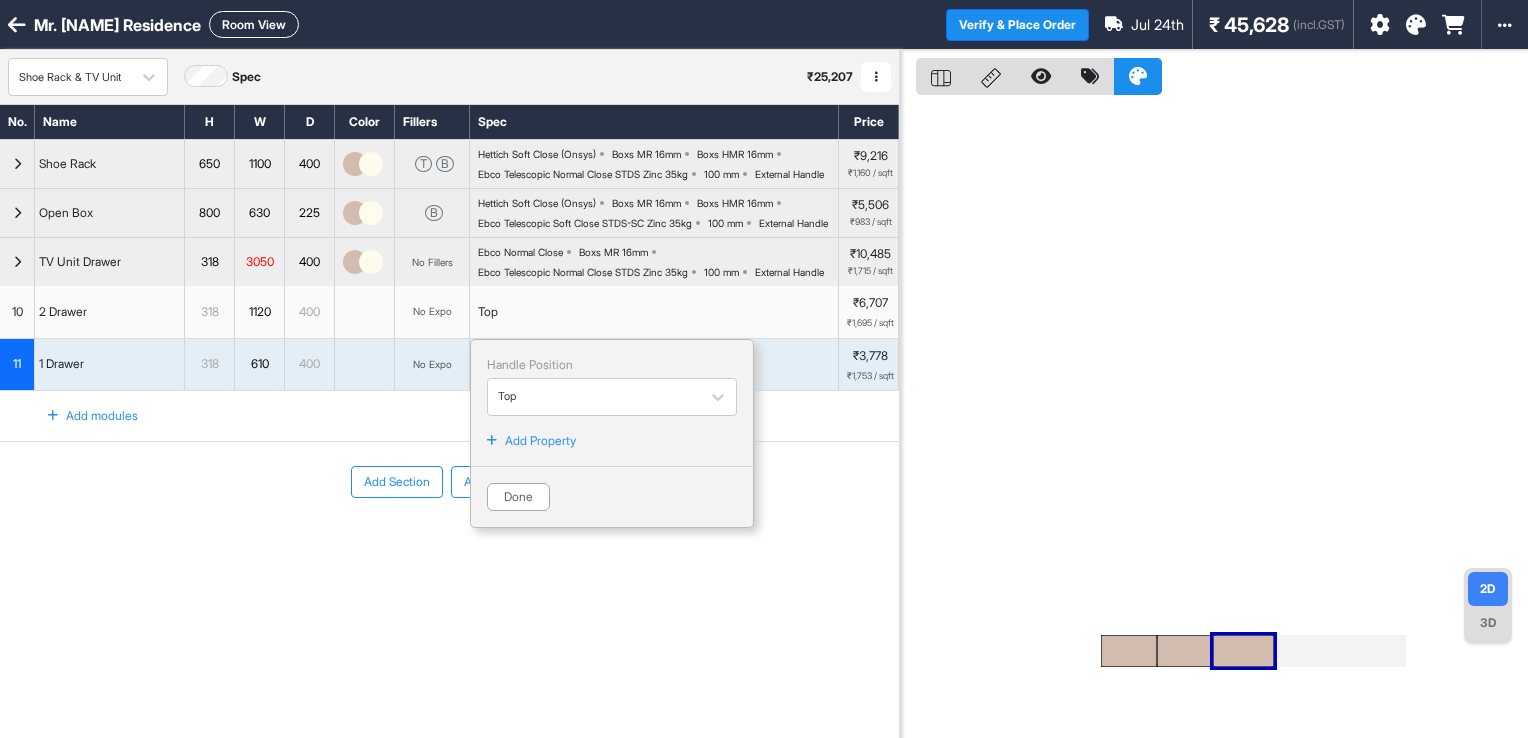 click at bounding box center [492, 441] 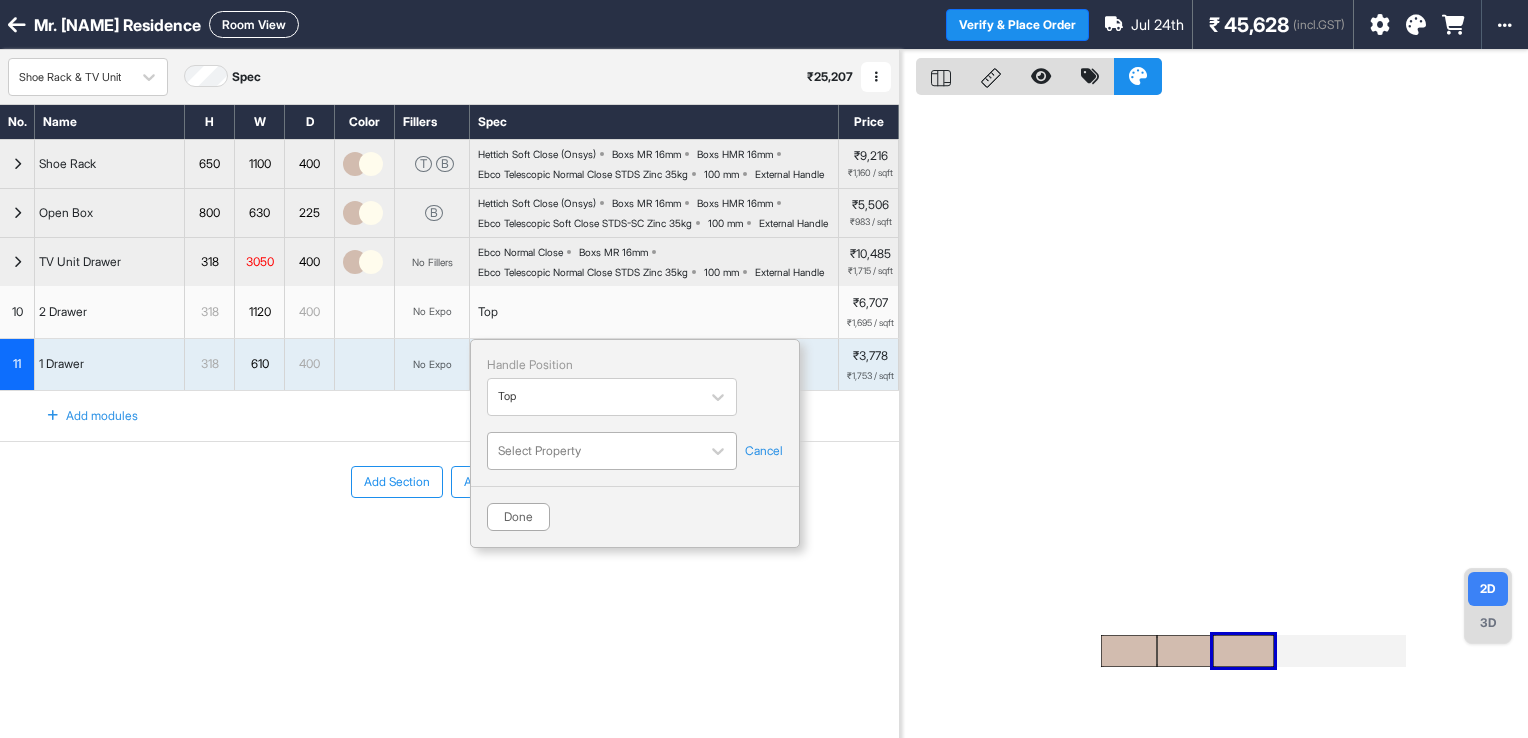 click at bounding box center (594, 451) 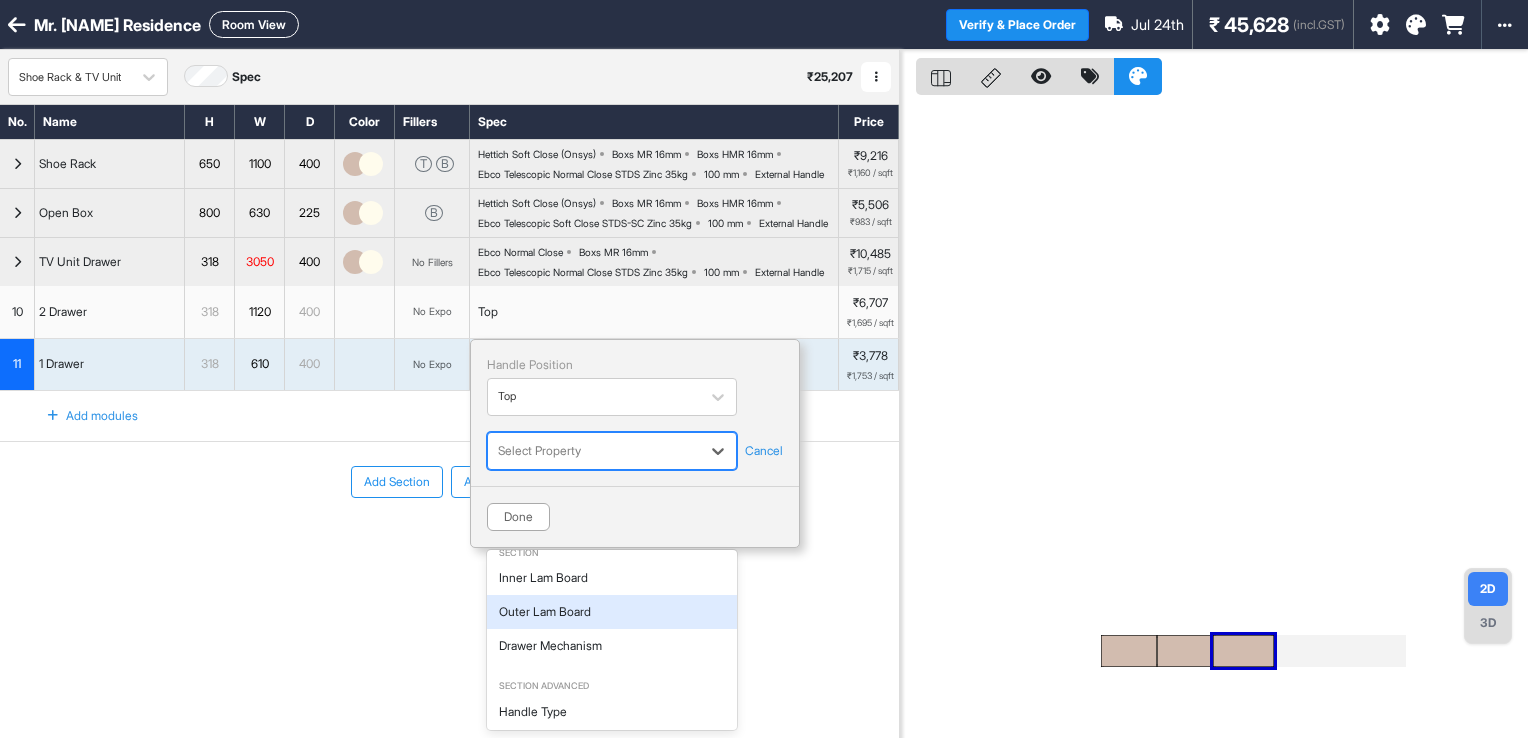 scroll, scrollTop: 0, scrollLeft: 0, axis: both 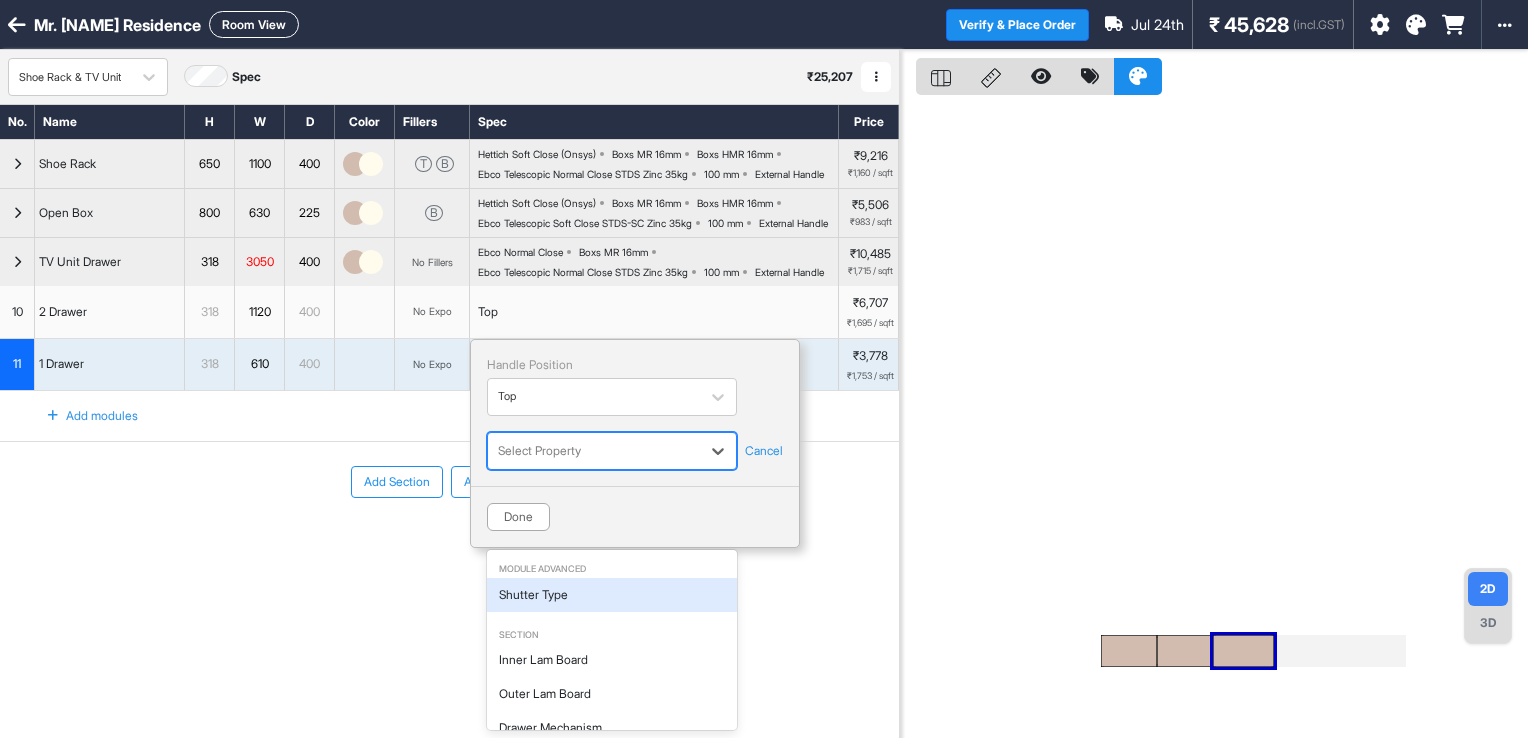 click on "Shutter Type" at bounding box center [612, 595] 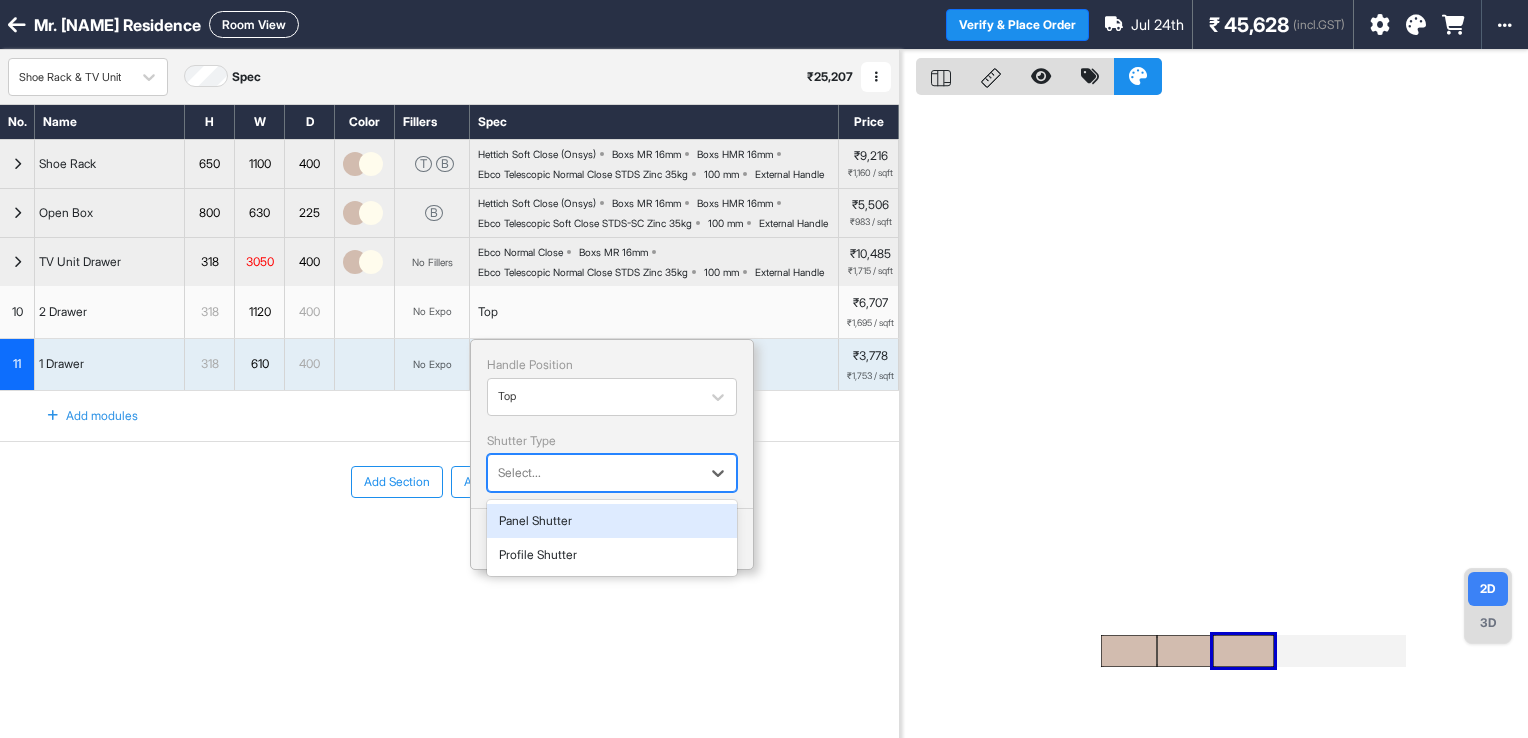 click at bounding box center [594, 473] 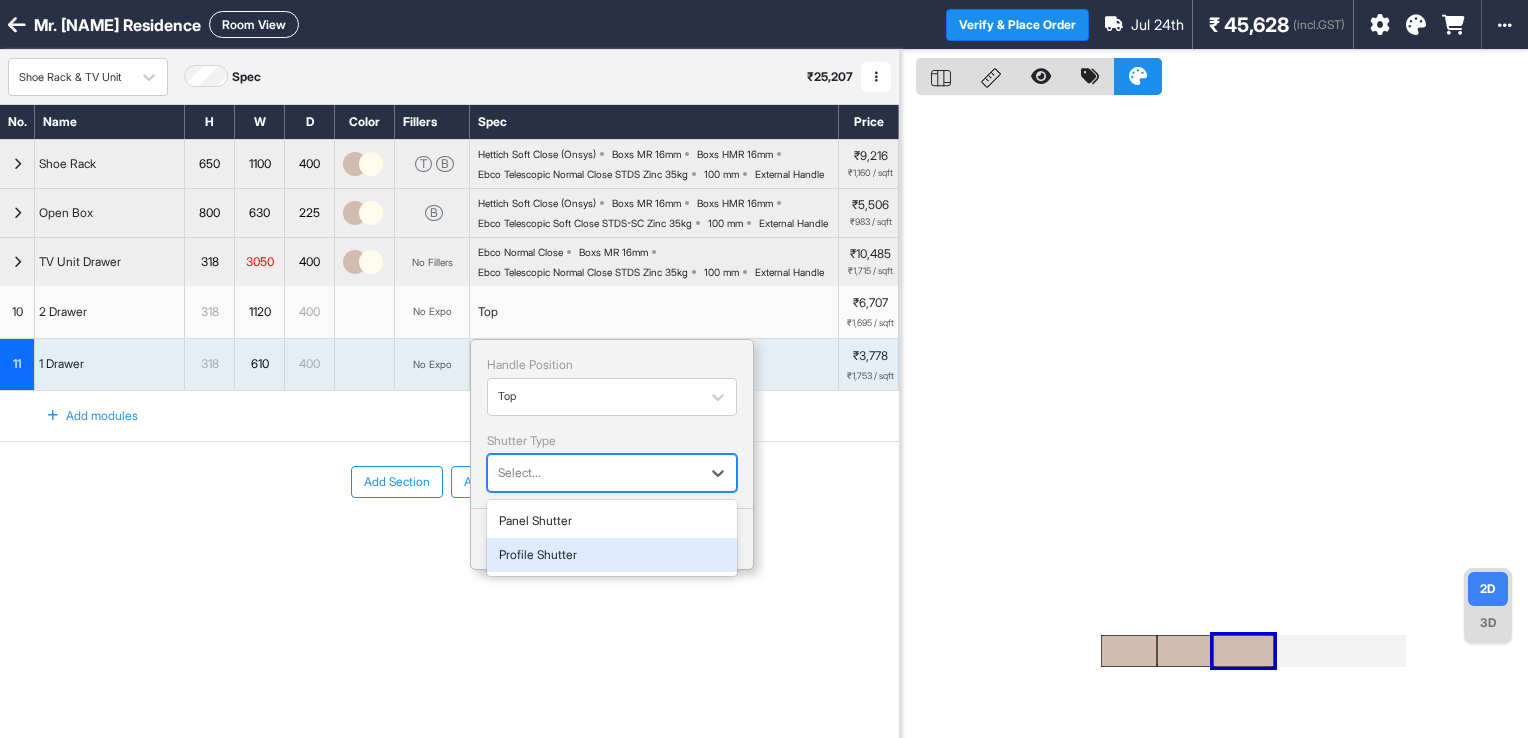 click on "Profile Shutter" at bounding box center [612, 555] 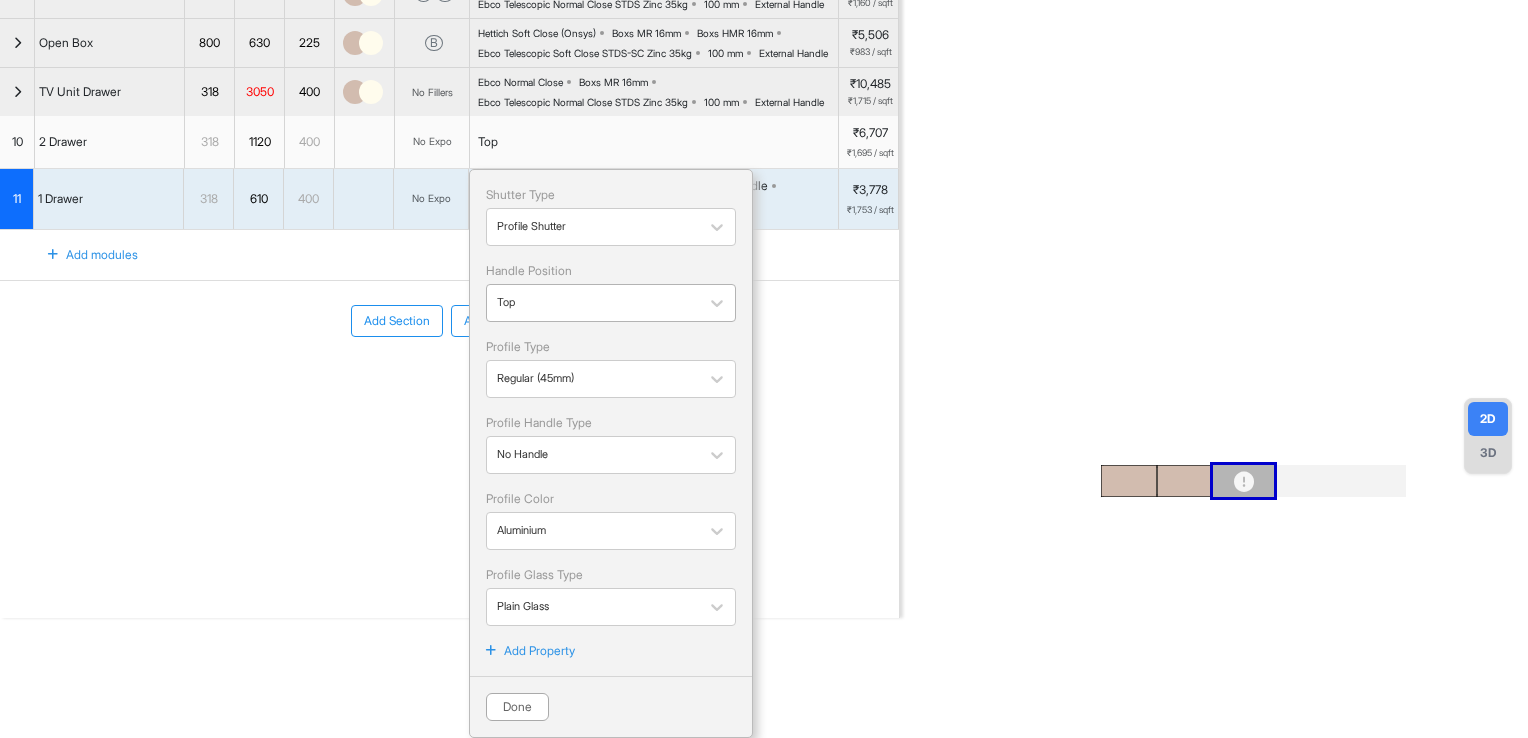 scroll, scrollTop: 200, scrollLeft: 0, axis: vertical 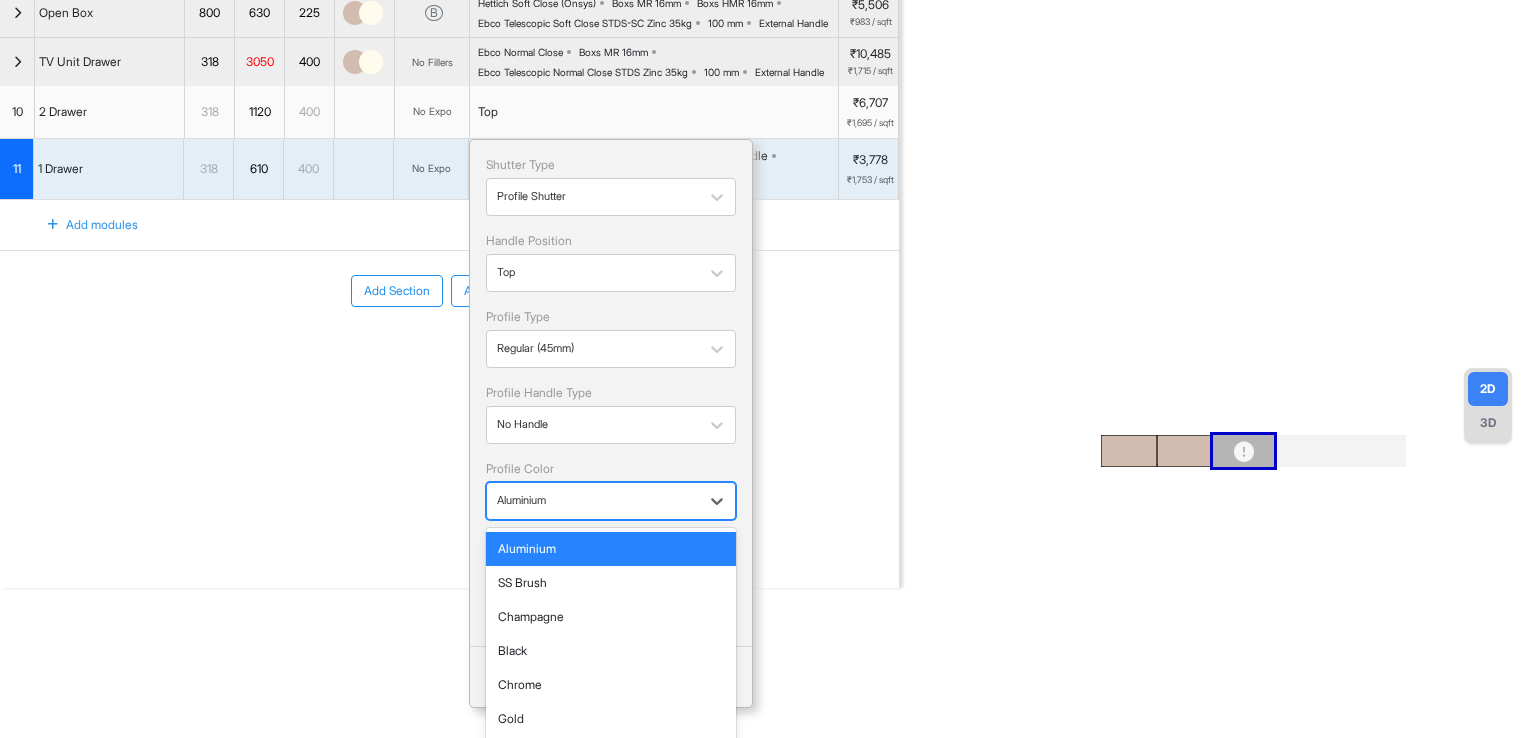 click at bounding box center (593, 501) 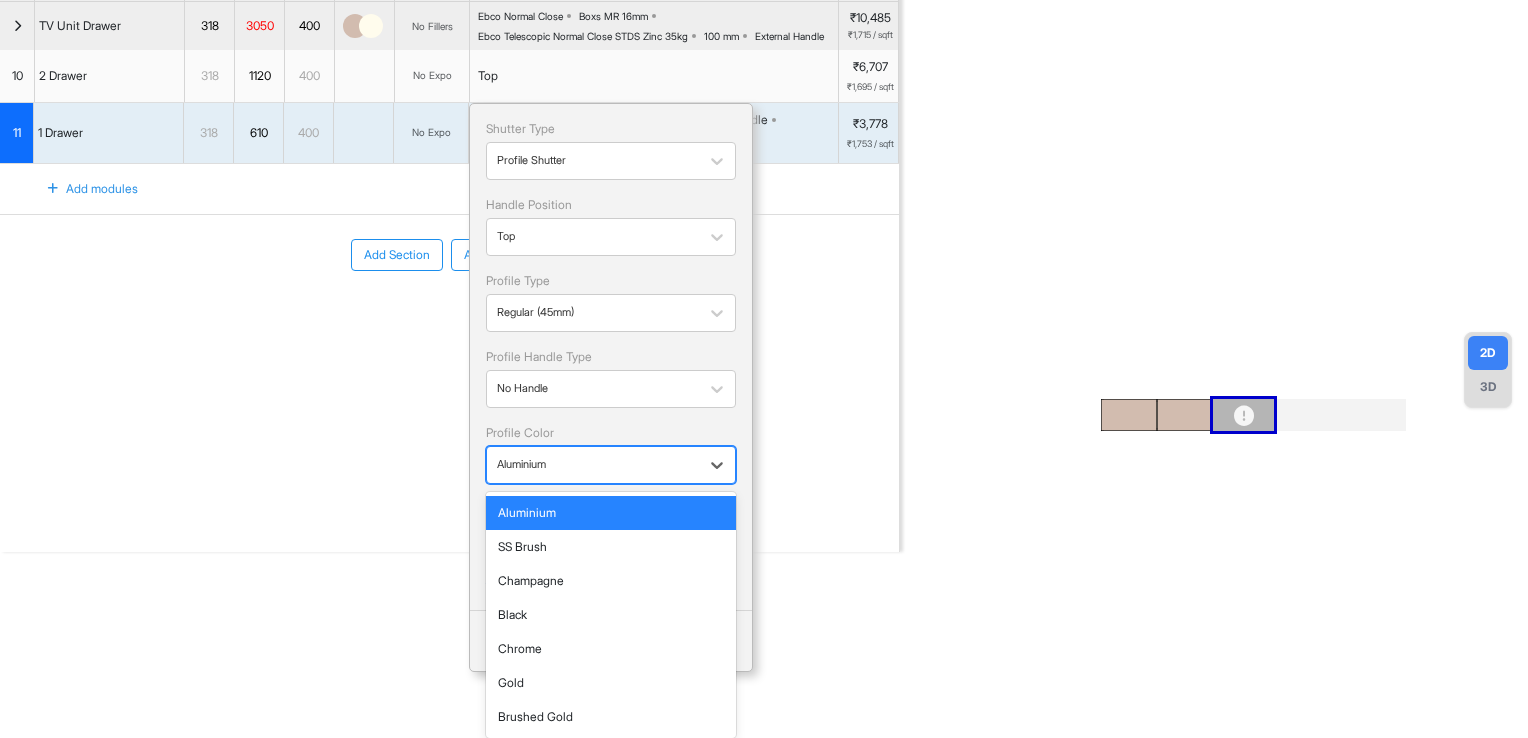 scroll, scrollTop: 307, scrollLeft: 0, axis: vertical 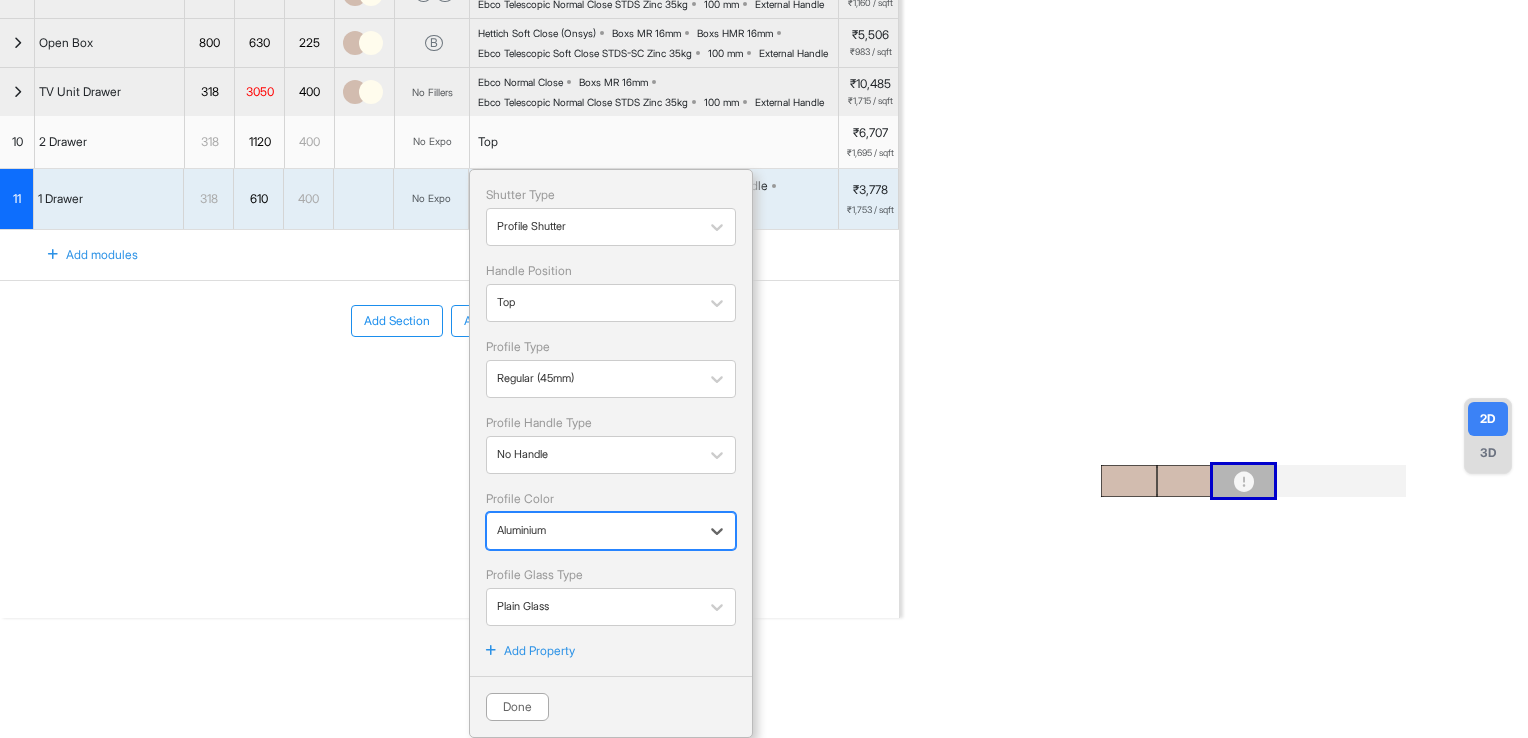 click on "Shutter Type Profile Shutter Handle Position Top Profile Type Regular (45mm) Profile Handle Type No Handle Profile Color Aluminium Profile Glass Type Plain Glass" at bounding box center [611, 406] 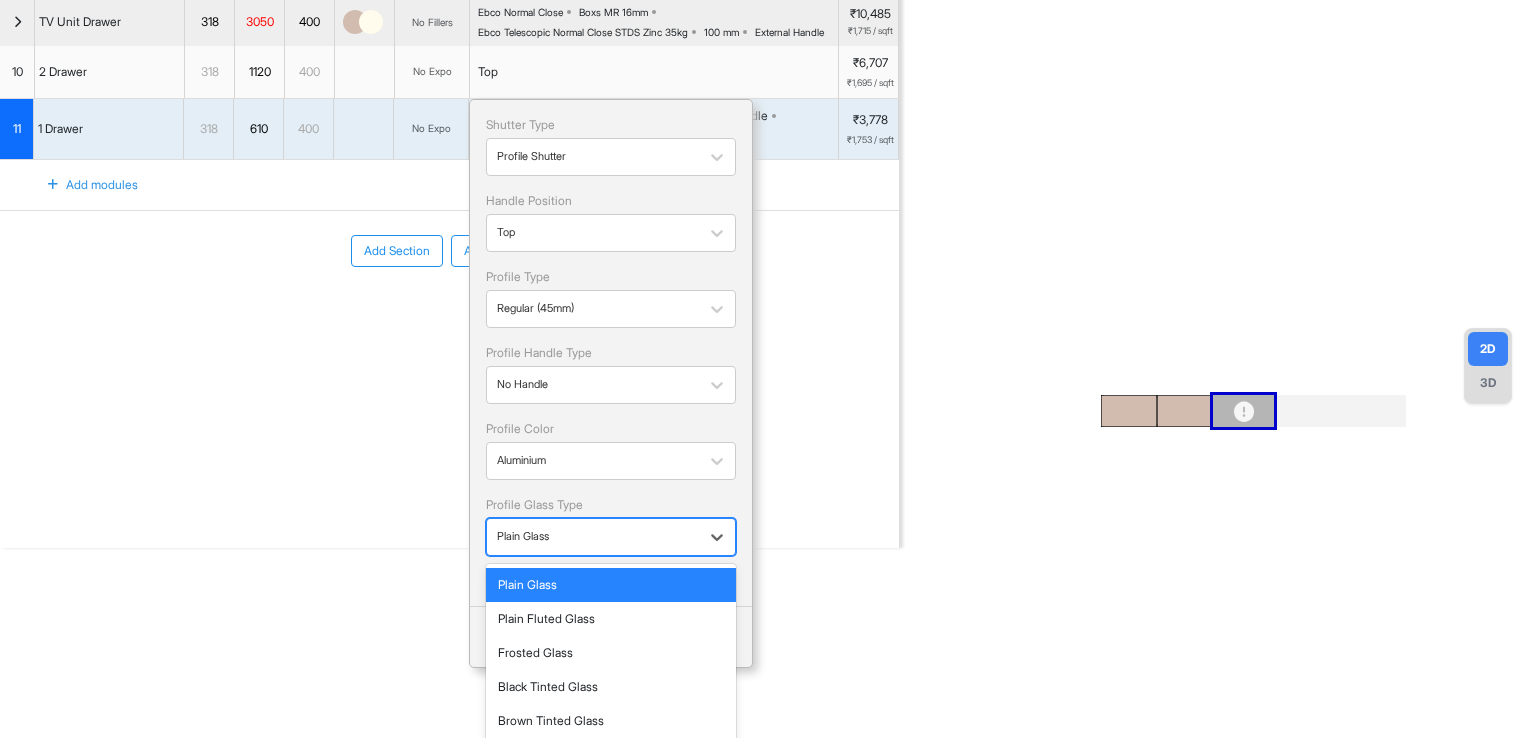 click at bounding box center [593, 537] 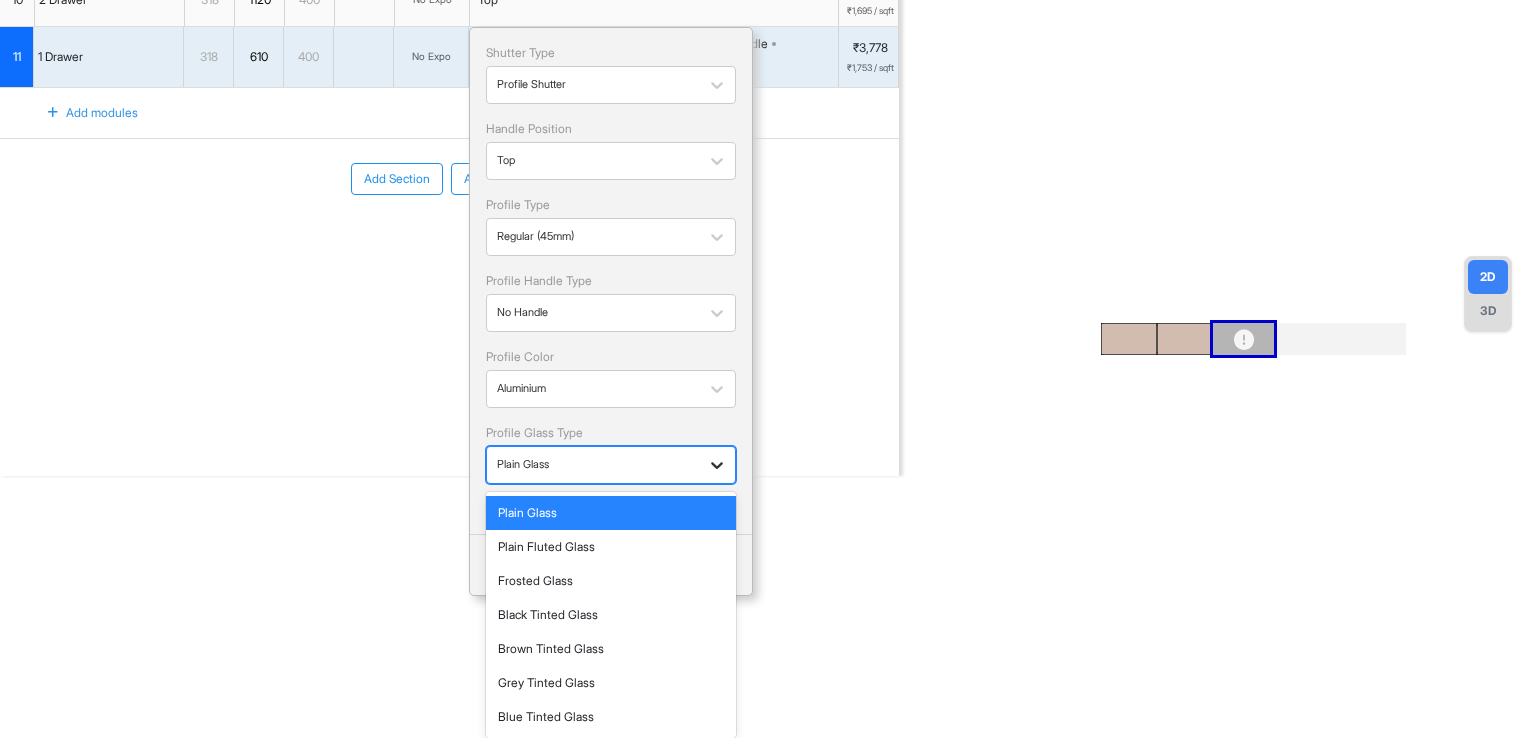 scroll, scrollTop: 240, scrollLeft: 0, axis: vertical 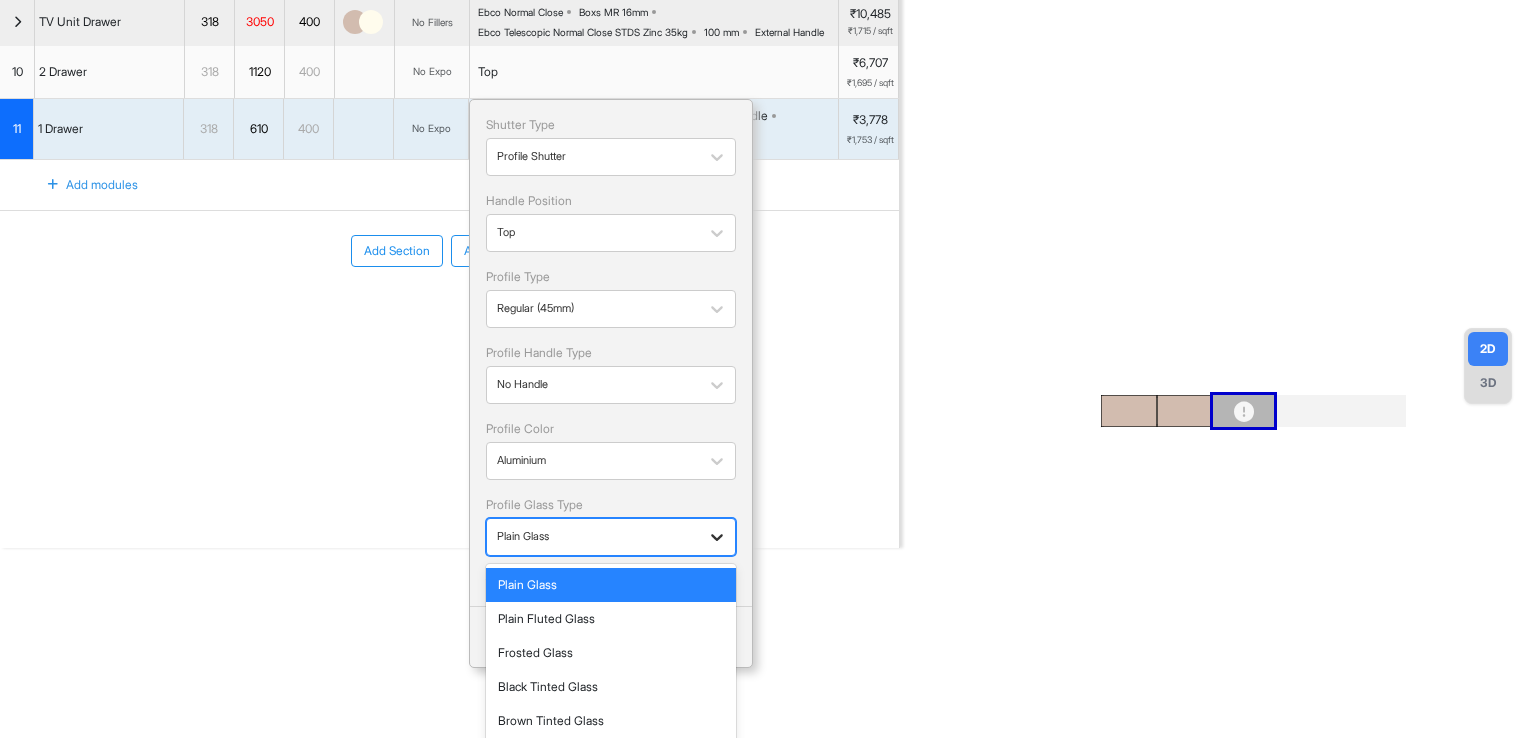 click on "Shutter Type Profile Shutter Handle Position Top Profile Type Regular (45mm) Profile Handle Type No Handle Profile Color Aluminium Profile Glass Type 7 results available. Use Up and Down to choose options, press Enter to select the currently focused option, press Escape to exit the menu, press Tab to select the option and exit the menu. Plain Glass Plain Glass Plain Fluted Glass Frosted Glass Black Tinted Glass Brown Tinted Glass Grey Tinted Glass Blue Tinted Glass" at bounding box center (611, 336) 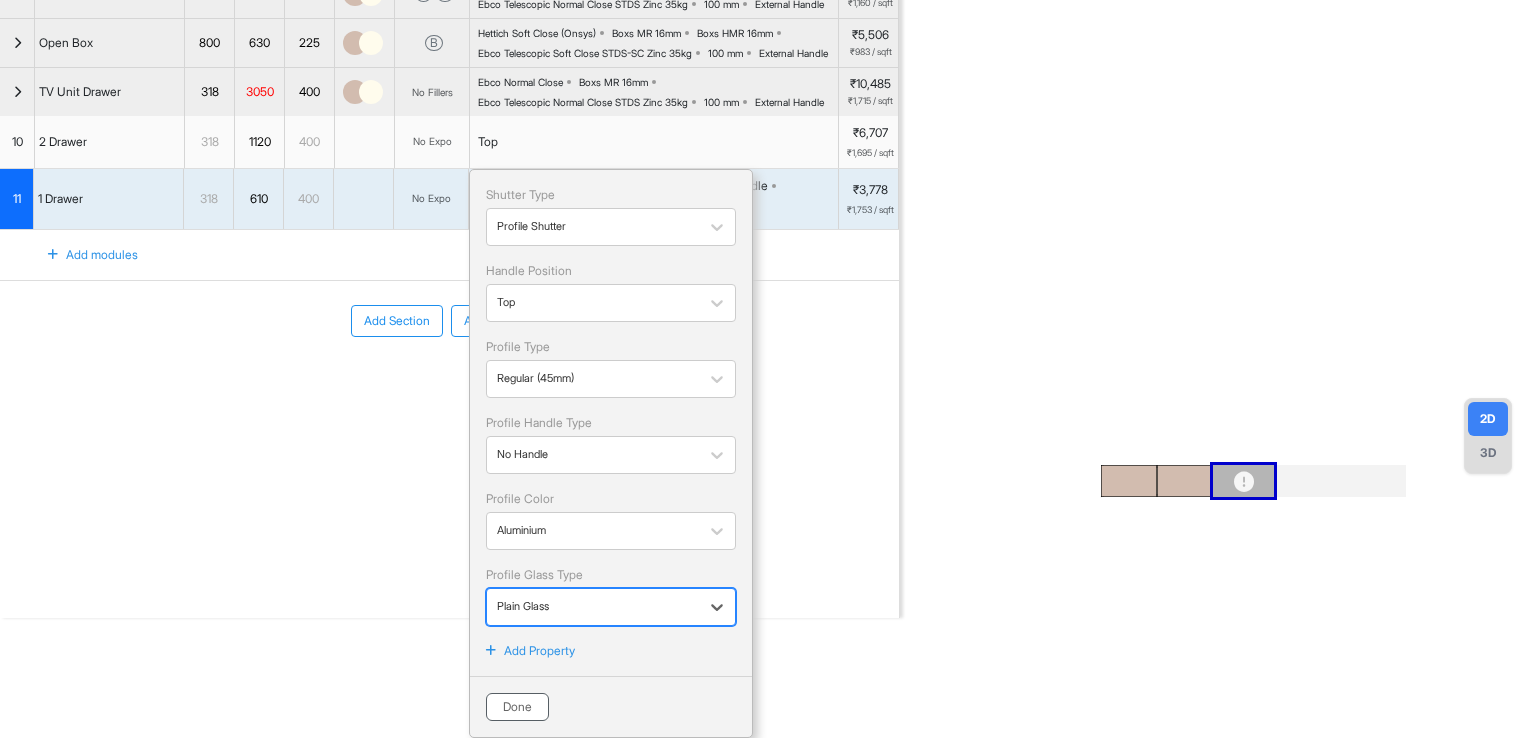 click on "Done" at bounding box center [517, 707] 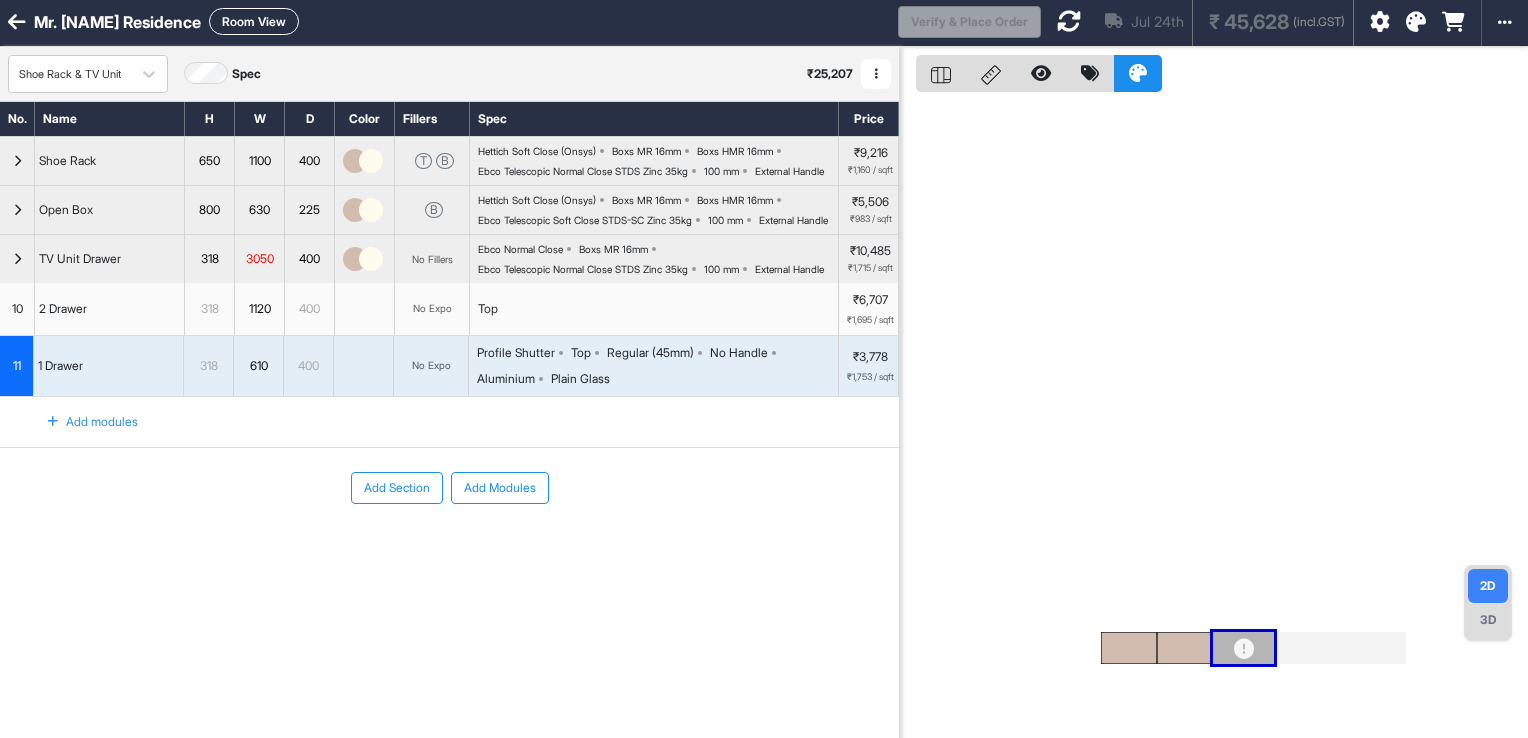 scroll, scrollTop: 0, scrollLeft: 0, axis: both 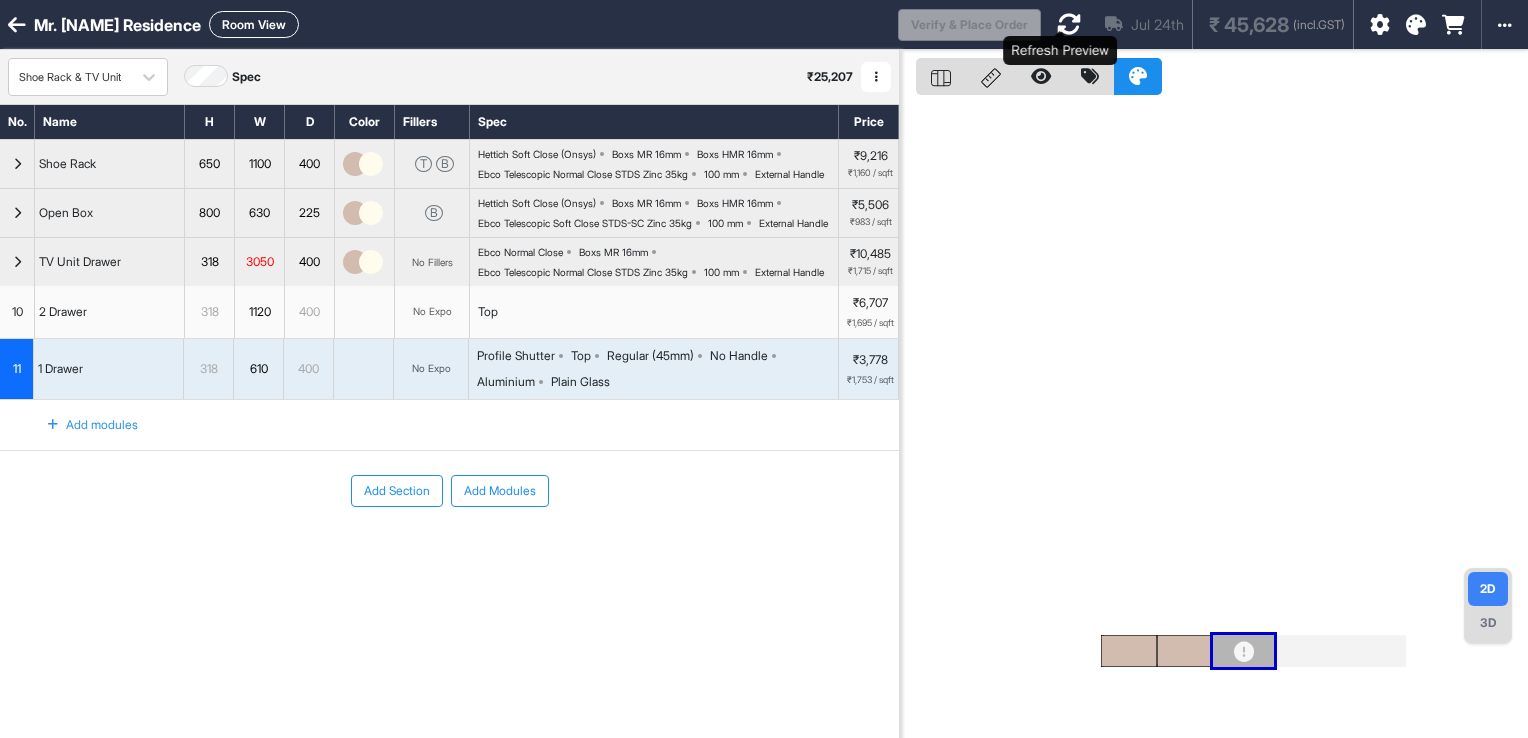 click at bounding box center [1069, 24] 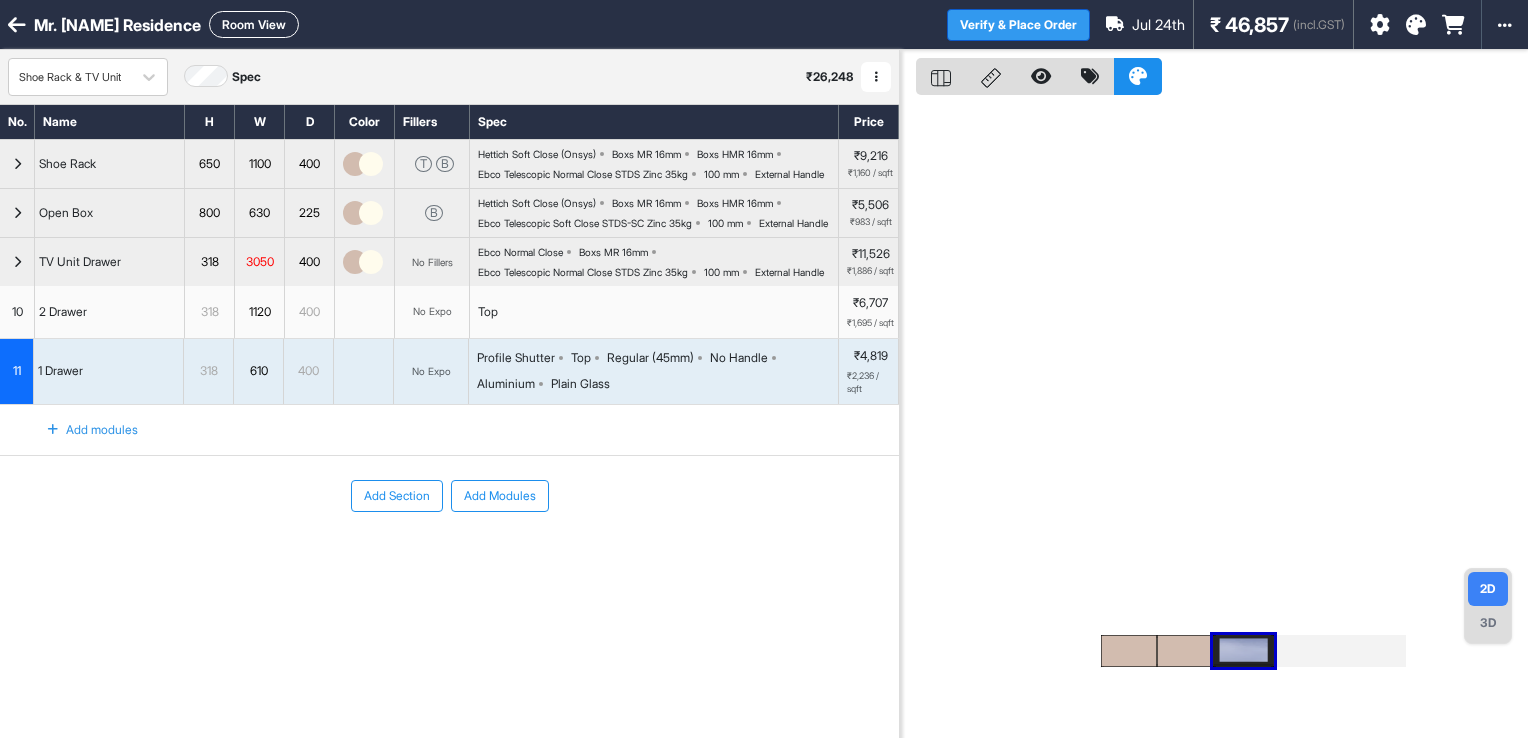 click on "Verify & Place Order" at bounding box center [1018, 25] 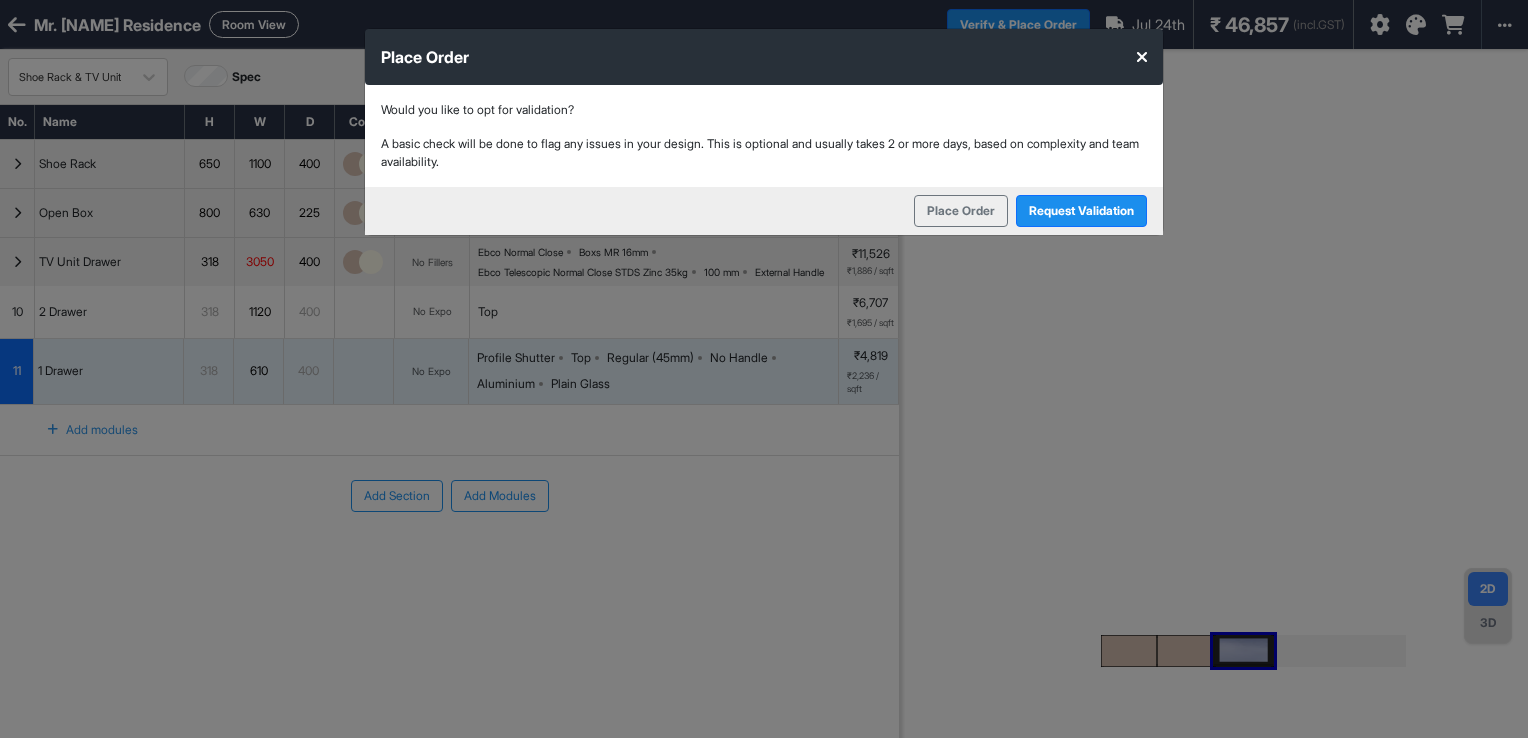 click at bounding box center (1142, 57) 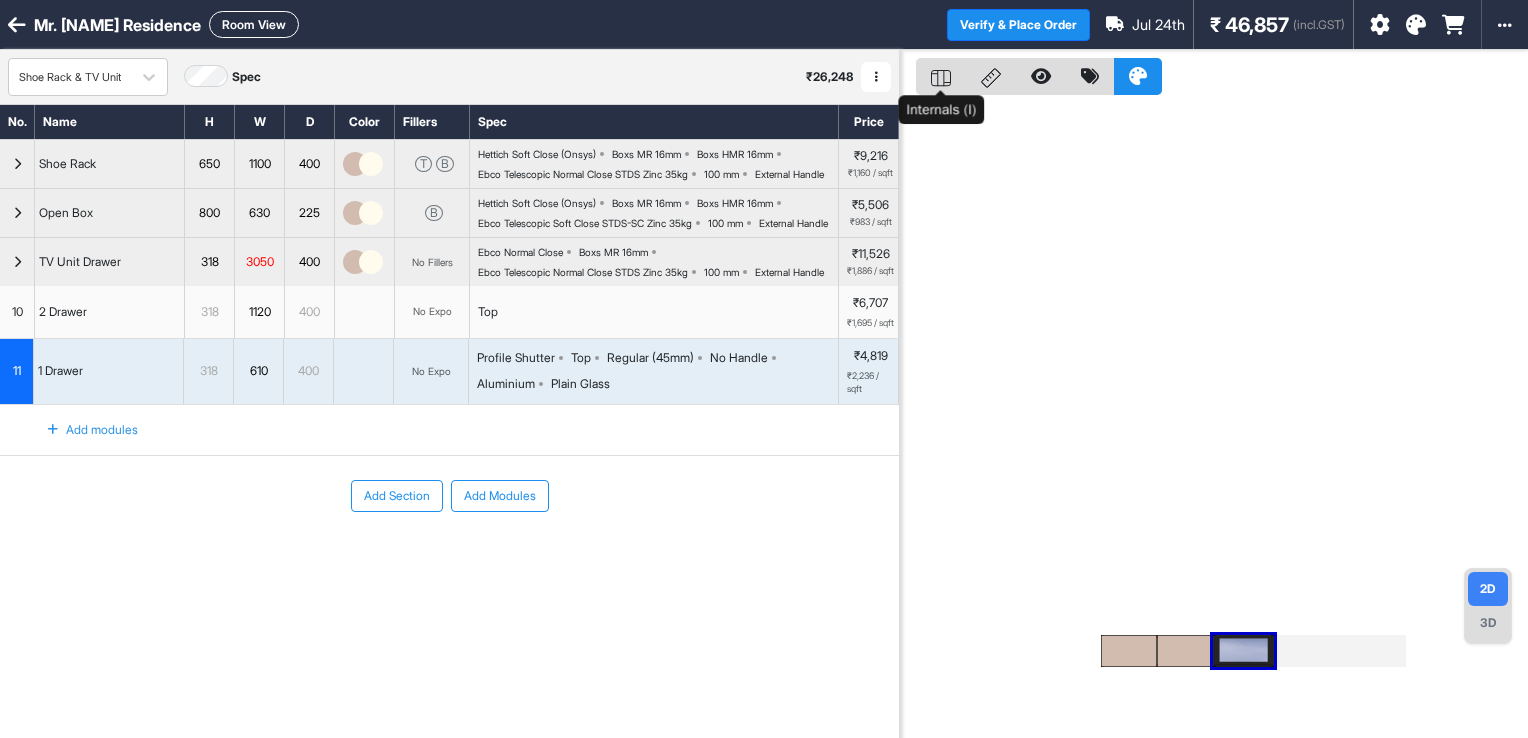 click 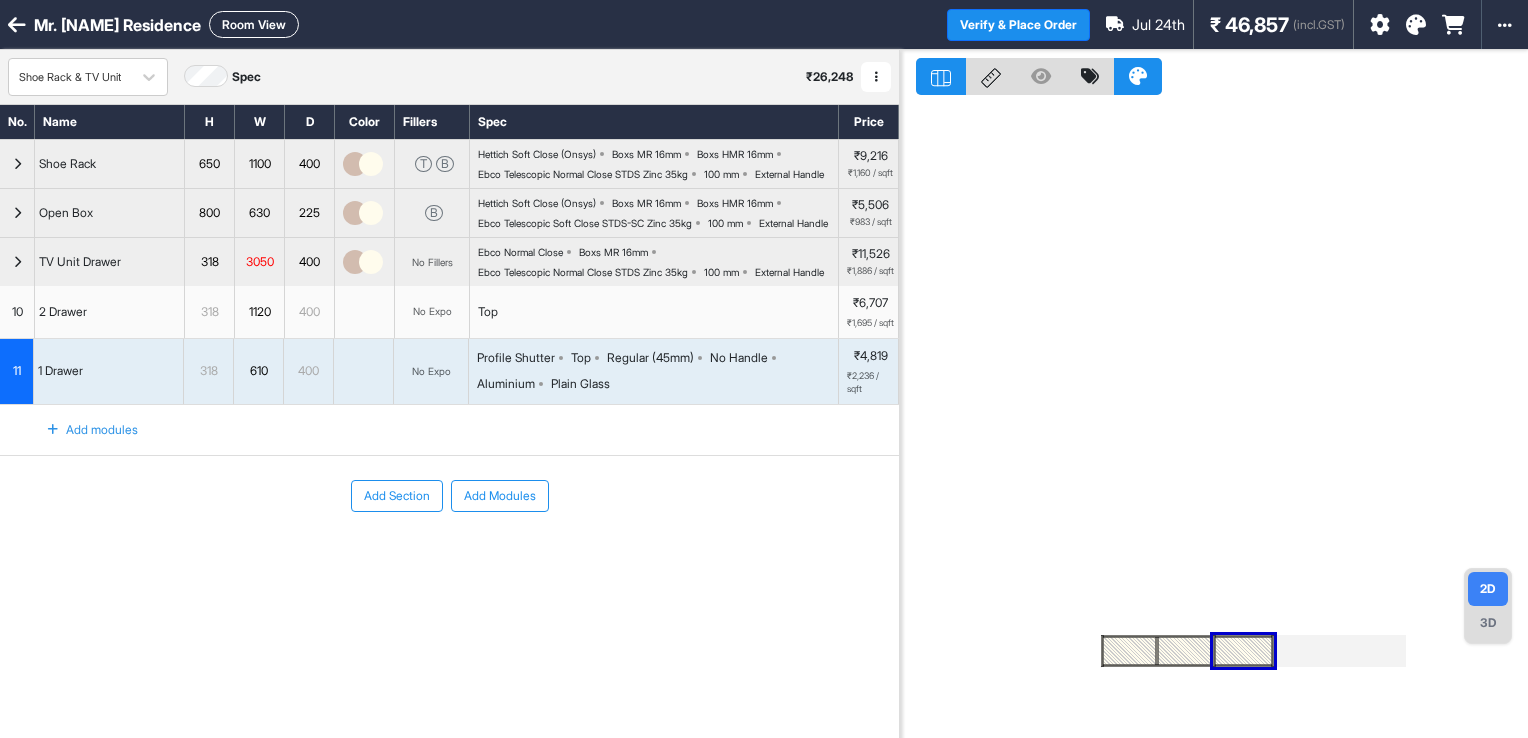 click at bounding box center [1243, 651] 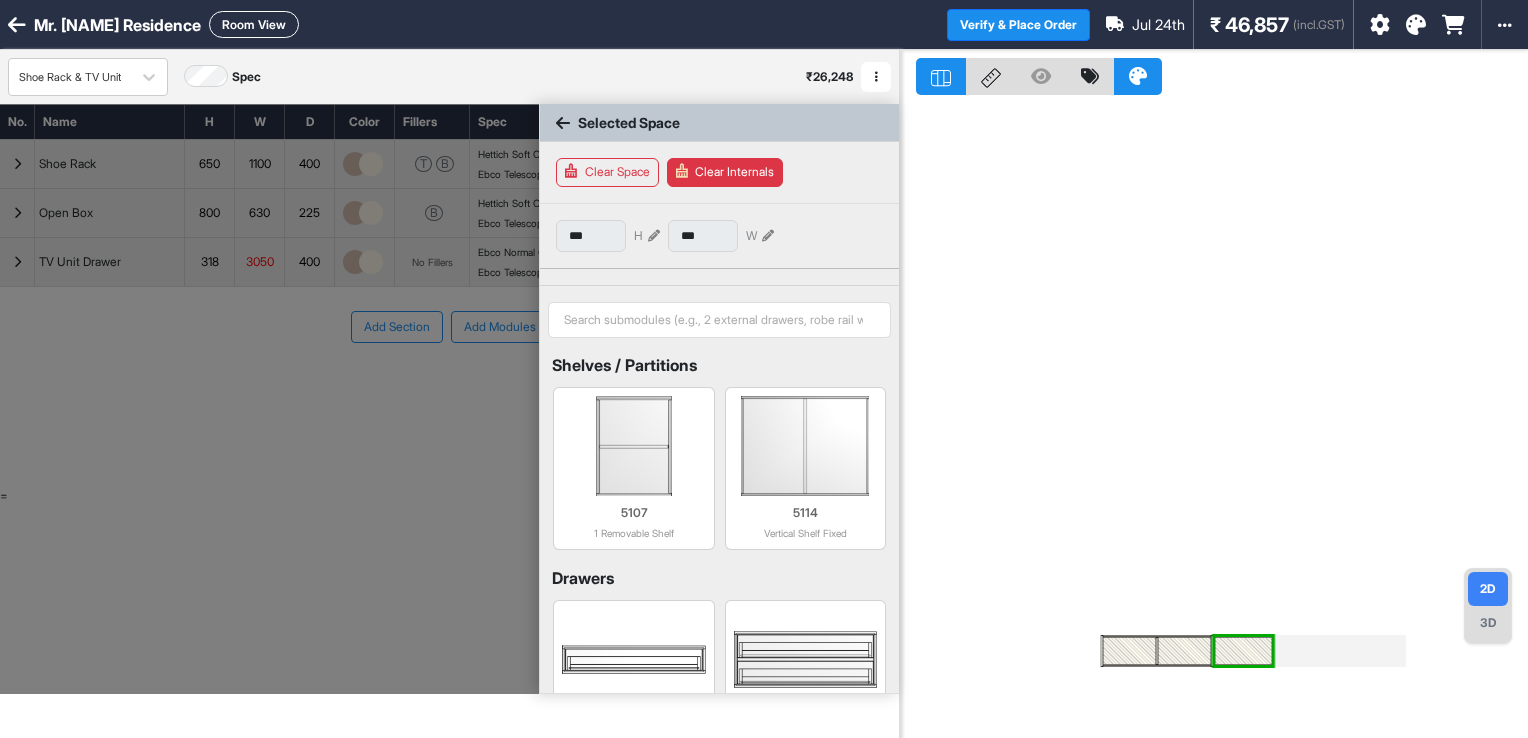 click at bounding box center [1243, 651] 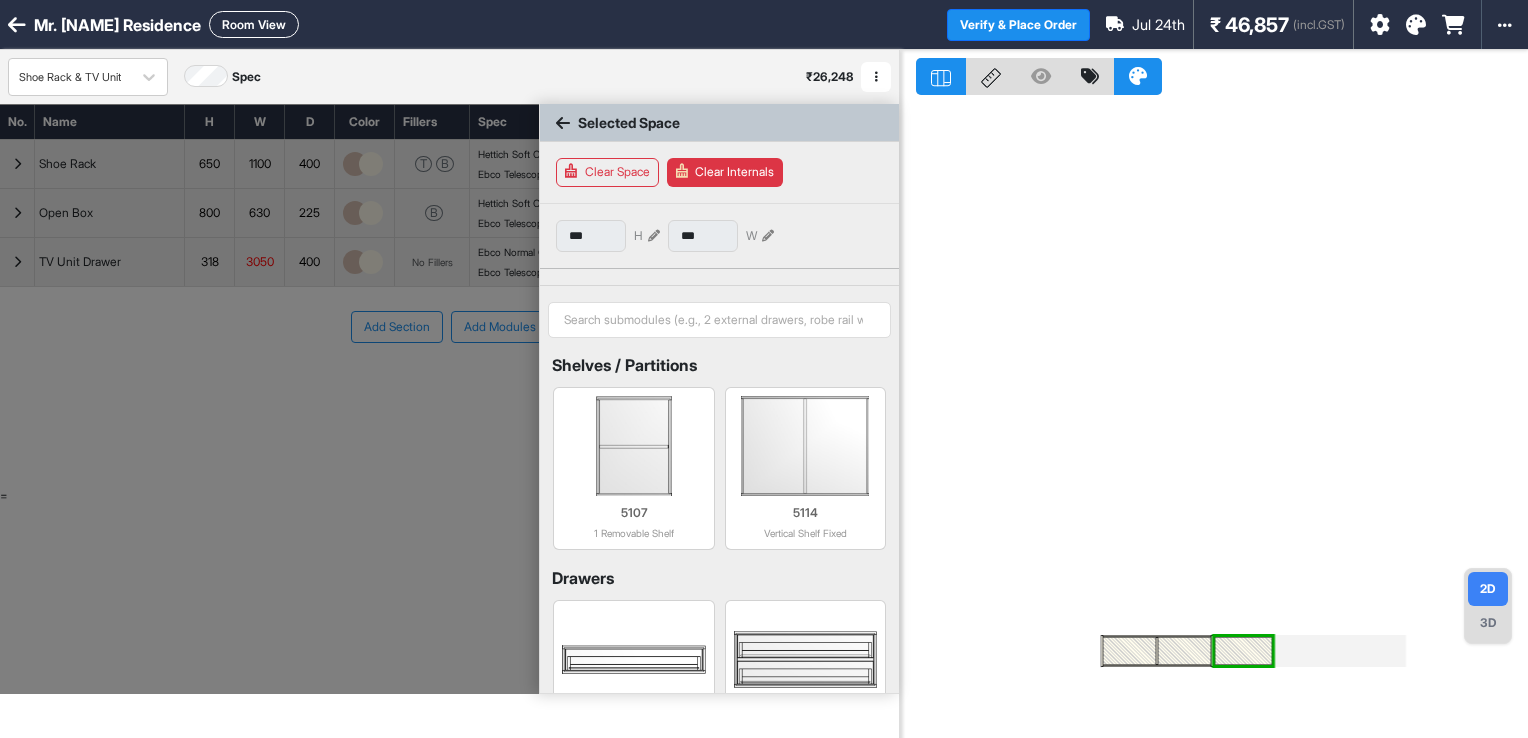 click on "Clear Internals" at bounding box center [725, 172] 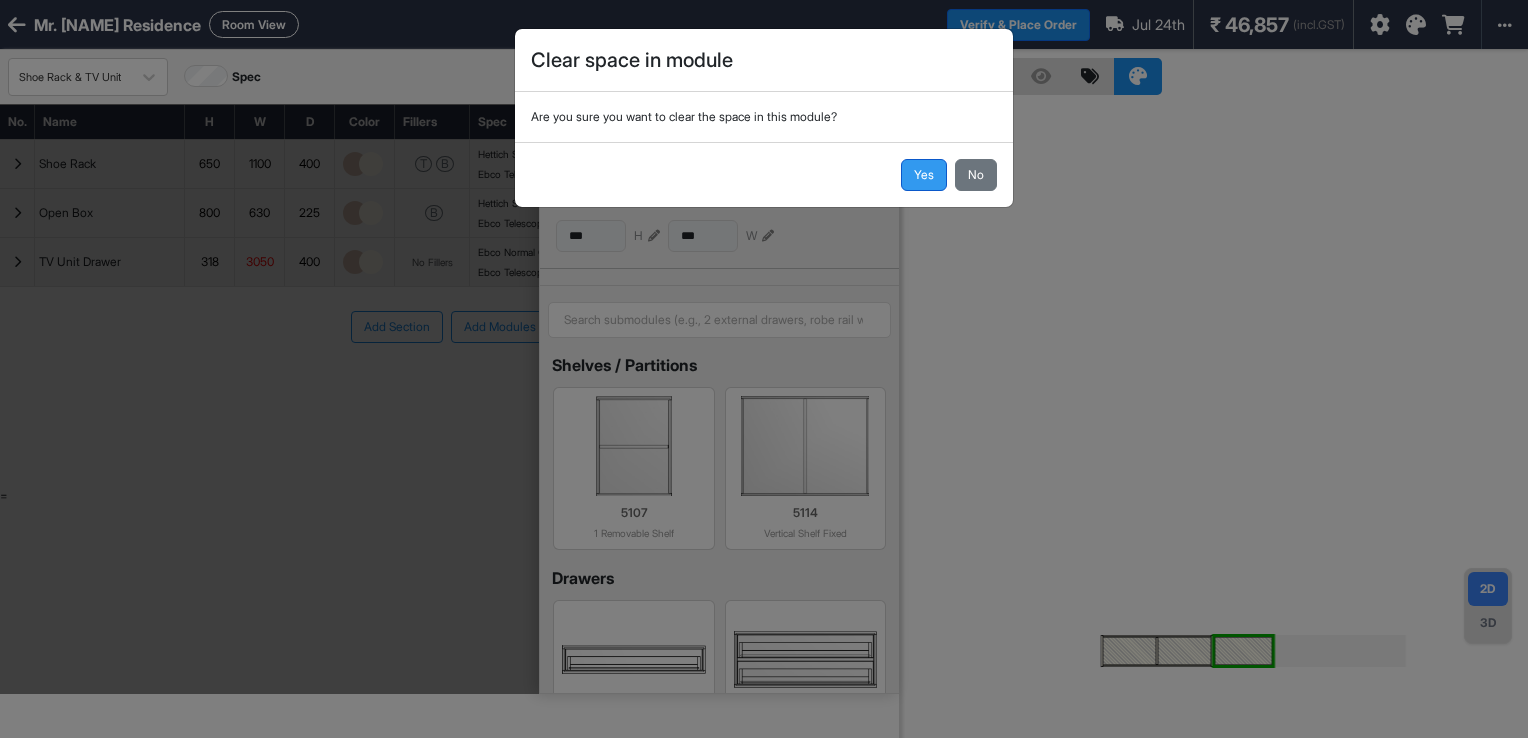 click on "Yes" at bounding box center [924, 175] 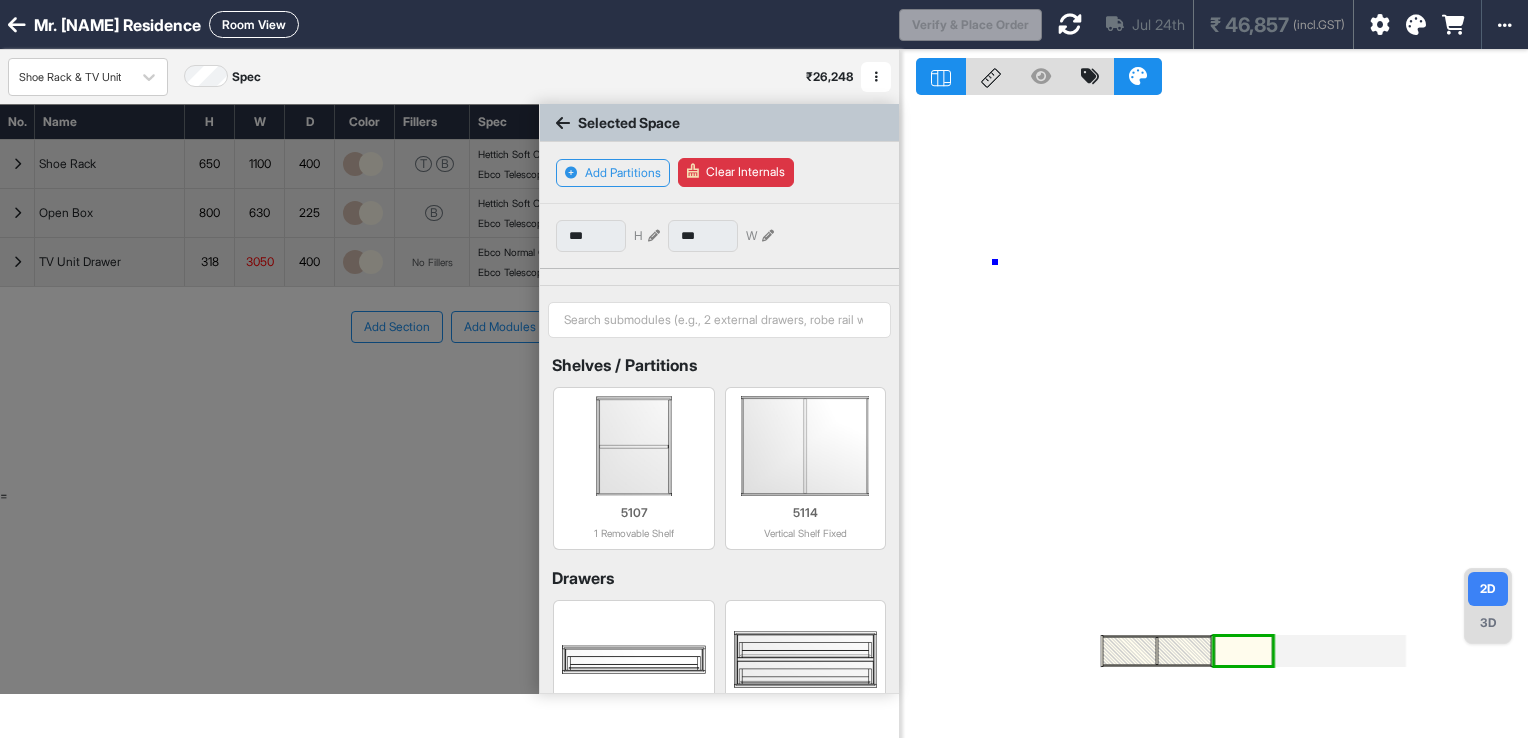 click at bounding box center [1214, 419] 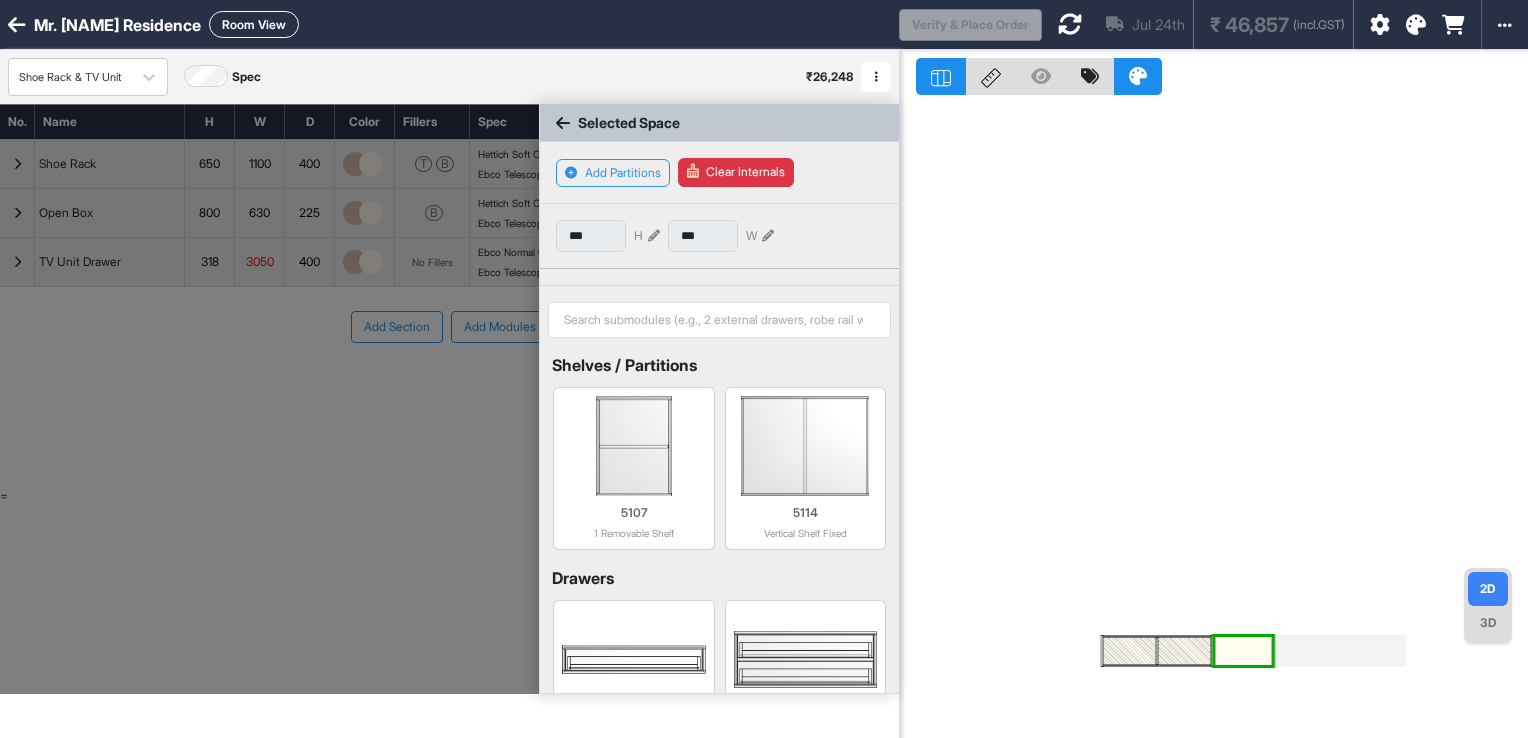 click on "Selected Space" at bounding box center (618, 122) 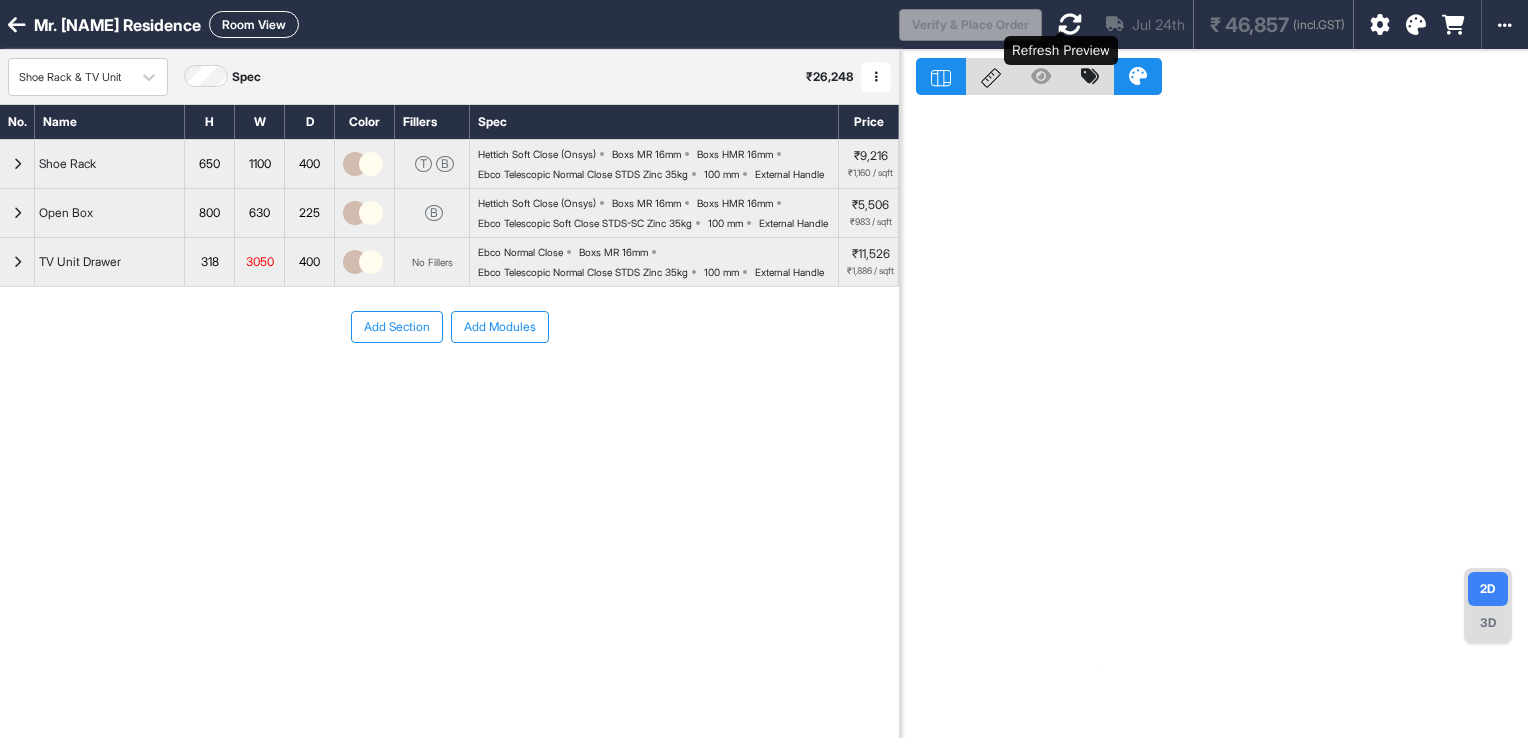 click at bounding box center [1070, 24] 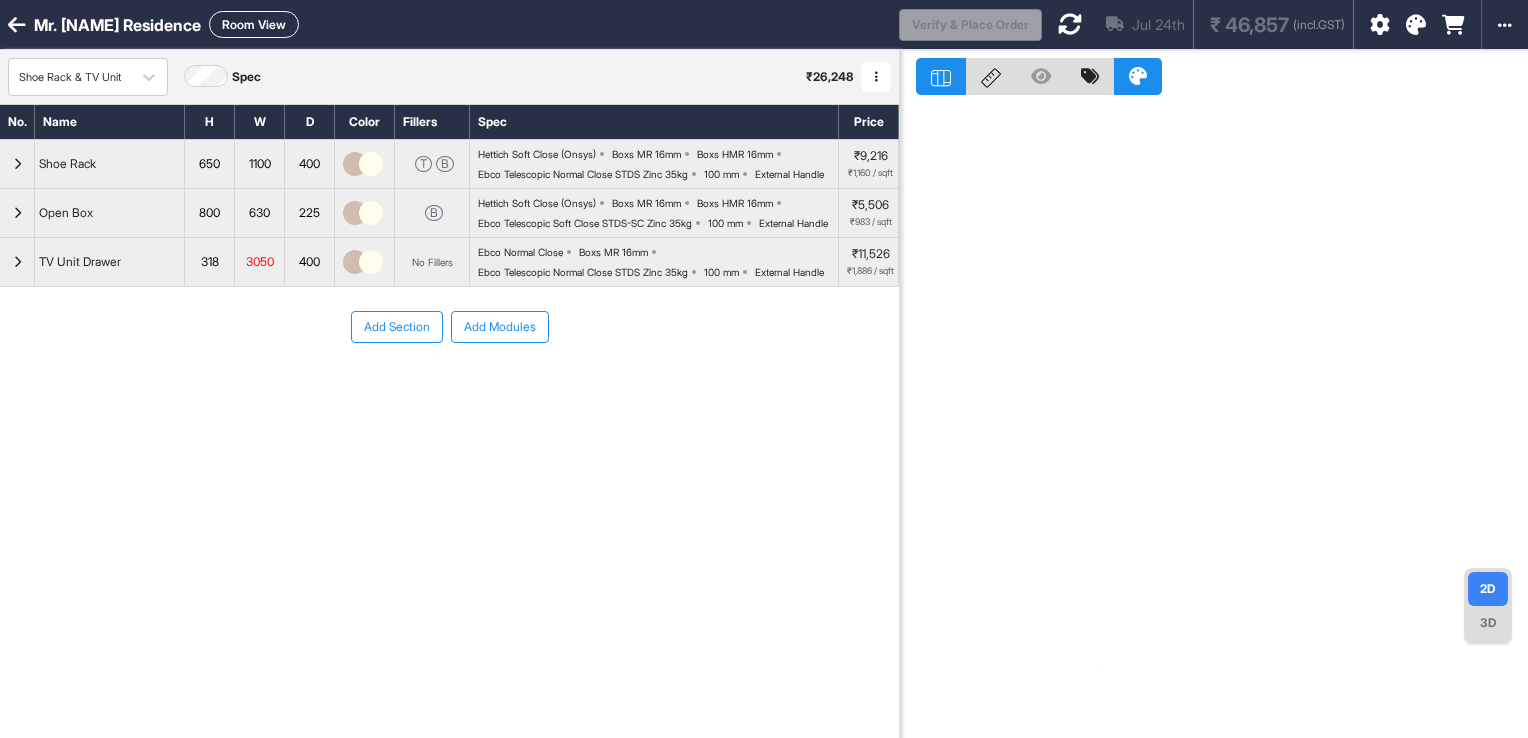 click at bounding box center [17, 262] 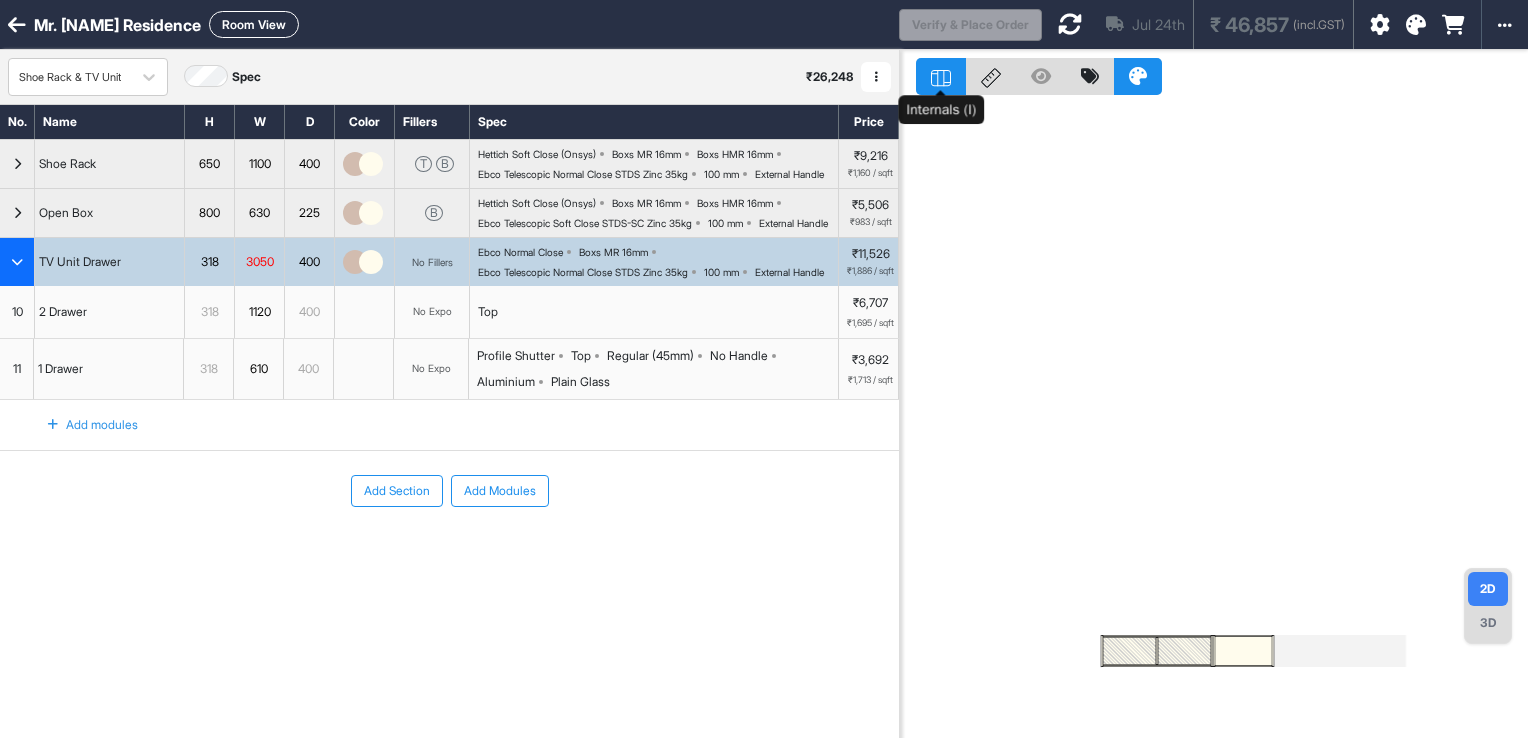 click 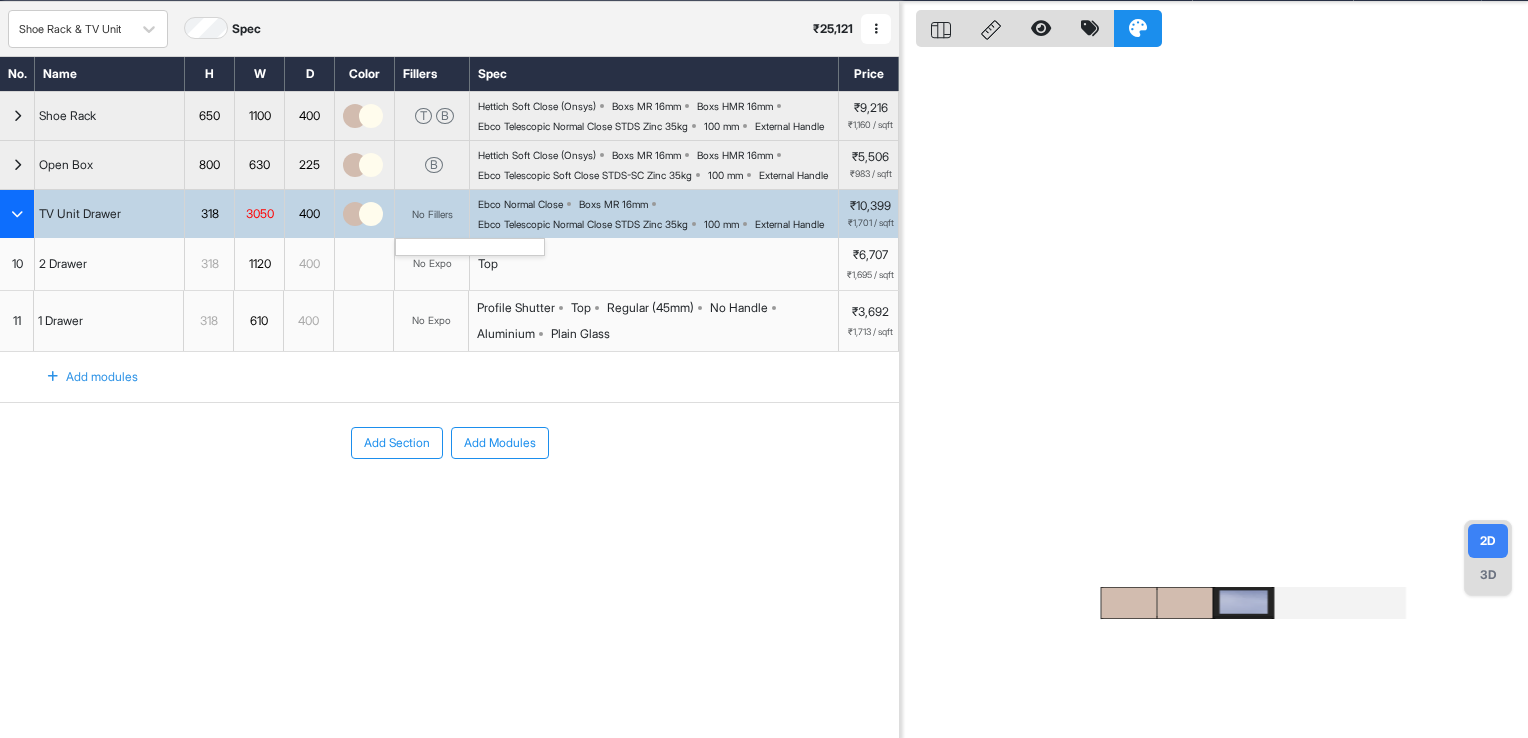 scroll, scrollTop: 50, scrollLeft: 0, axis: vertical 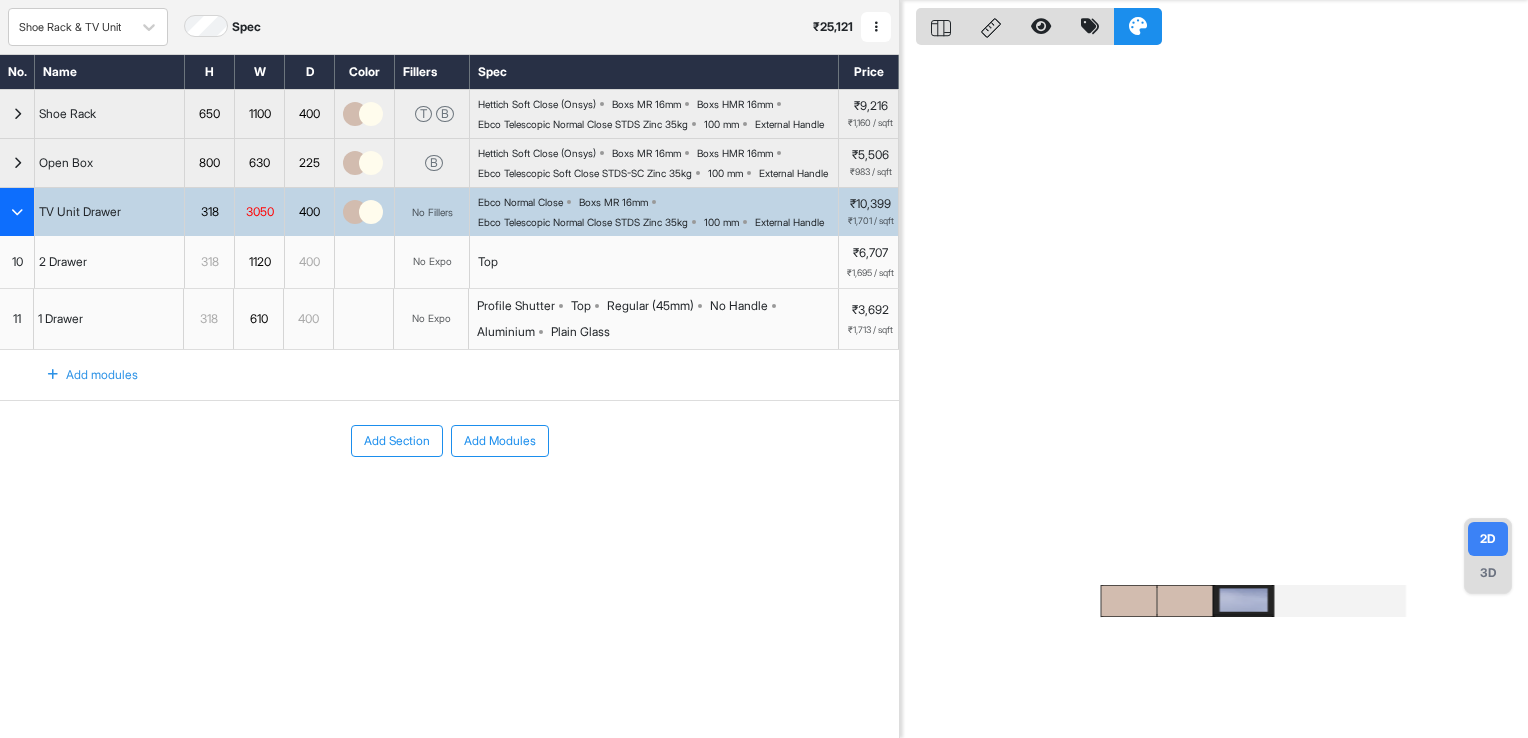 click at bounding box center (53, 375) 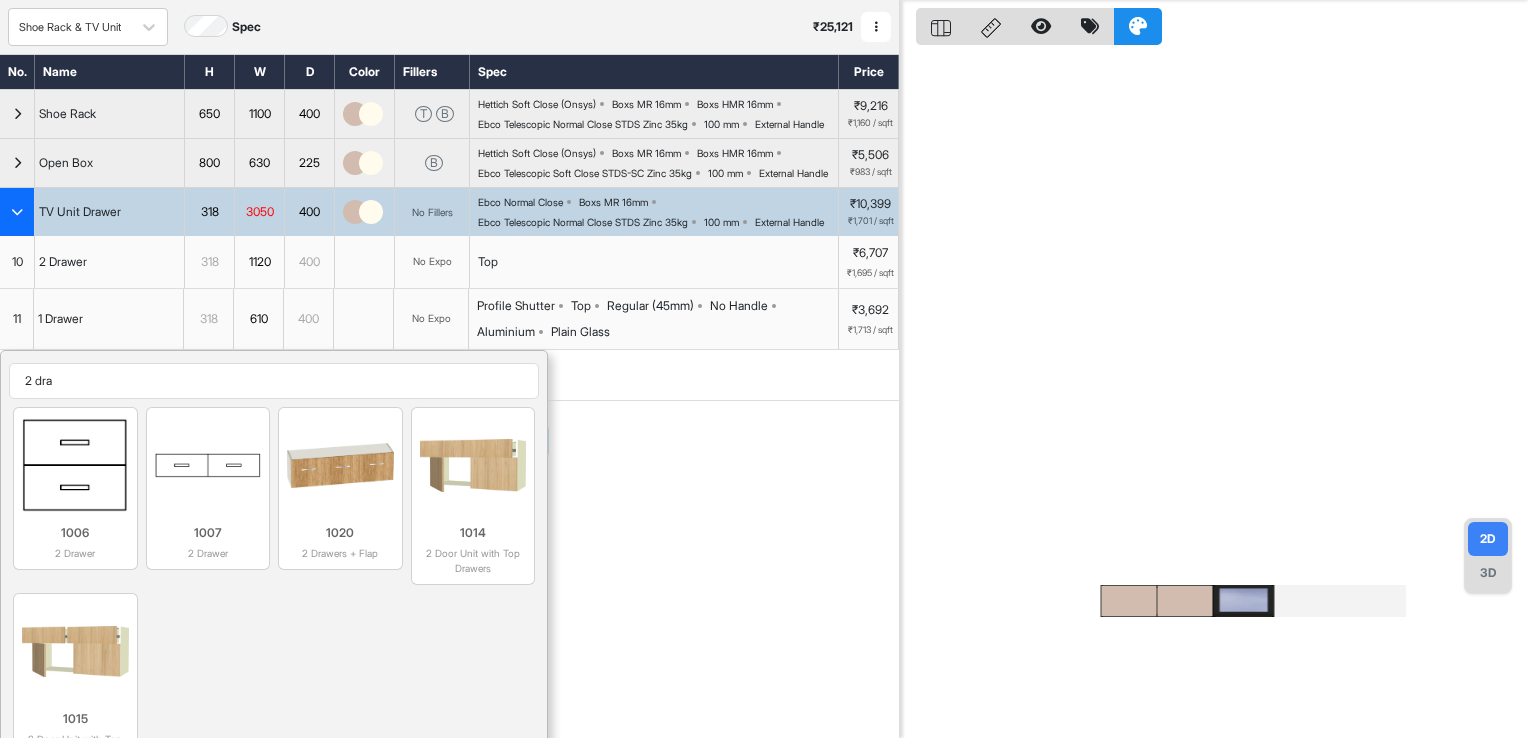 scroll, scrollTop: 0, scrollLeft: 0, axis: both 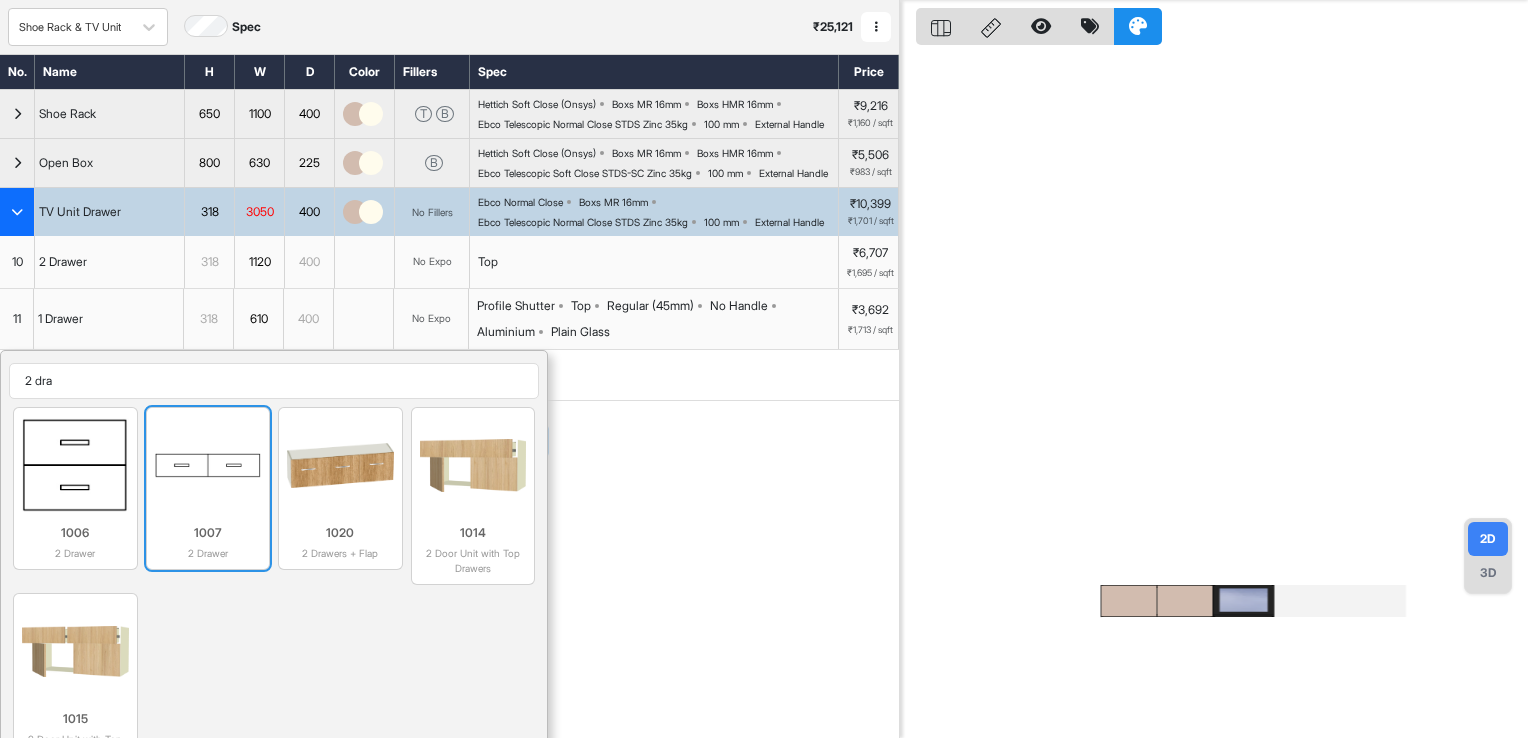 type on "2 dra" 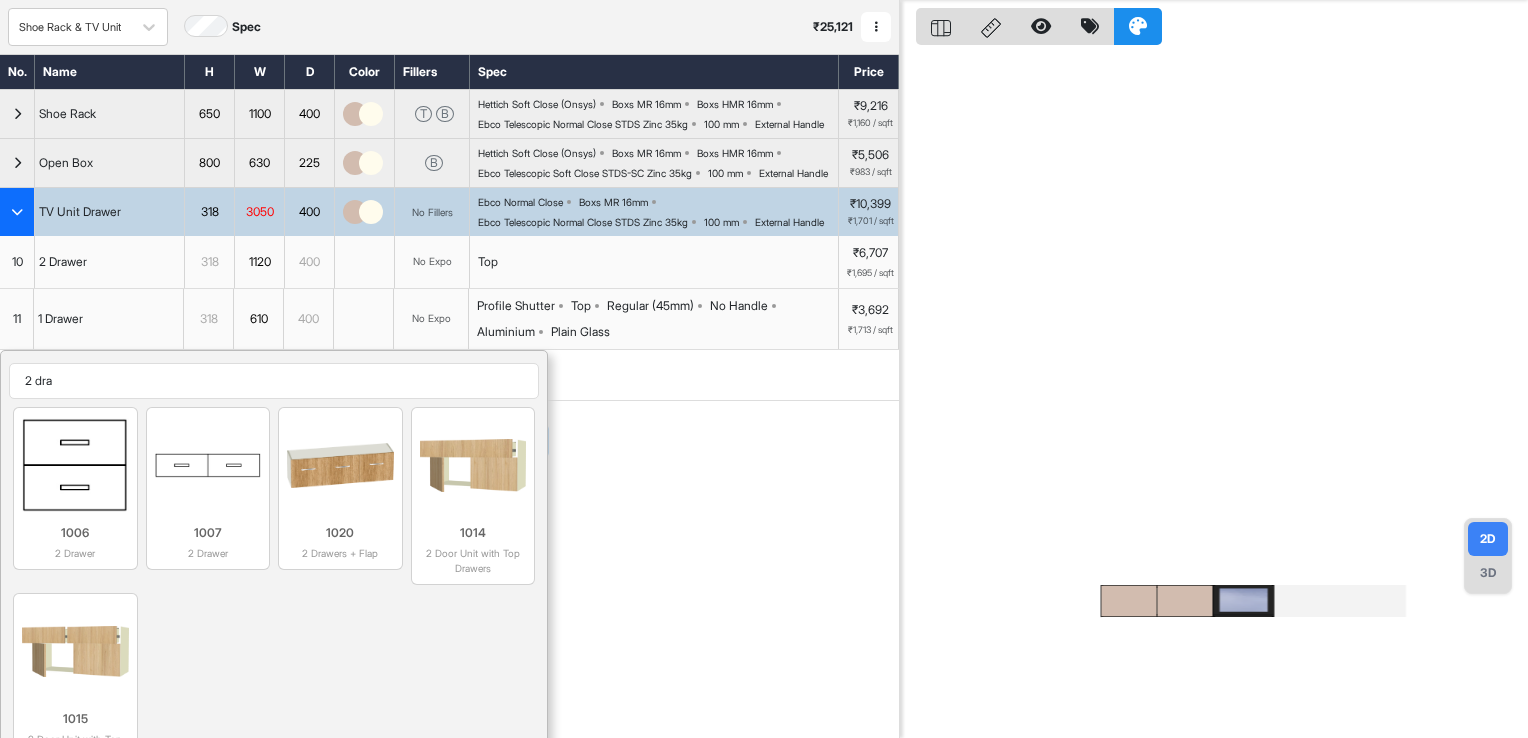 click at bounding box center [208, 466] 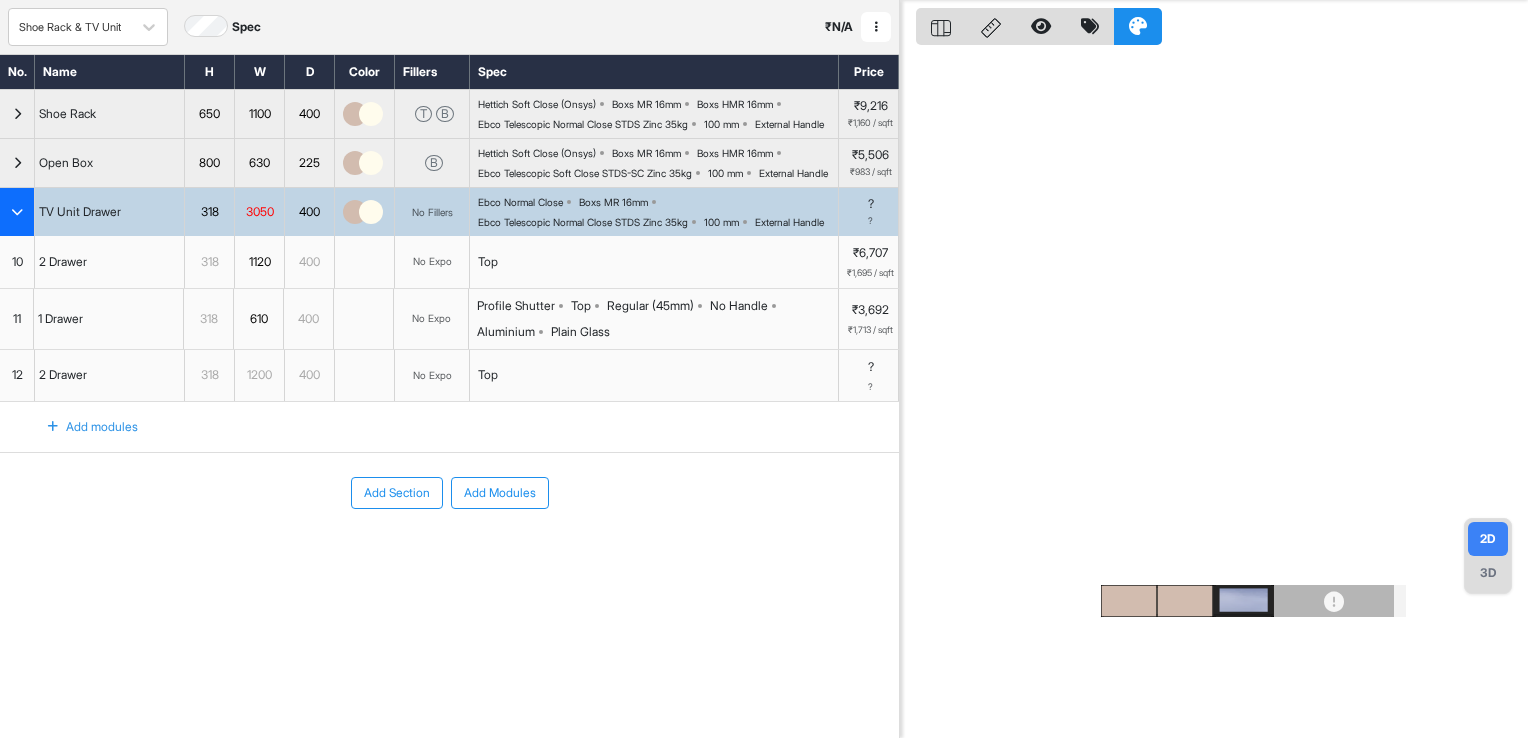 click on "1200" at bounding box center [259, 375] 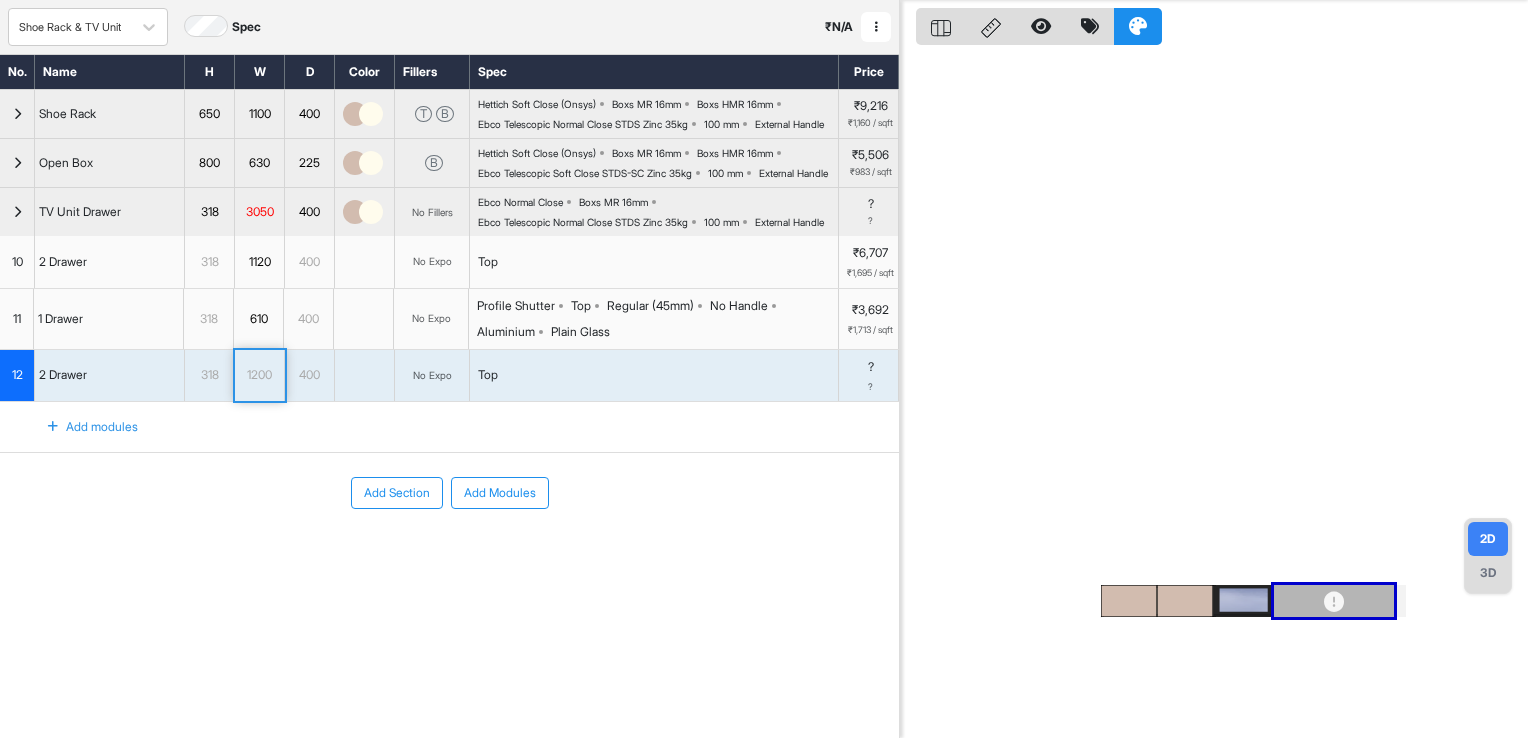 click on "1200" at bounding box center (259, 375) 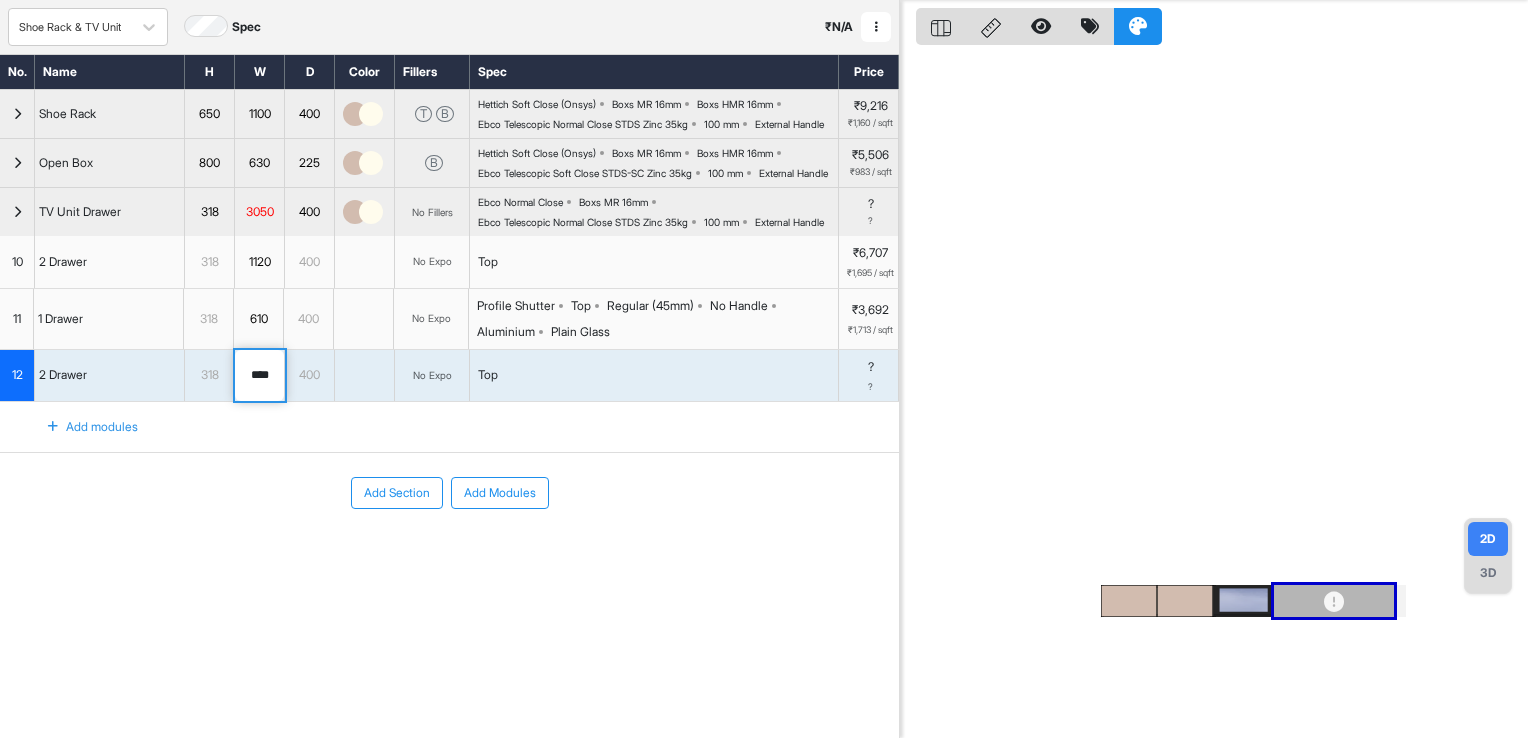 drag, startPoint x: 276, startPoint y: 450, endPoint x: 128, endPoint y: 450, distance: 148 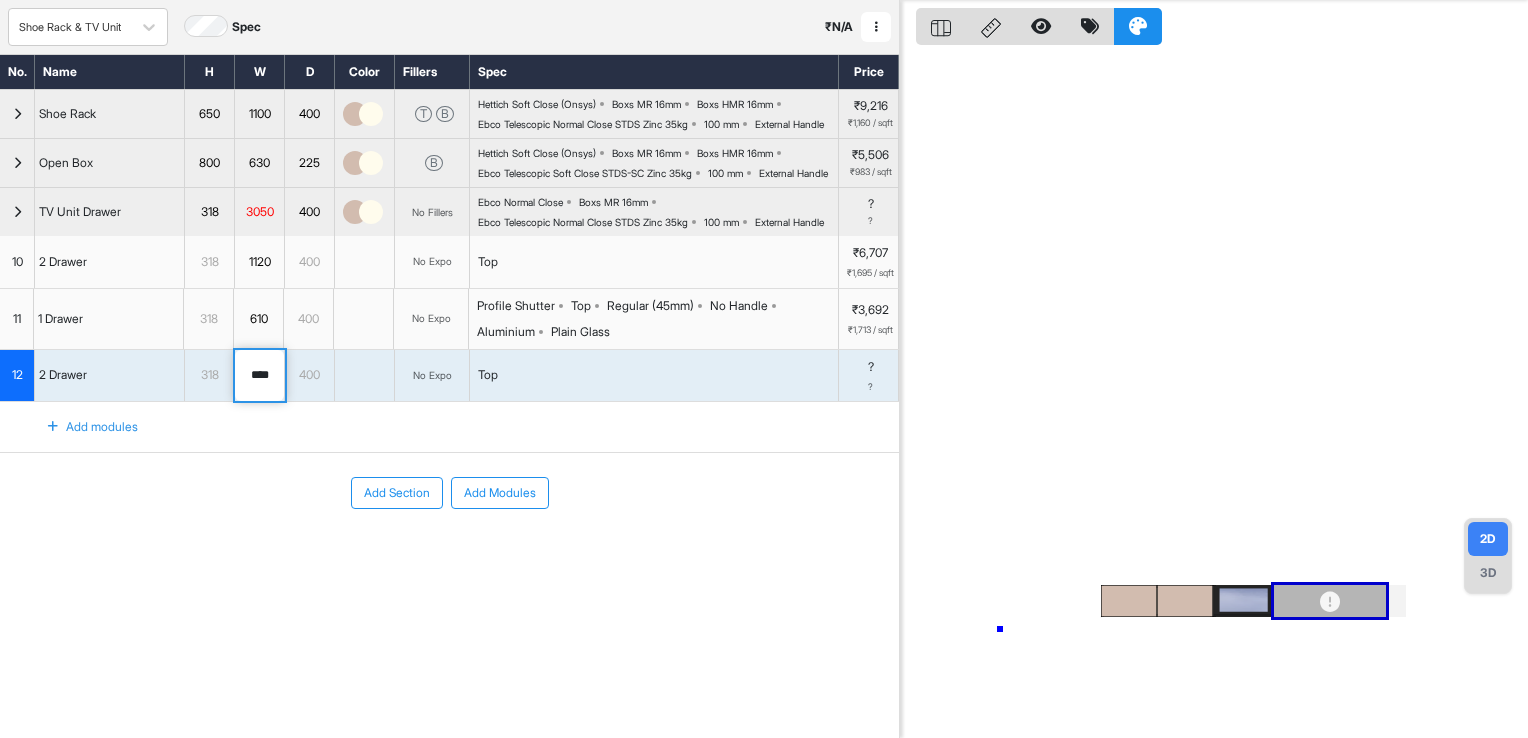 click at bounding box center [1214, 369] 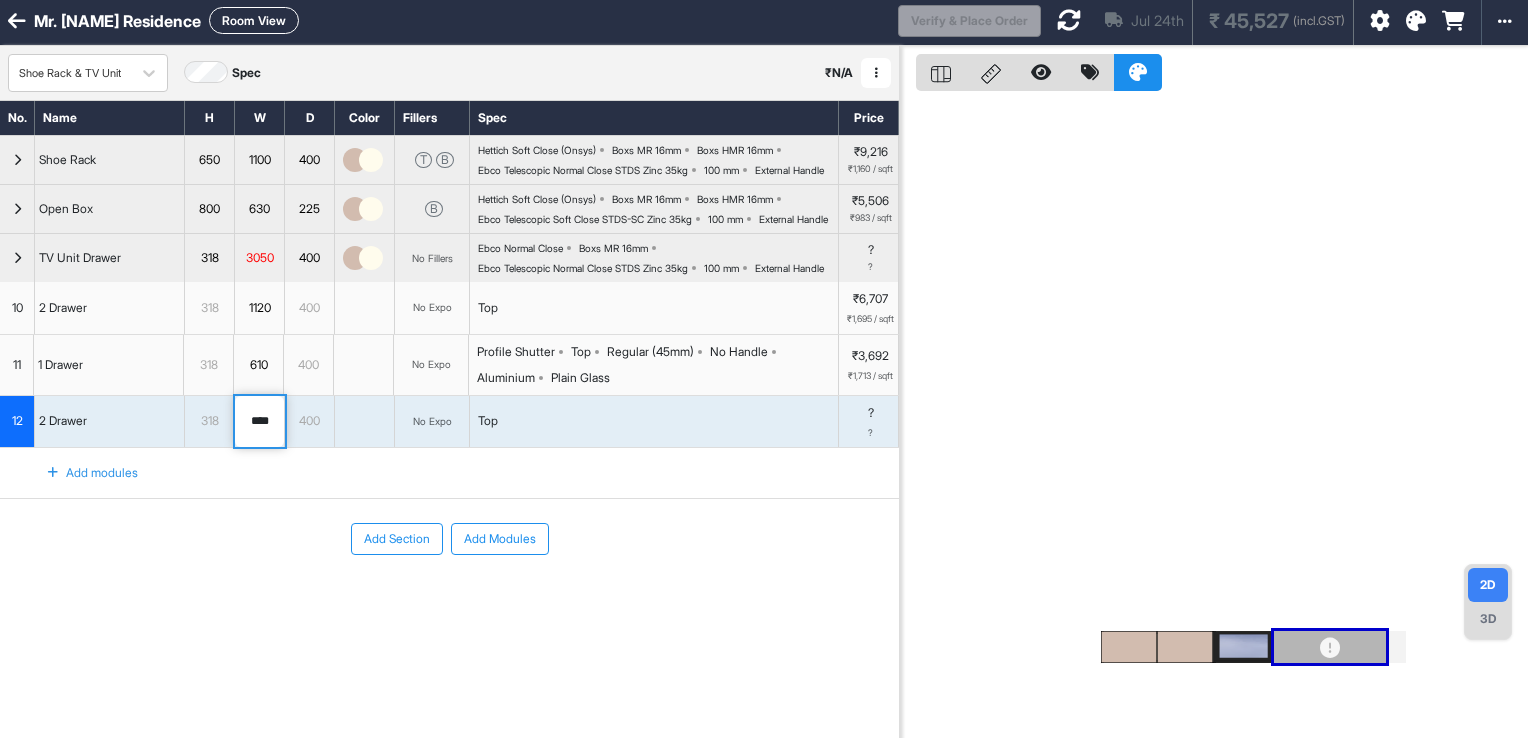 scroll, scrollTop: 0, scrollLeft: 0, axis: both 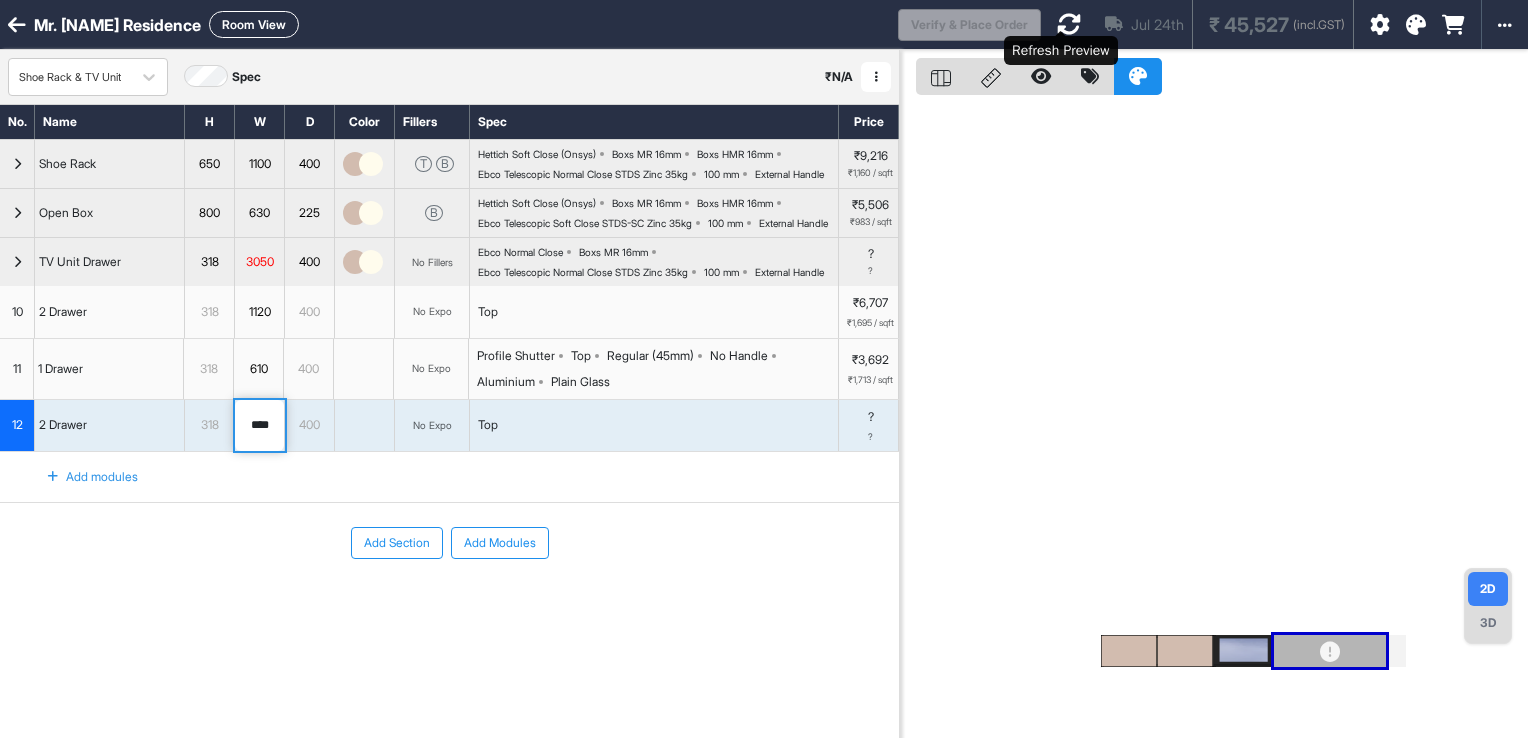 click at bounding box center [1069, 24] 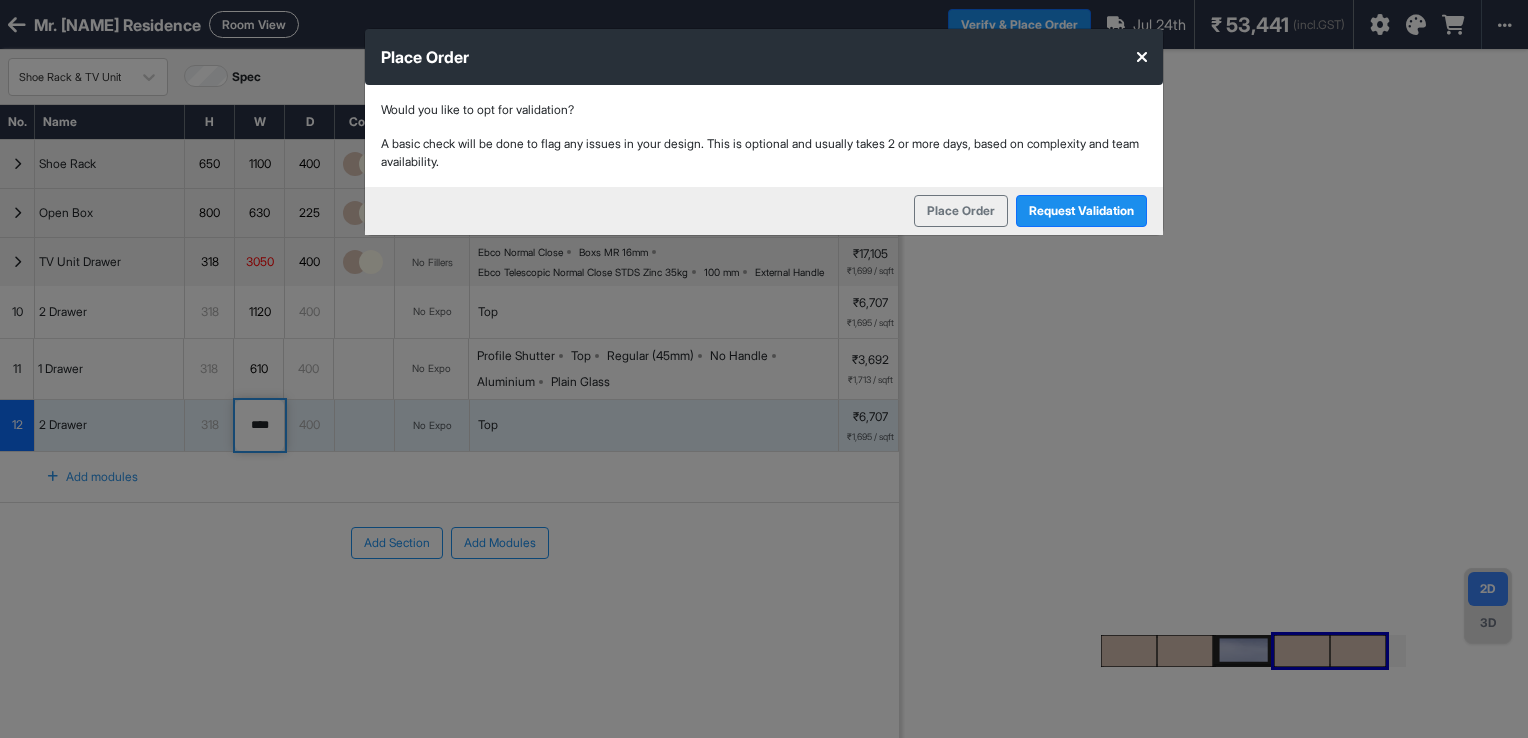 click on "Place Order" at bounding box center (764, 57) 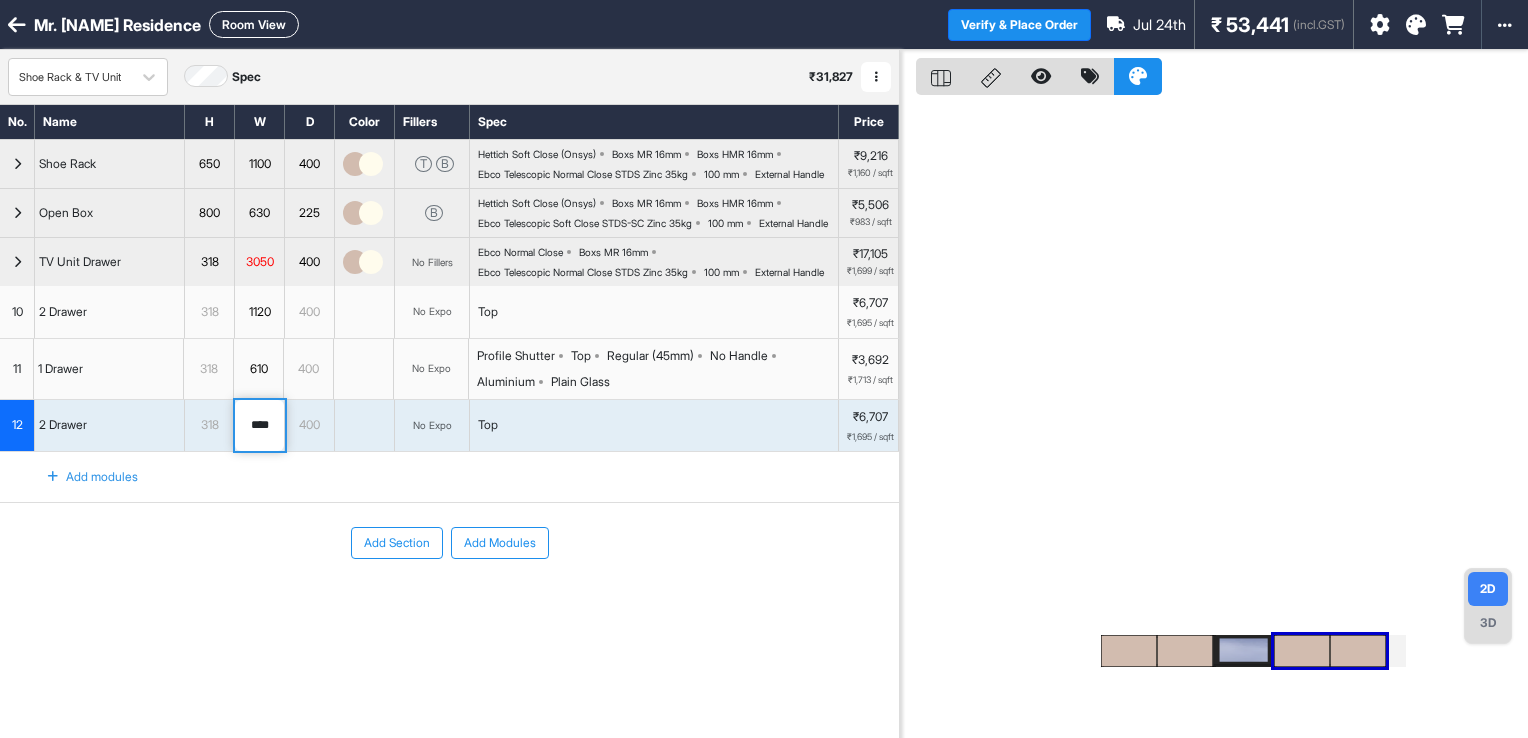 click at bounding box center [1214, 419] 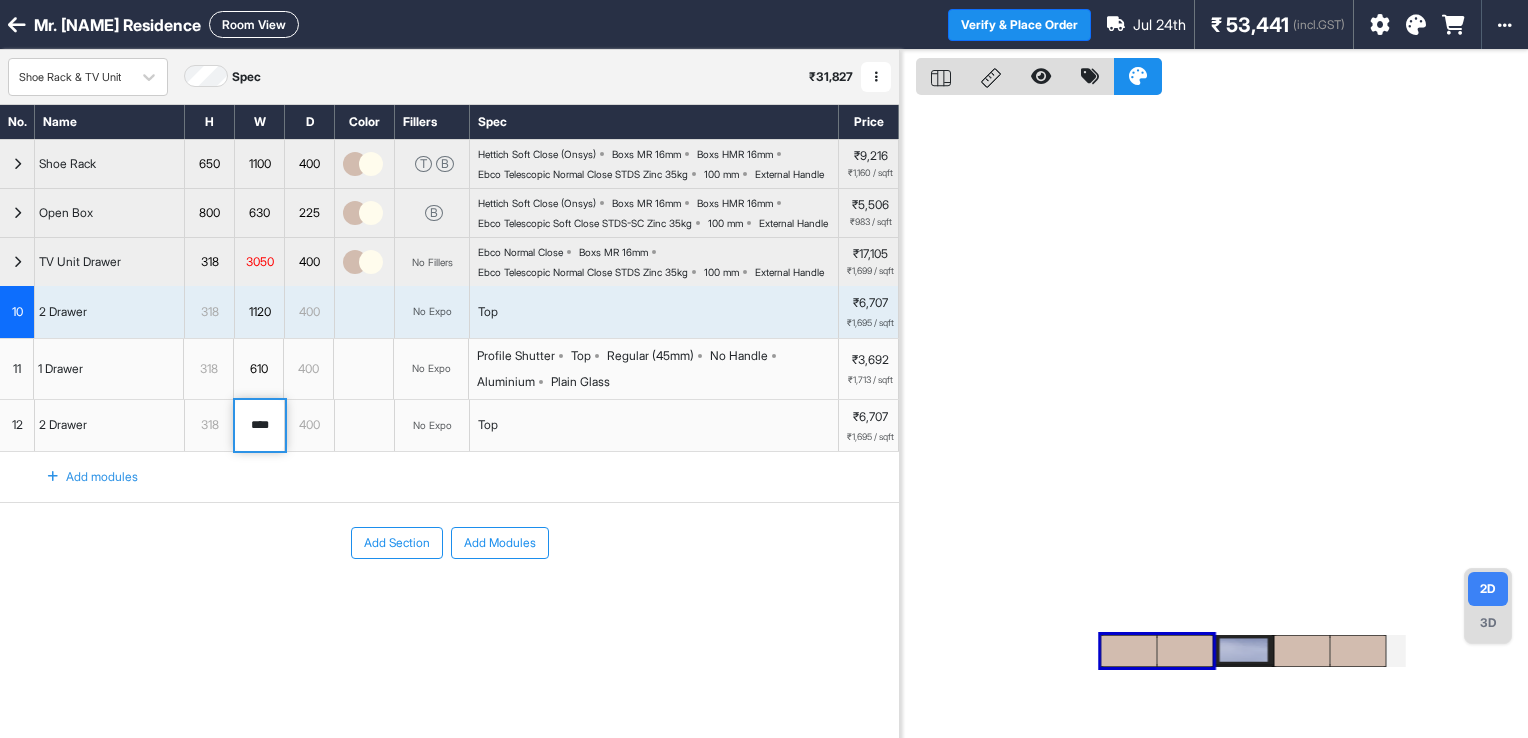 click at bounding box center (1302, 651) 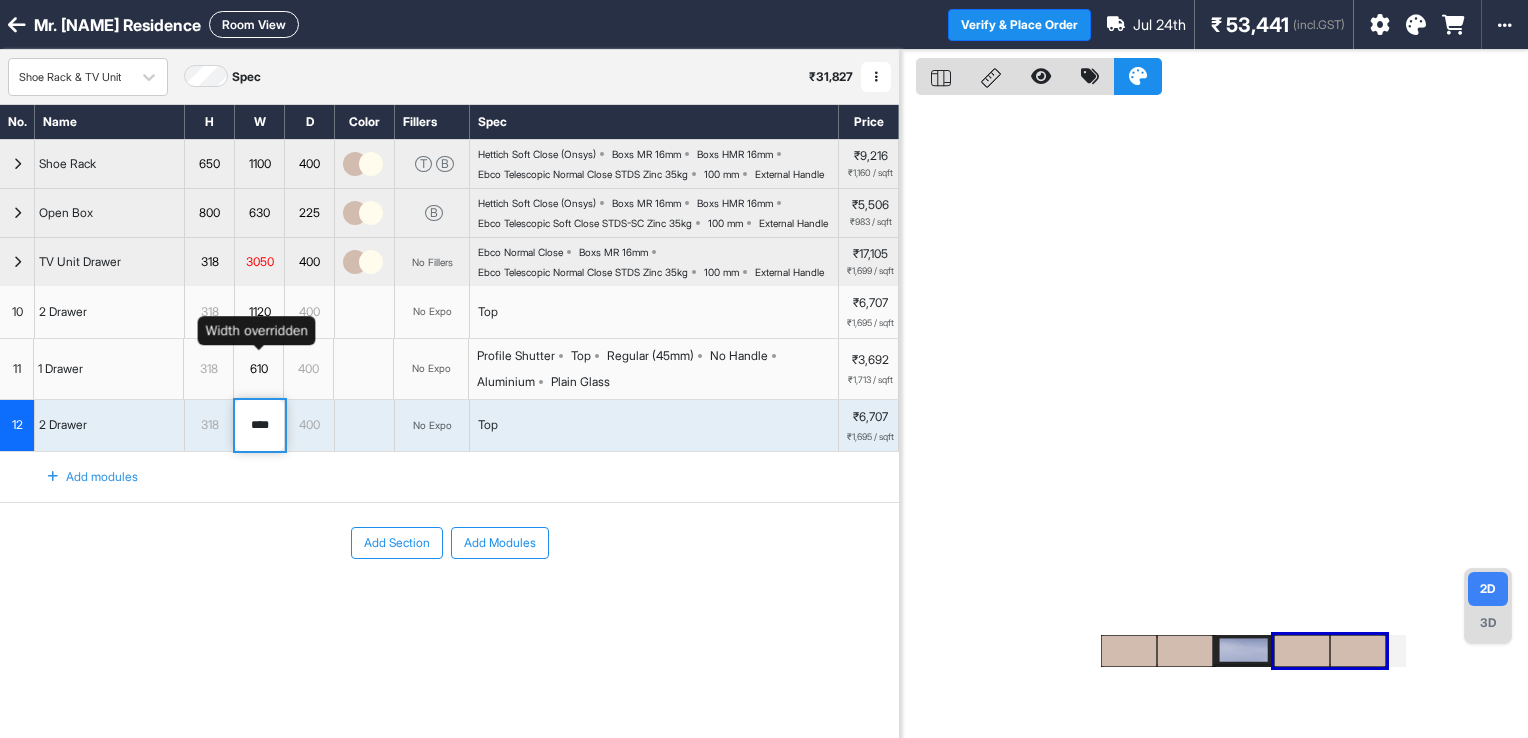 click on "1120" at bounding box center (259, 312) 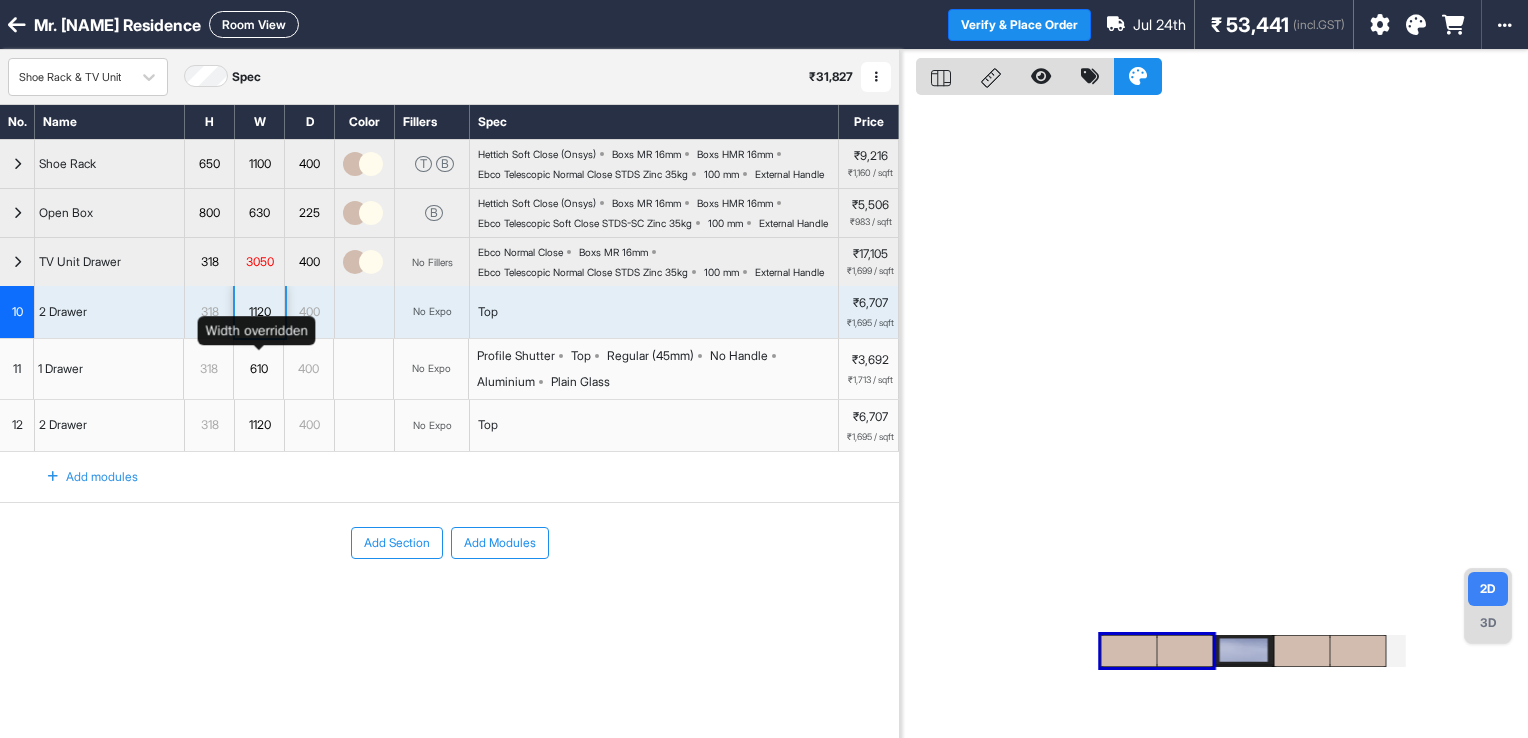 click on "1120" at bounding box center [259, 312] 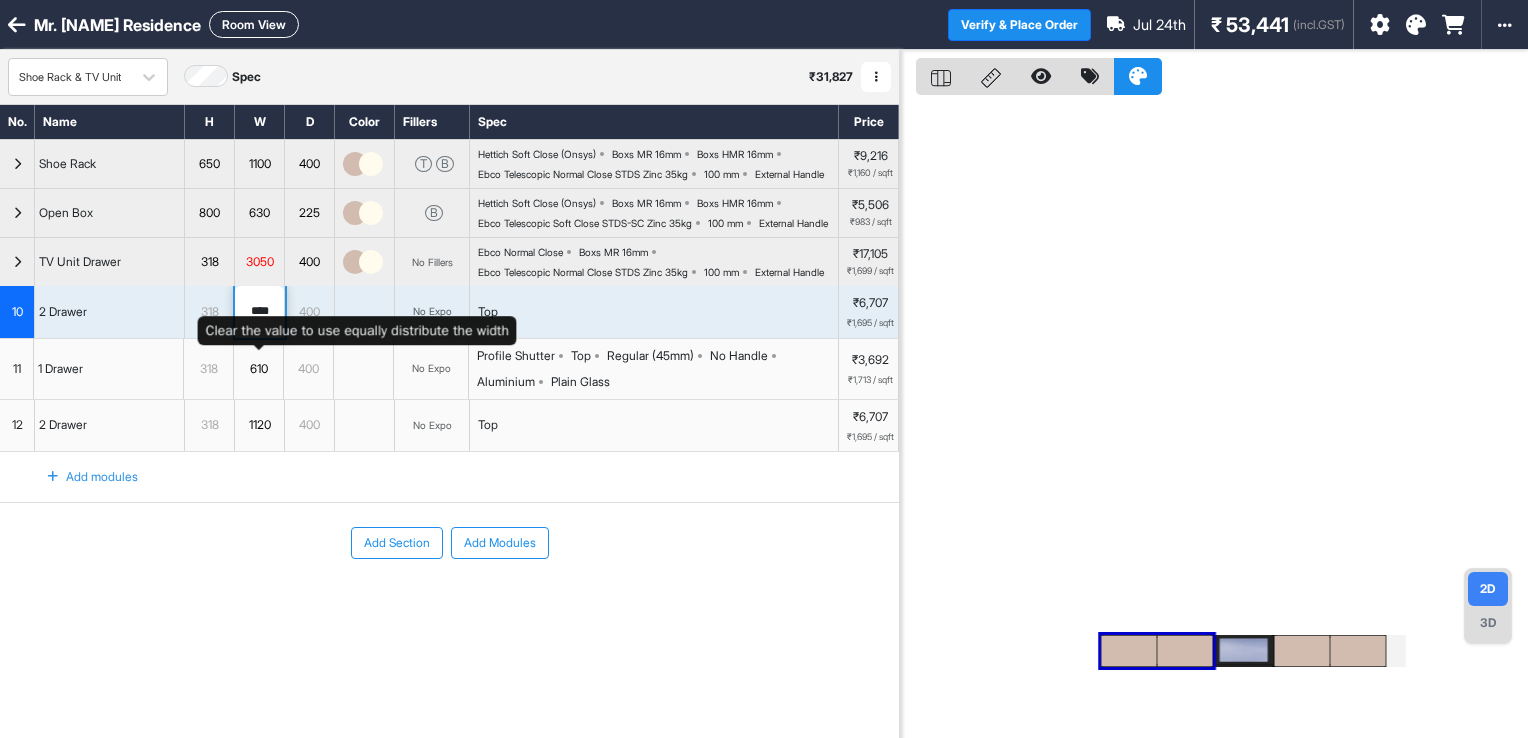 click on "****" at bounding box center [259, 312] 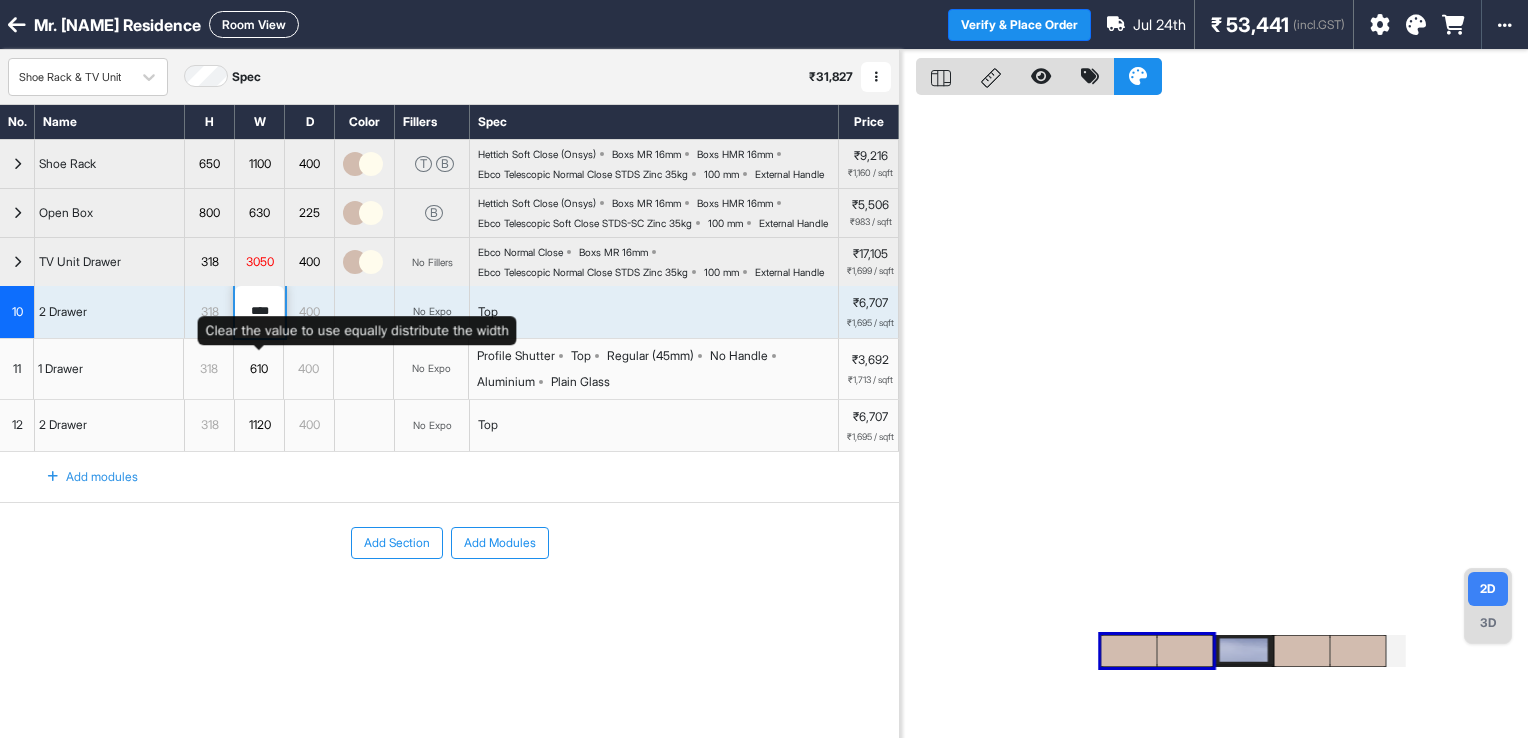 click on "****" at bounding box center (259, 312) 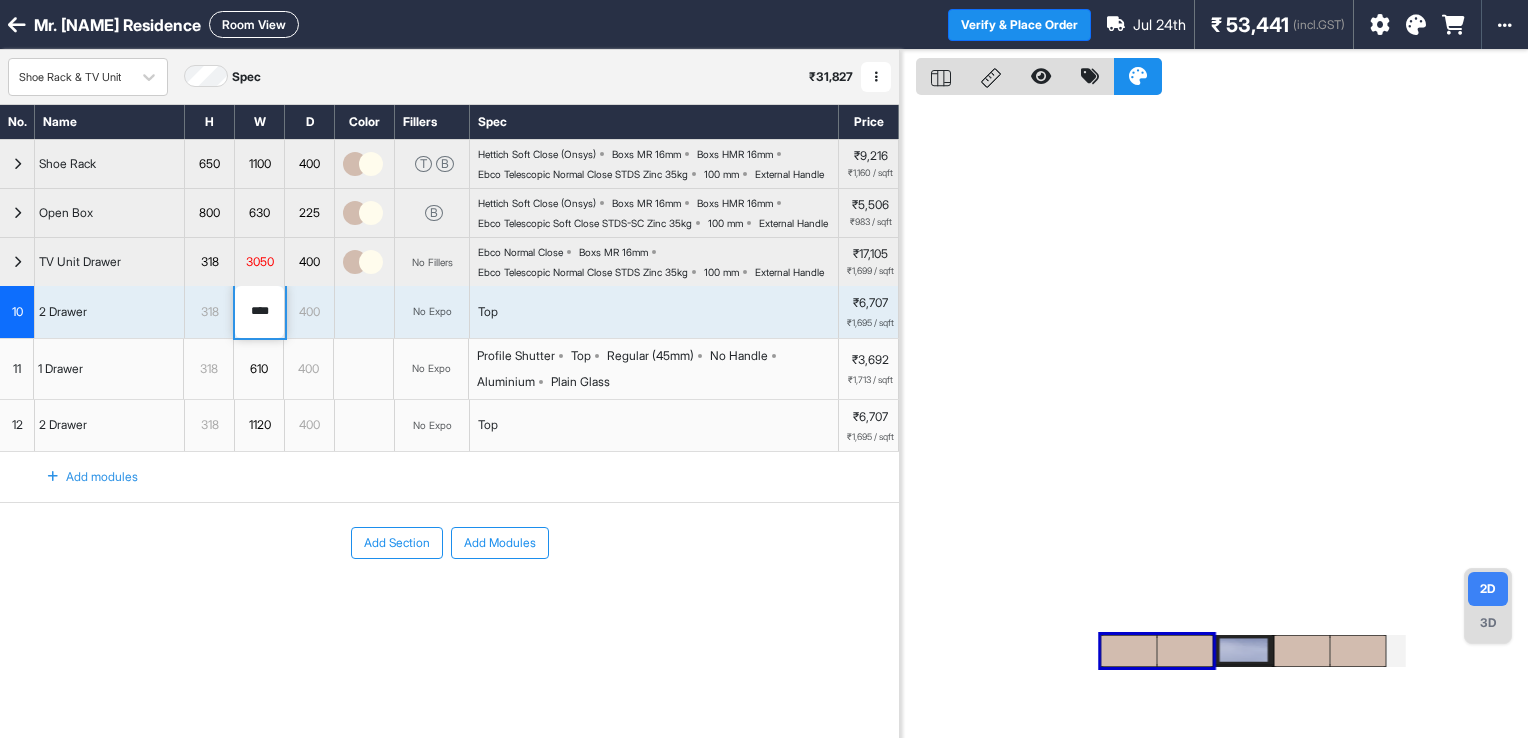 type on "****" 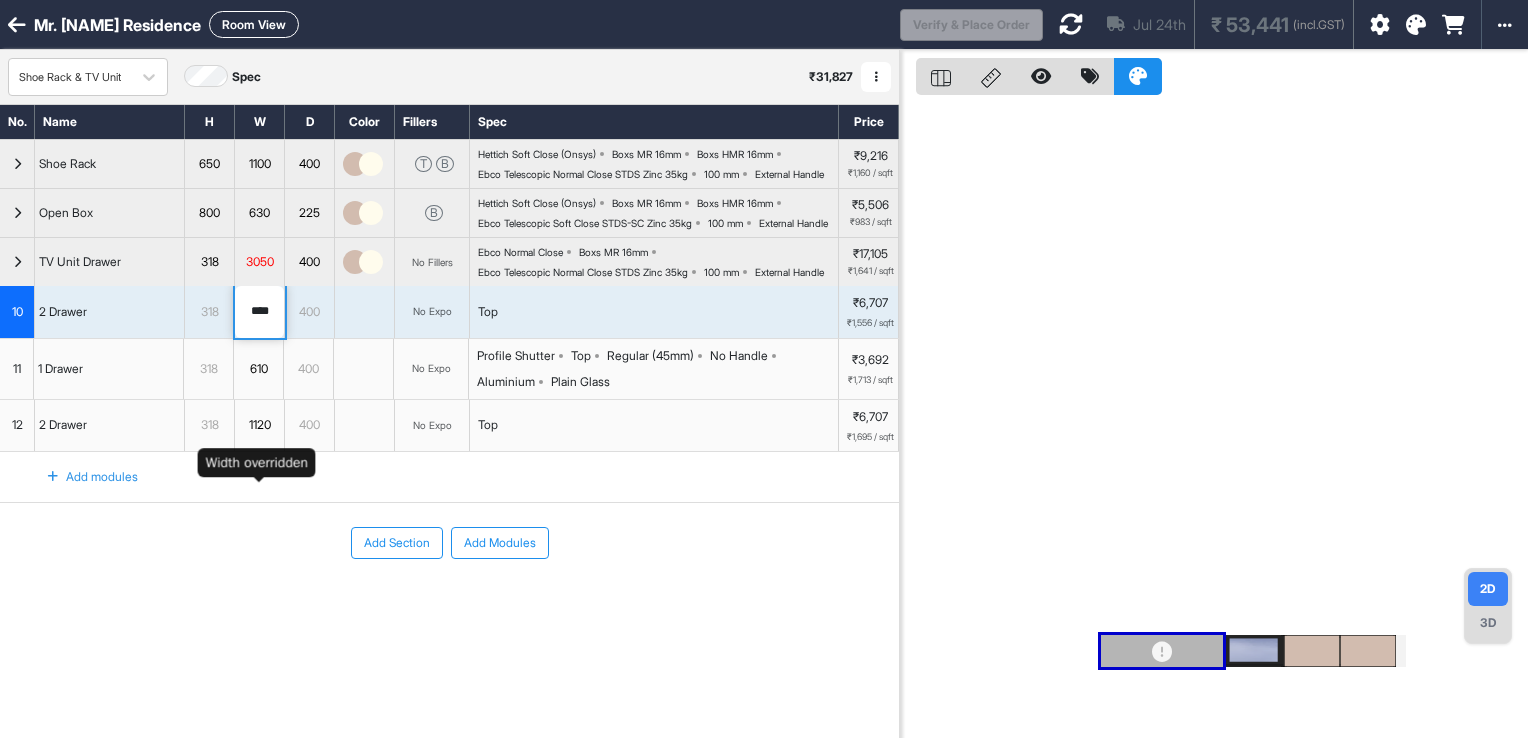 click on "1120" at bounding box center (259, 425) 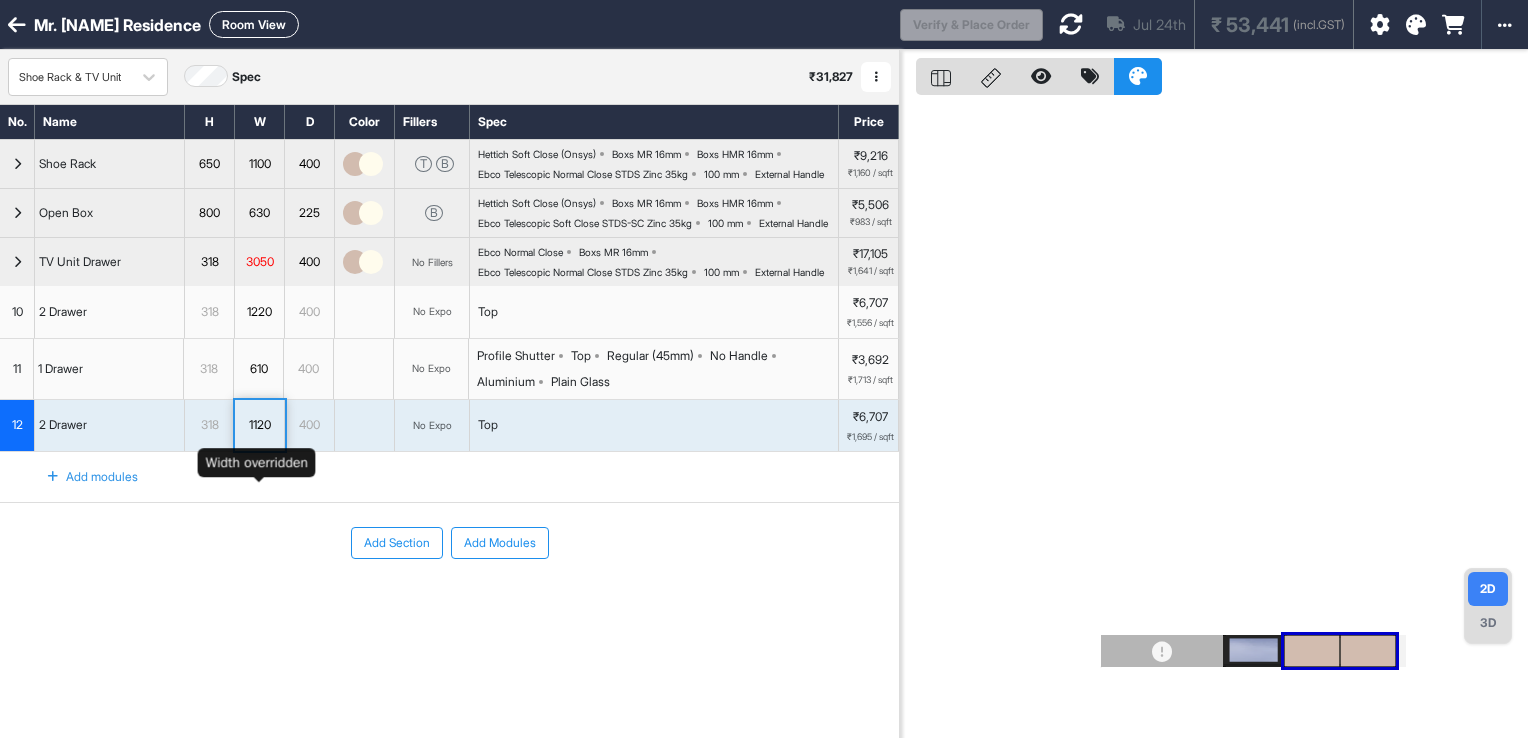 click on "1120" at bounding box center (259, 425) 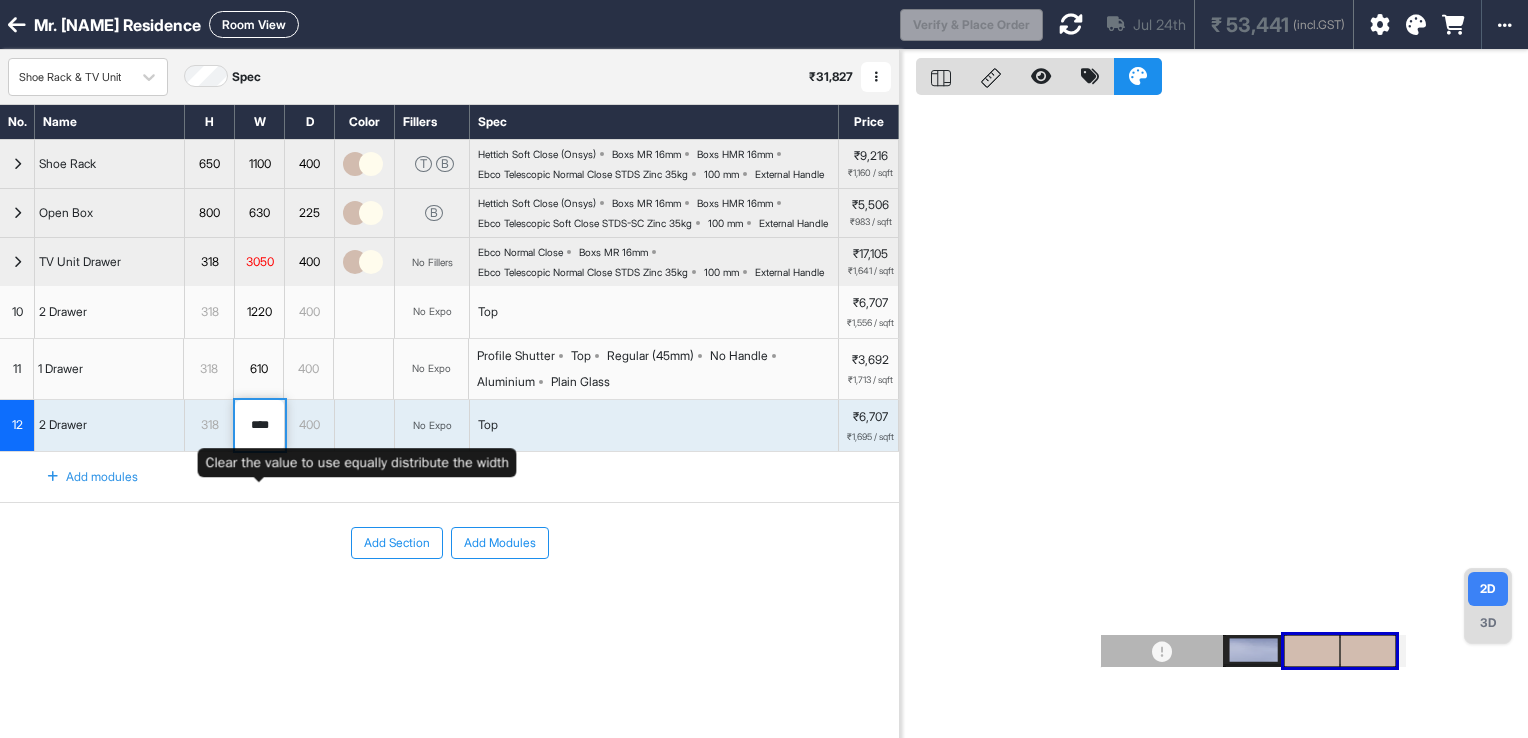 click on "****" at bounding box center [259, 426] 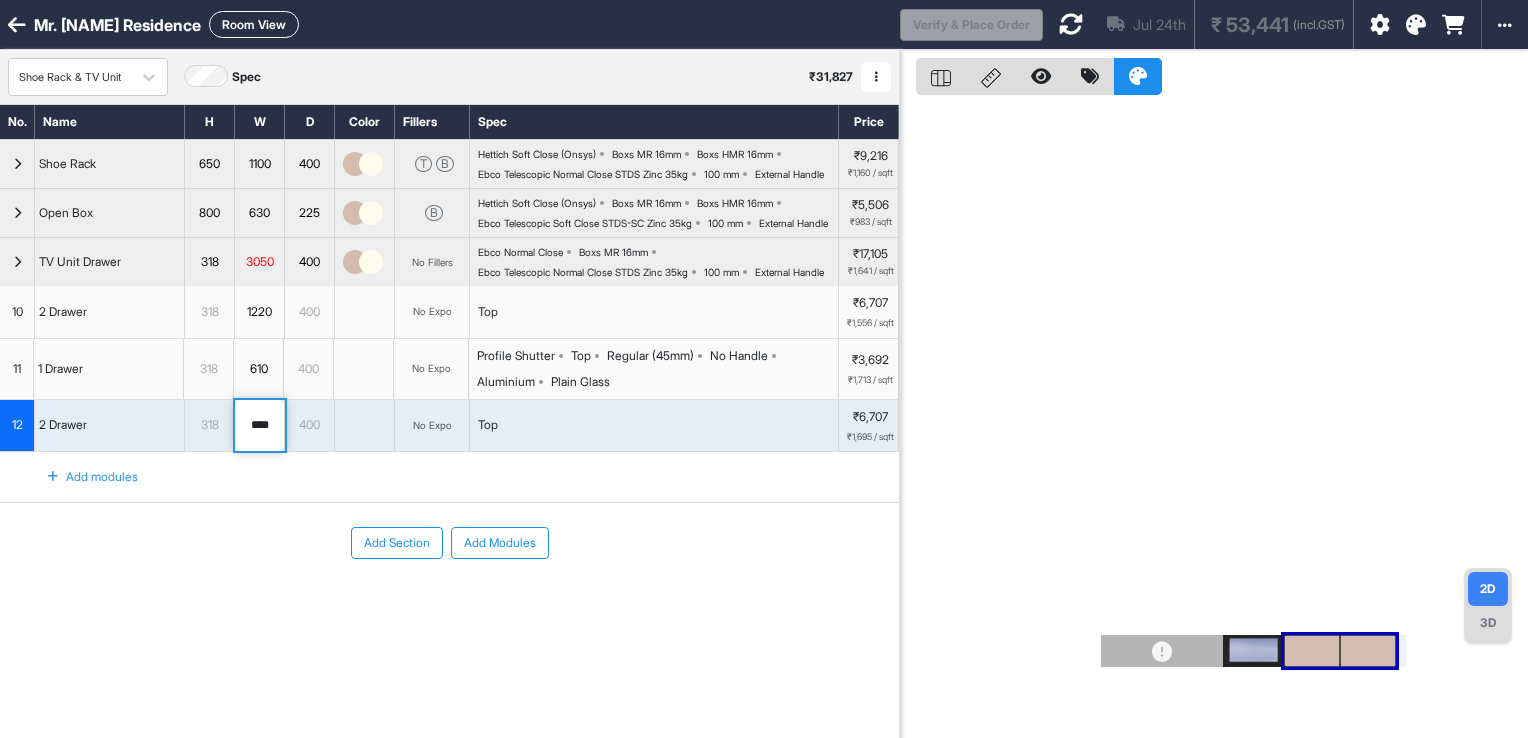 type on "****" 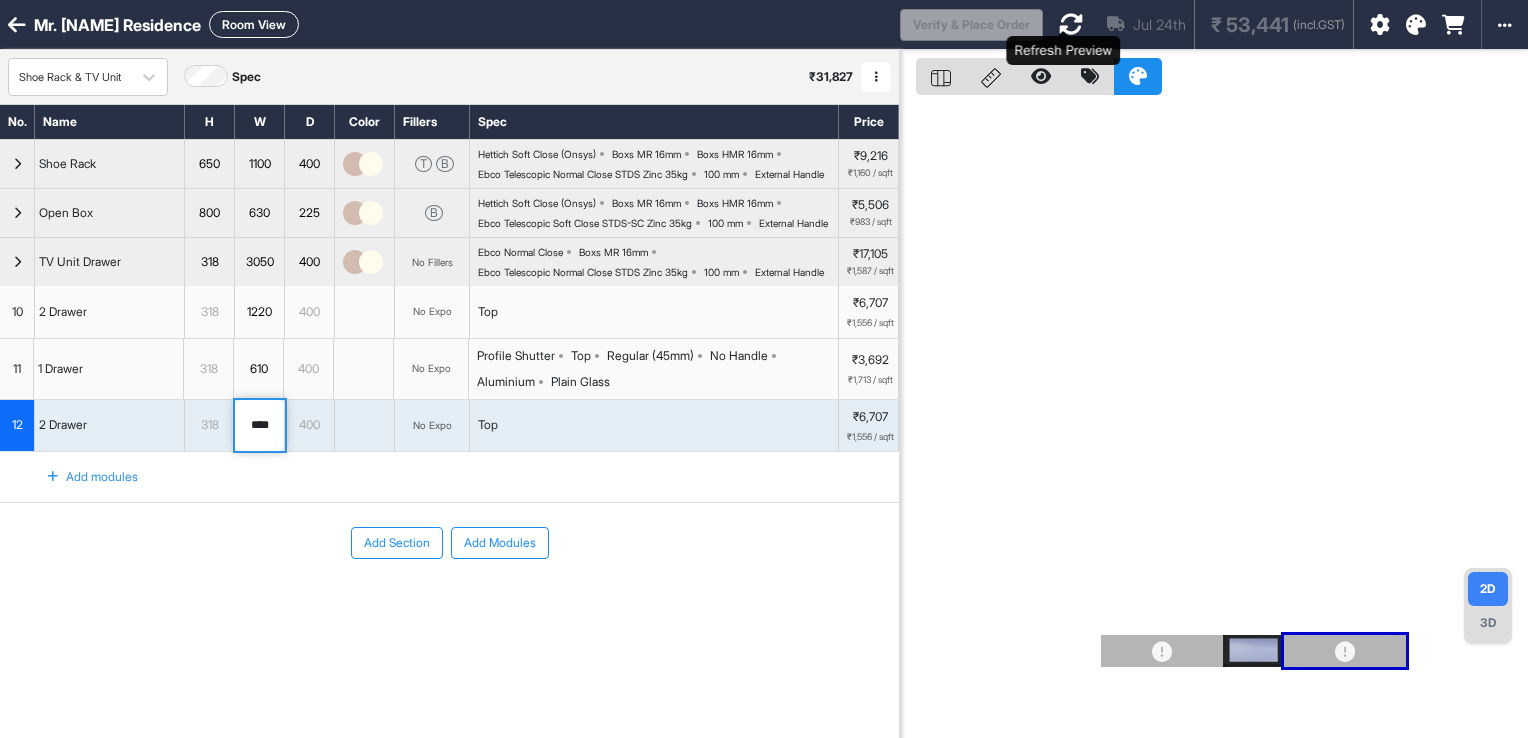 click at bounding box center (1071, 24) 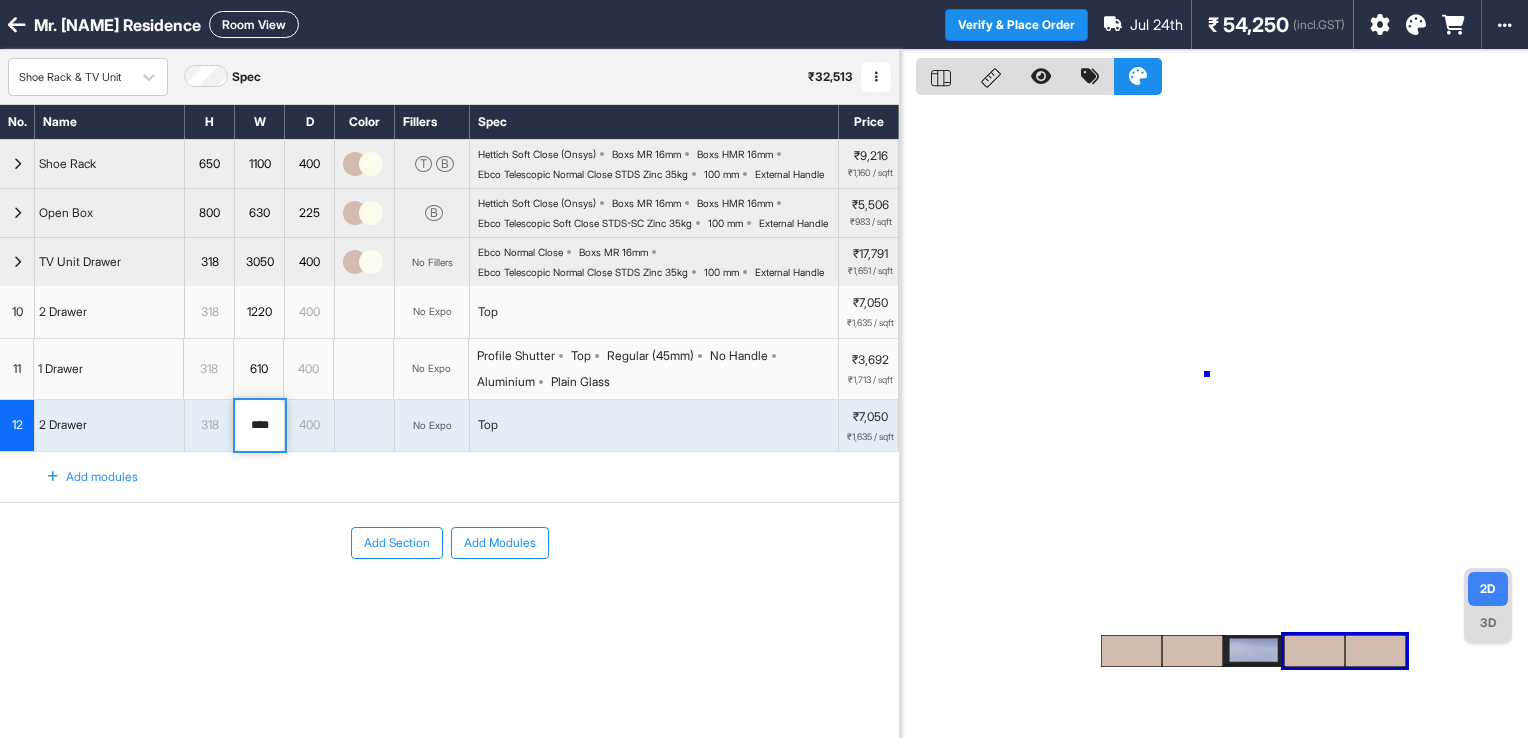 click at bounding box center (1214, 419) 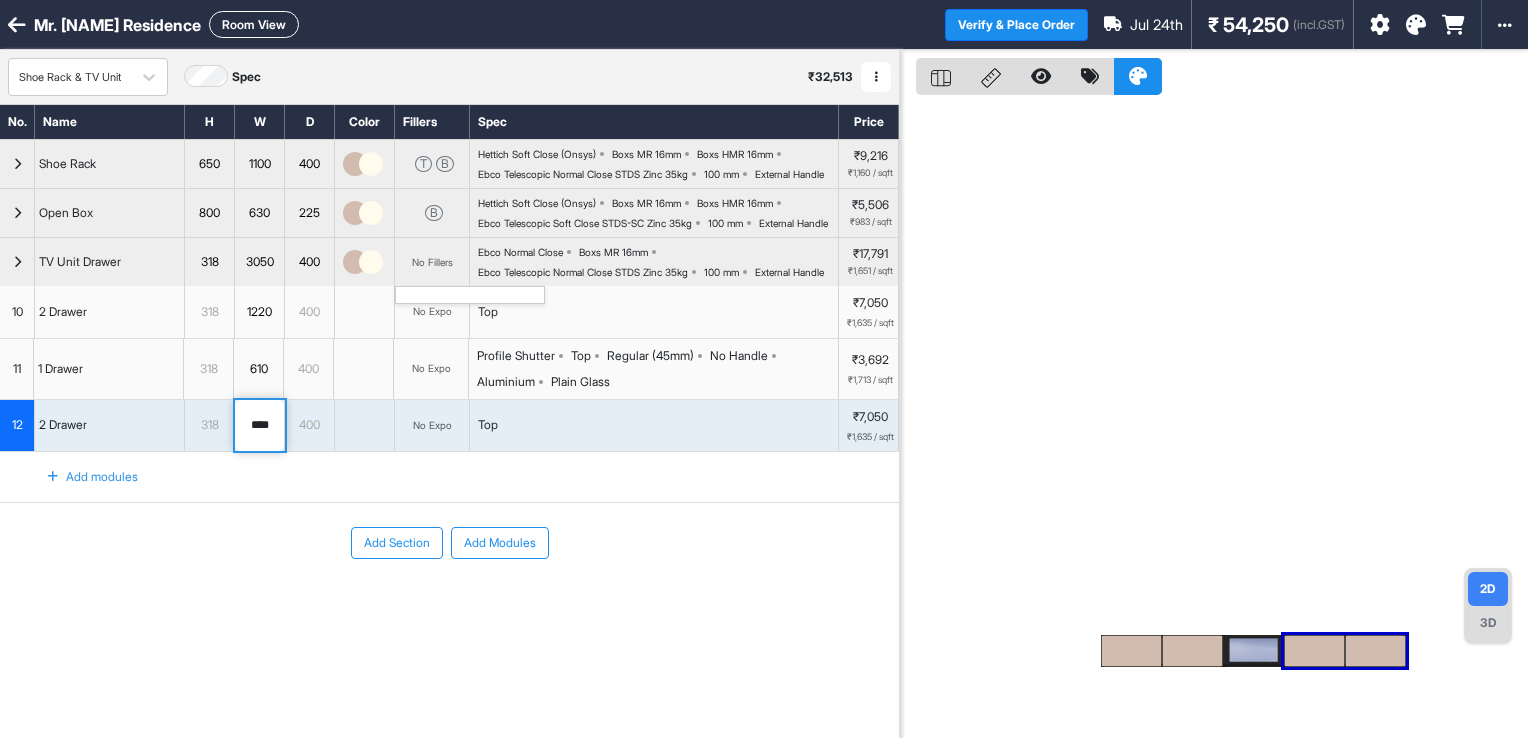 click on "No Fillers" at bounding box center [432, 262] 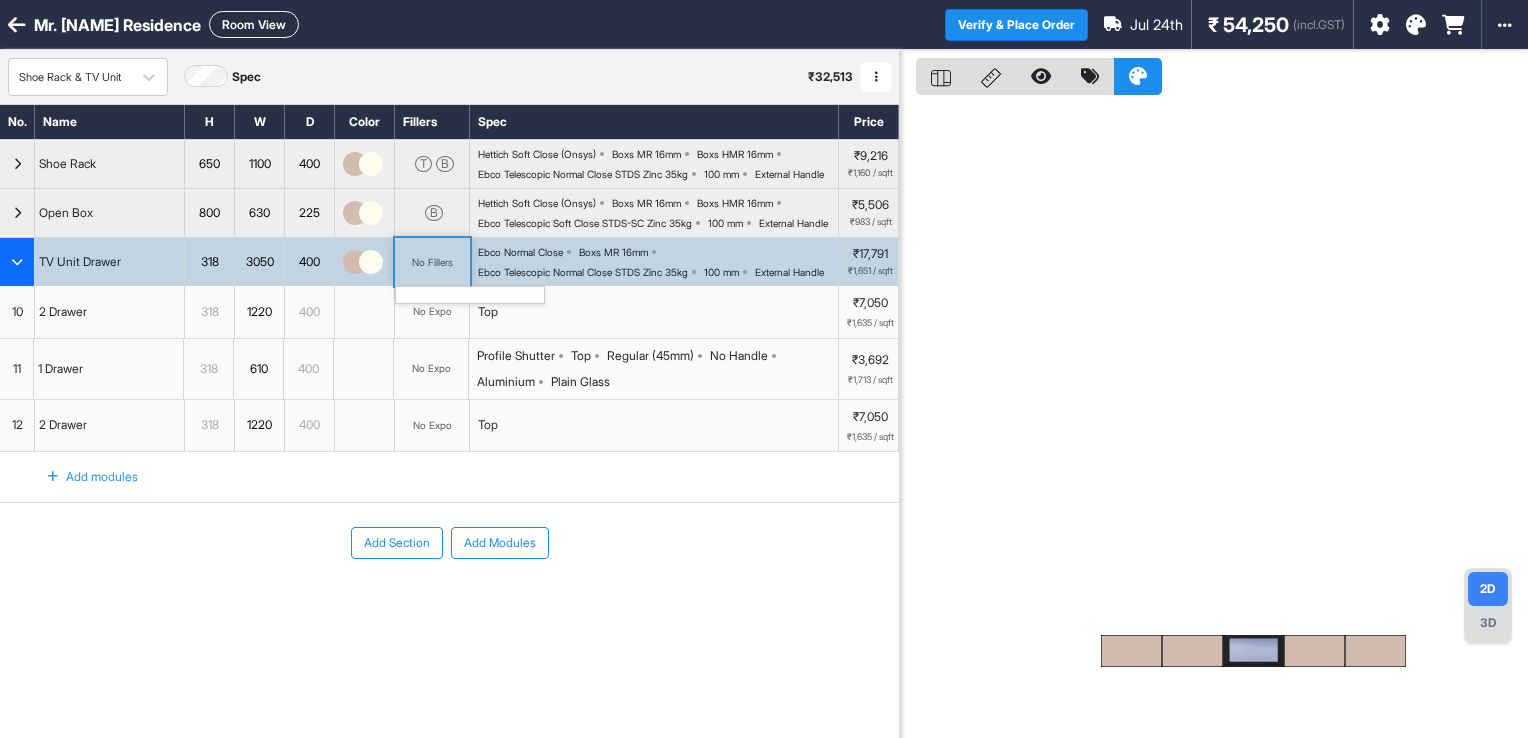 click on "No Fillers" at bounding box center (432, 262) 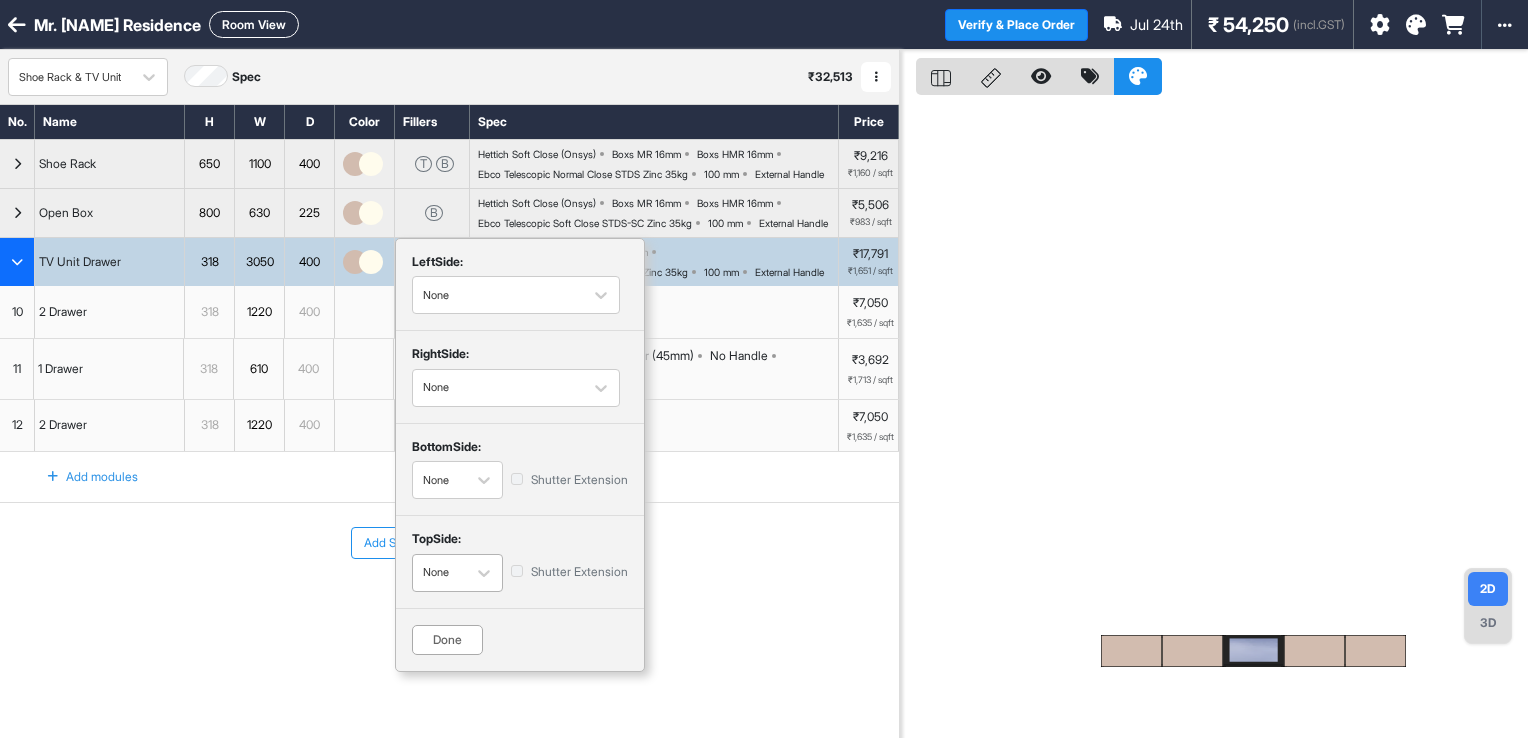 click on "None" at bounding box center [439, 572] 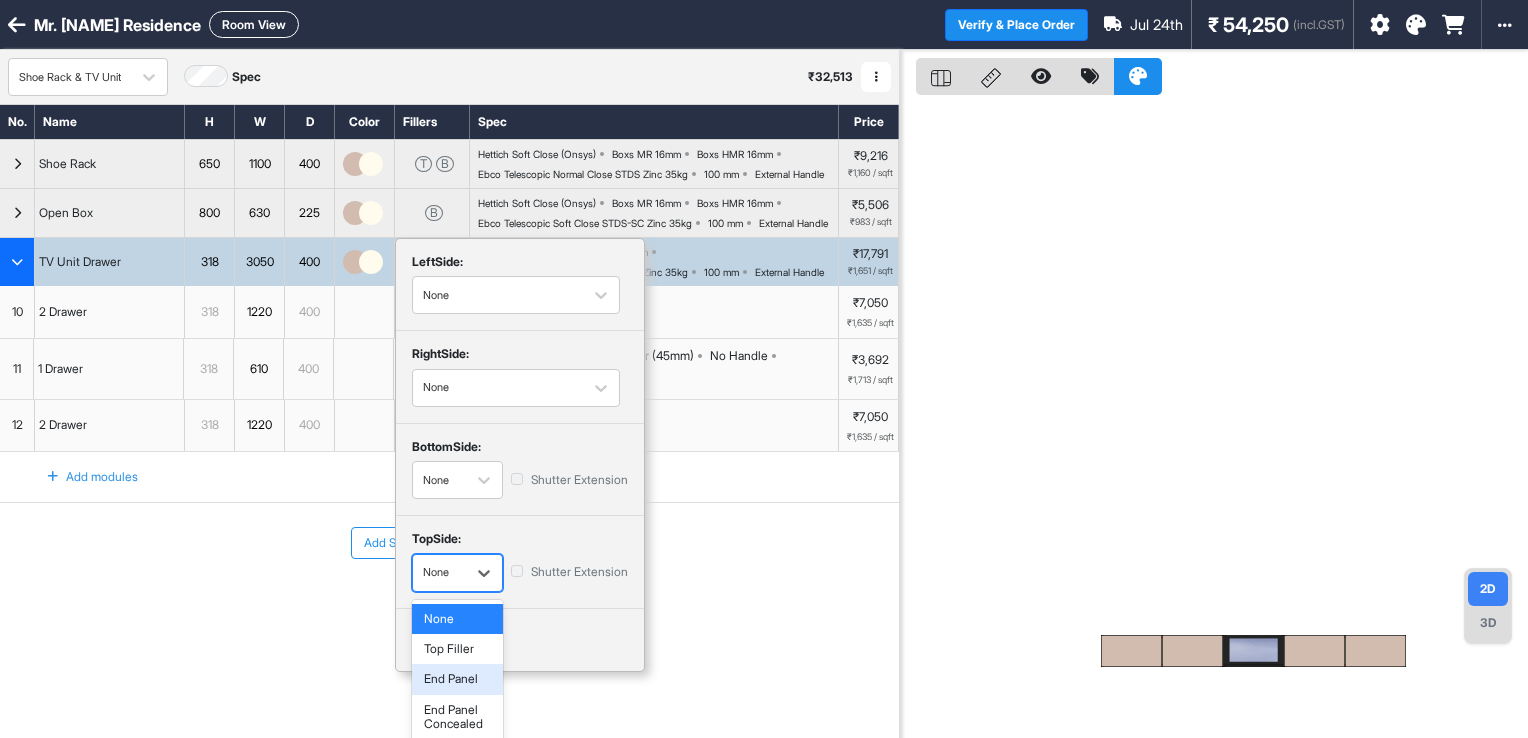 click on "End Panel" at bounding box center [457, 679] 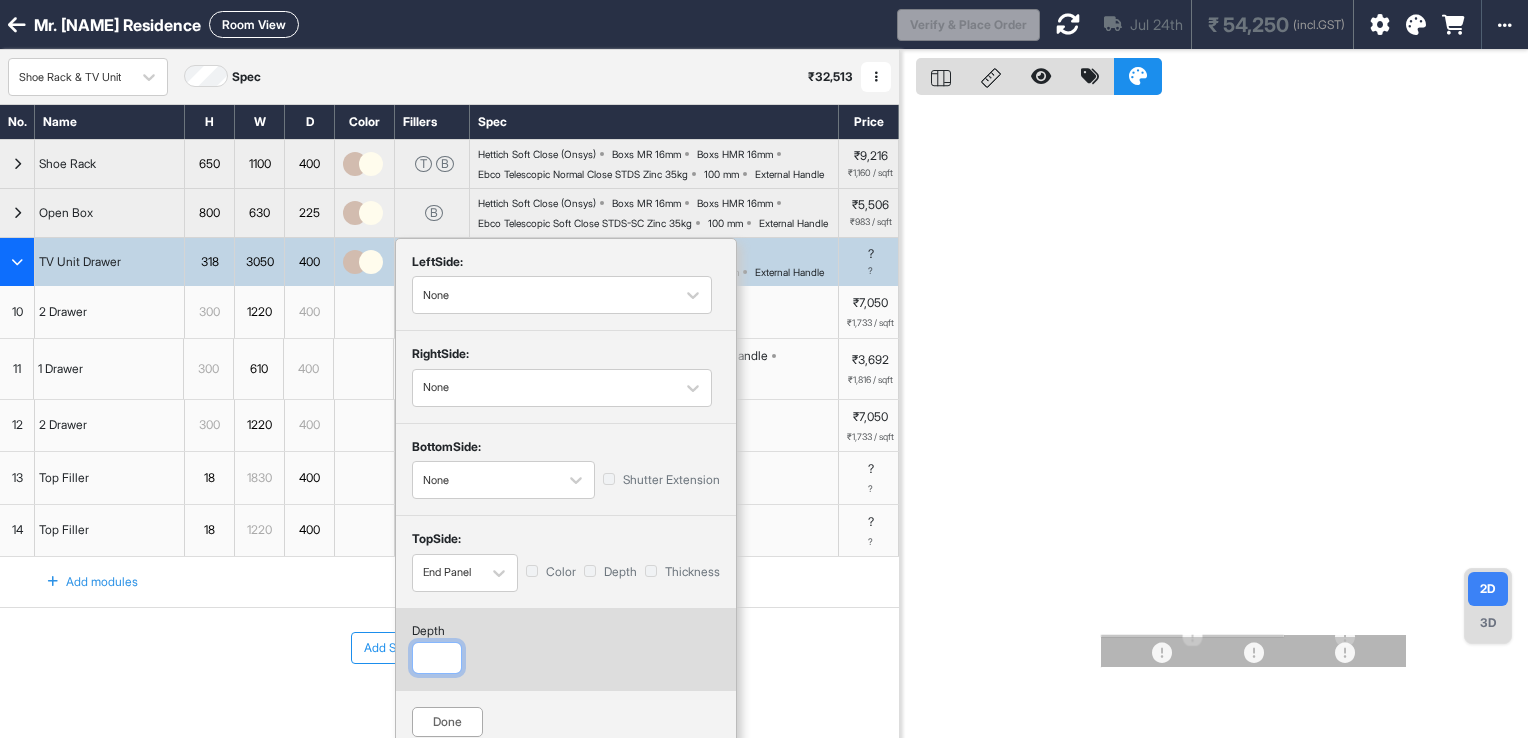 click at bounding box center (437, 658) 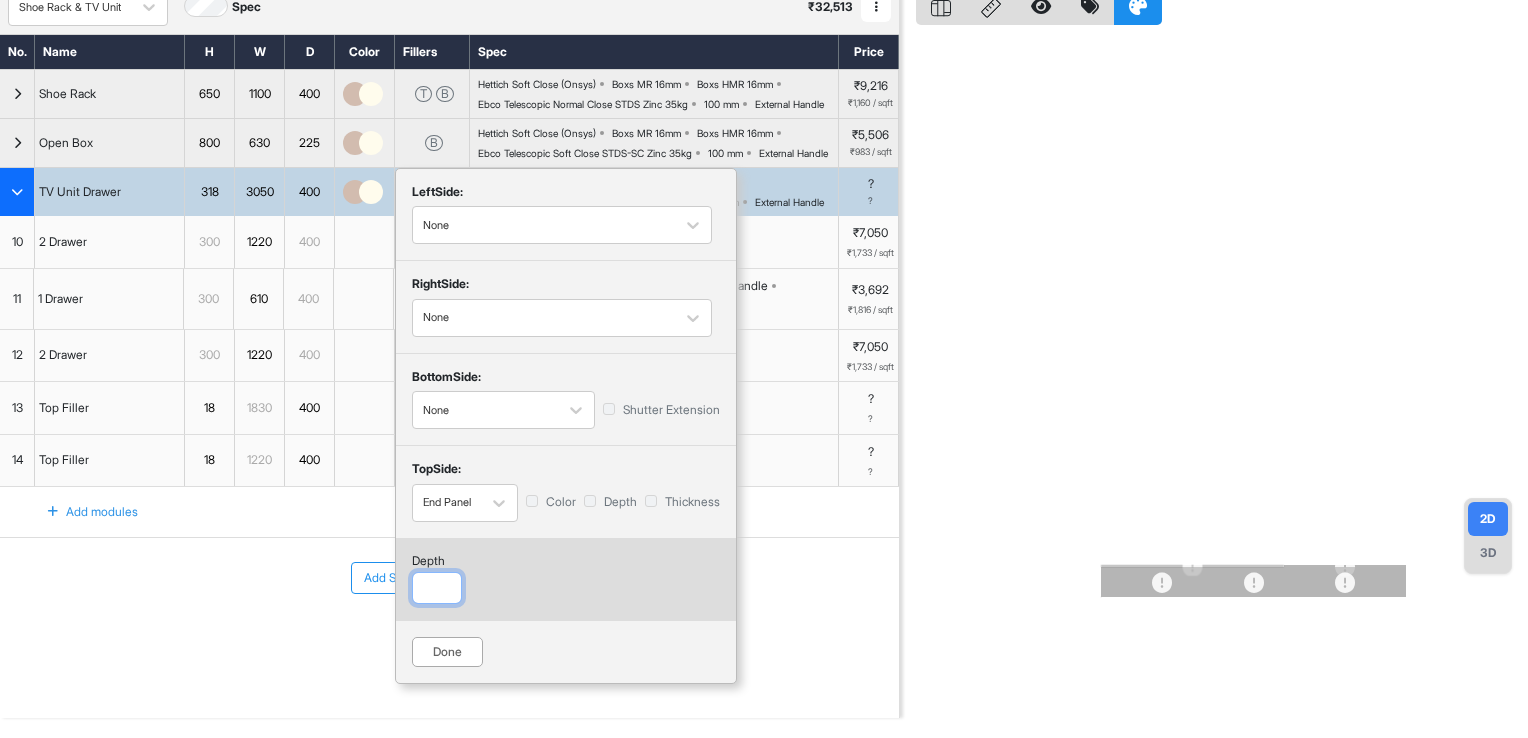 scroll, scrollTop: 160, scrollLeft: 0, axis: vertical 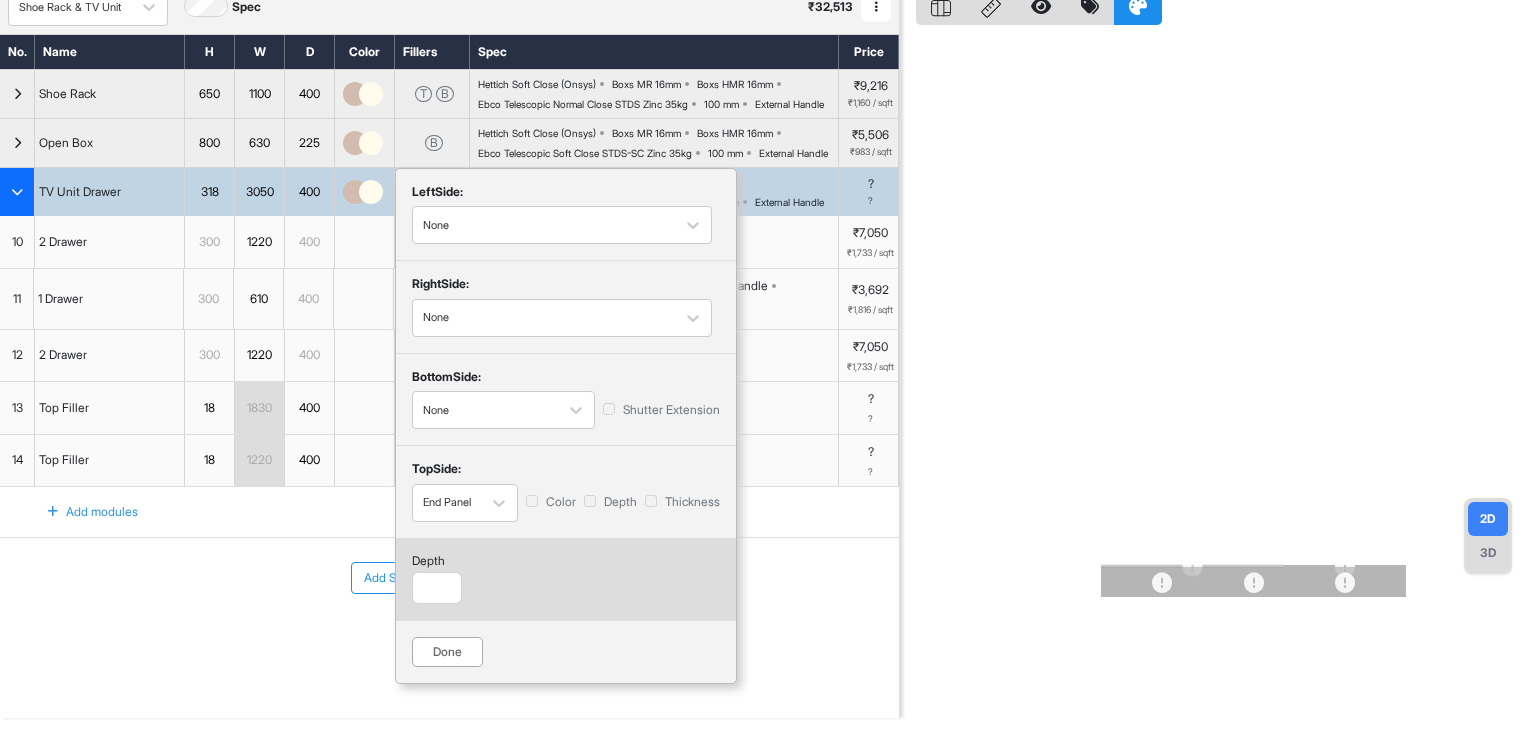 click on "Done" at bounding box center [447, 652] 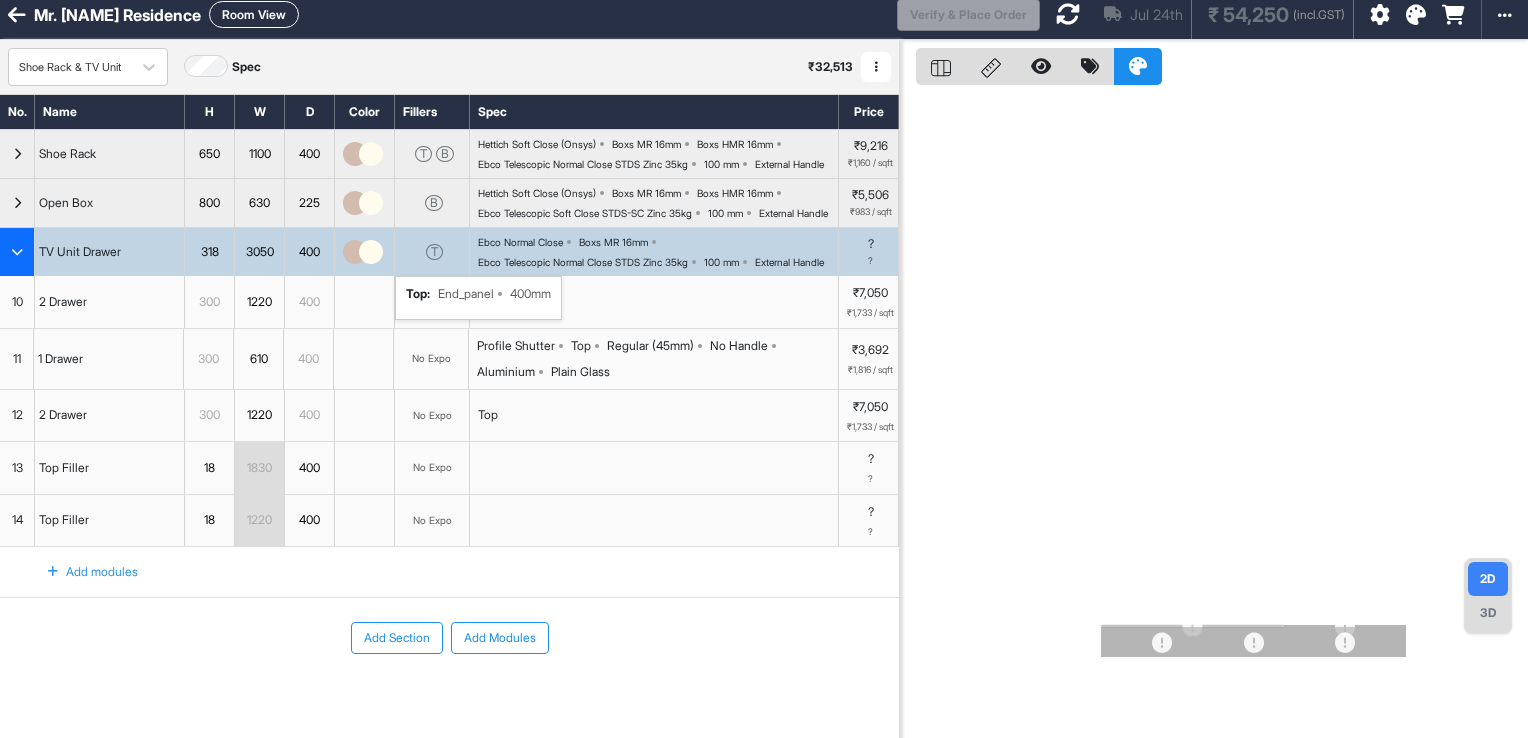 scroll, scrollTop: 0, scrollLeft: 0, axis: both 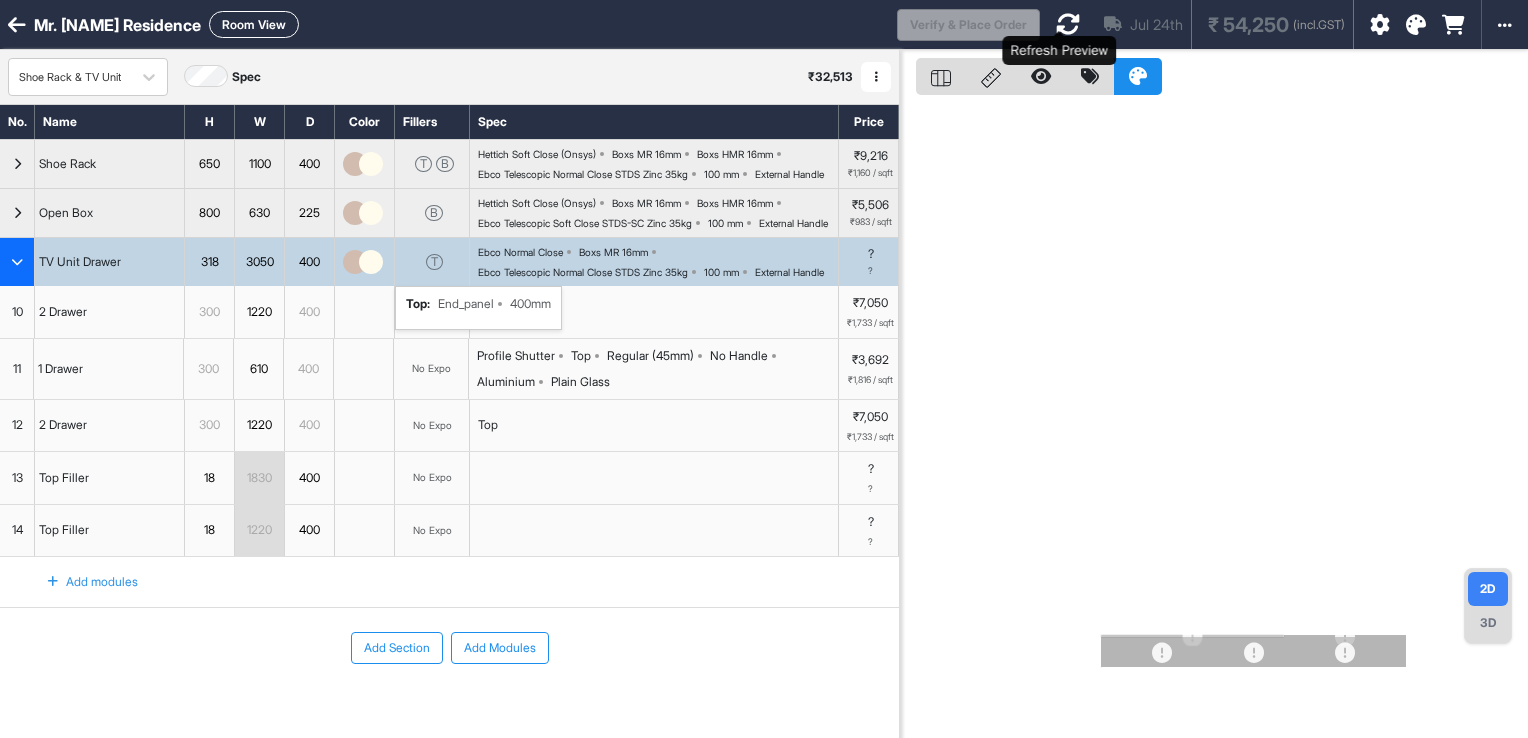 click at bounding box center [1068, 24] 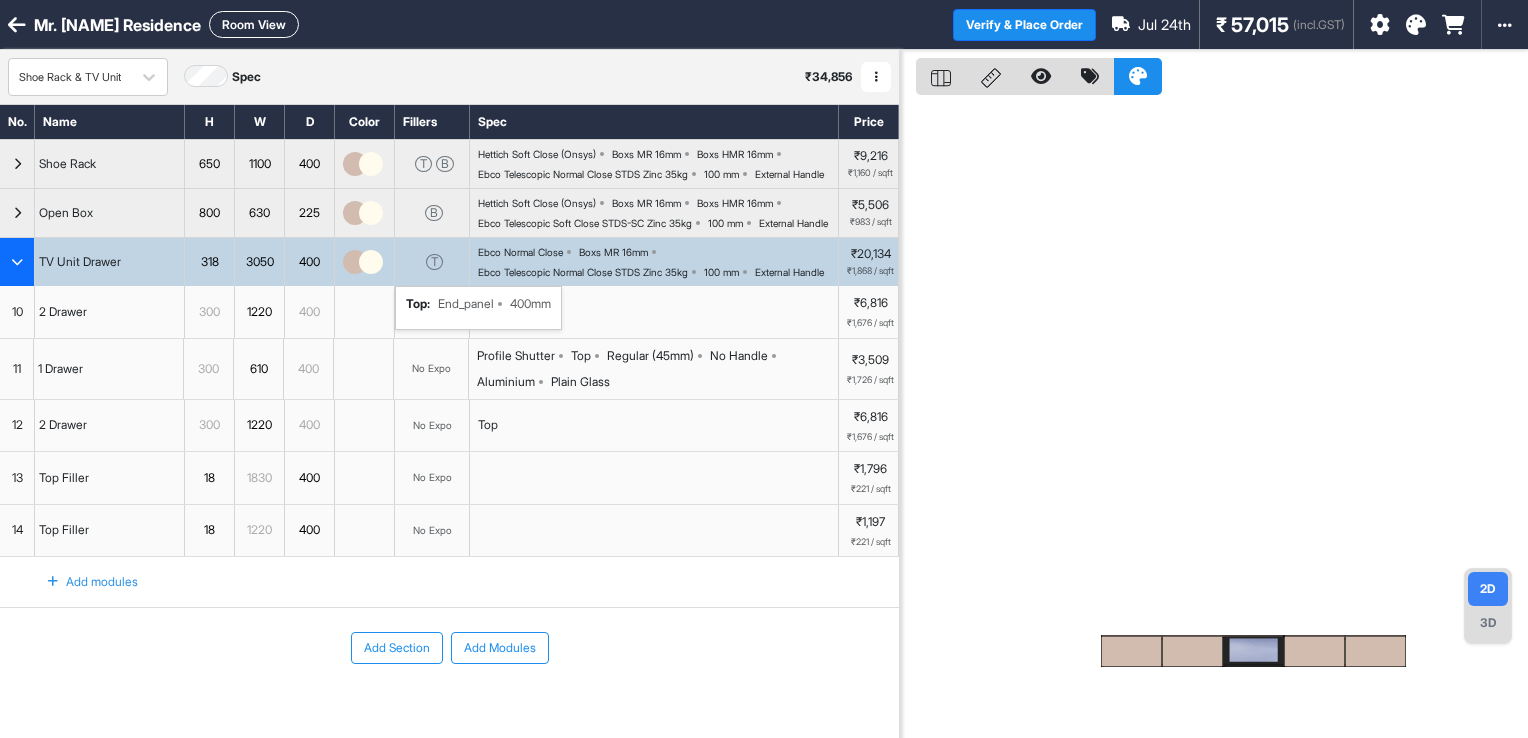 click on "Room View" at bounding box center [254, 24] 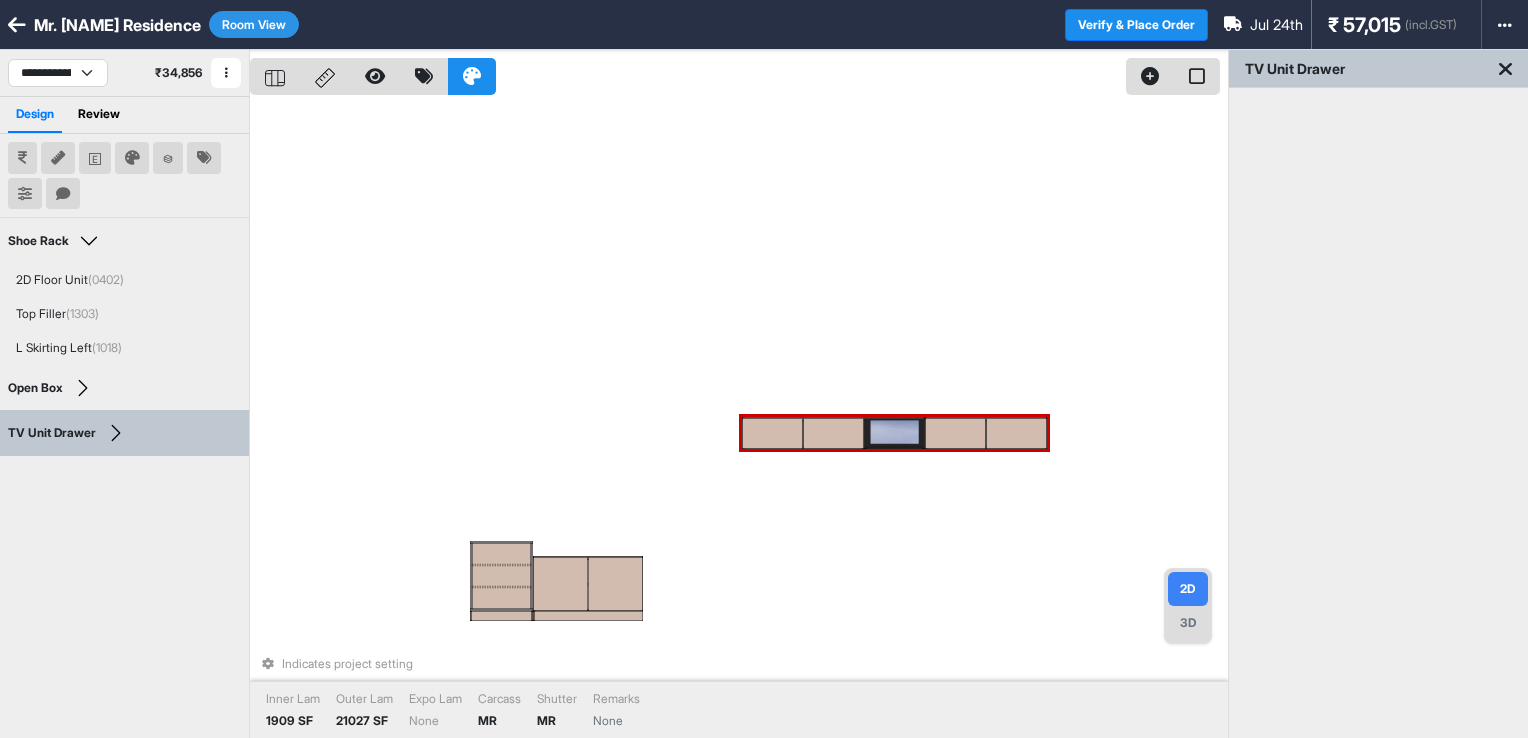 drag, startPoint x: 656, startPoint y: 550, endPoint x: 940, endPoint y: 444, distance: 303.13693 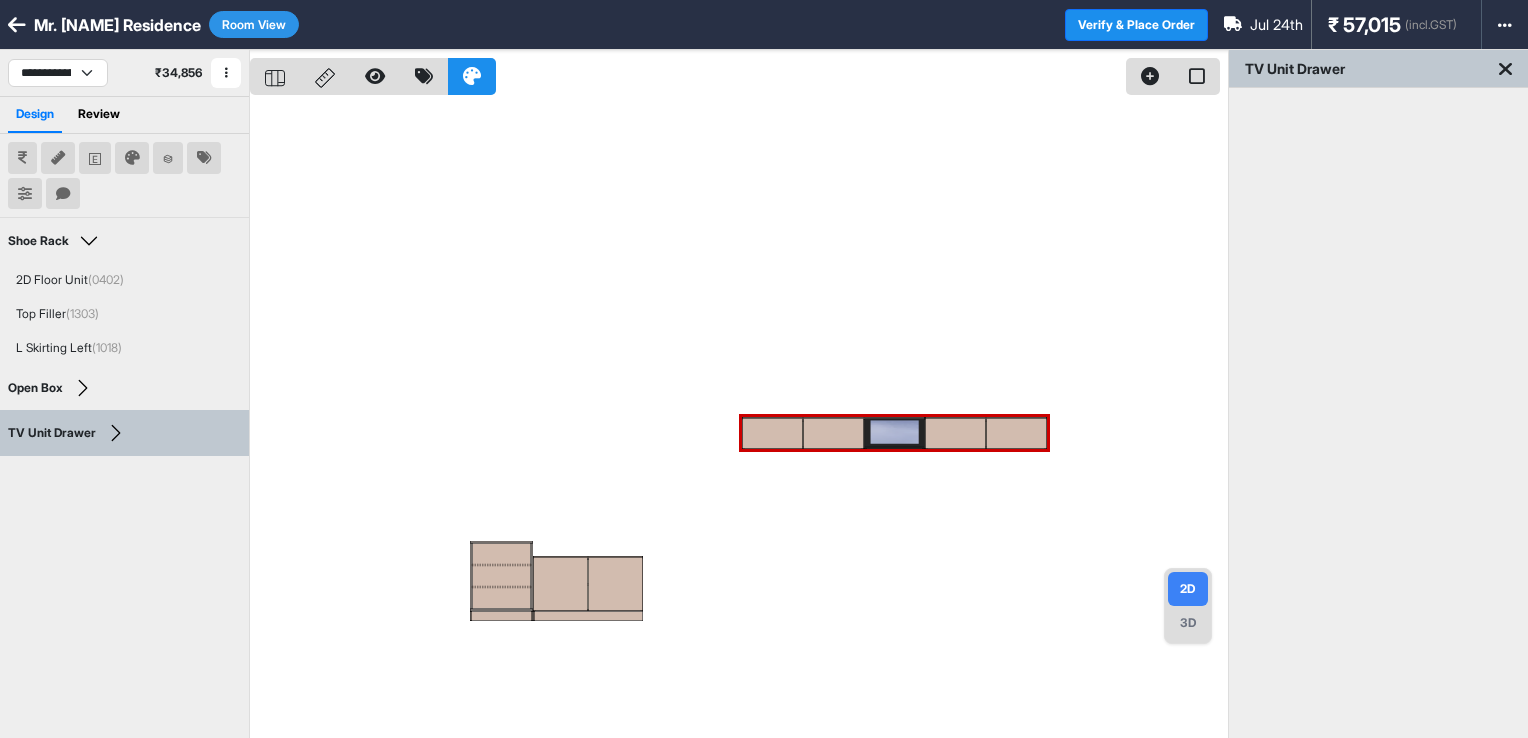 click on "3D" at bounding box center [1188, 623] 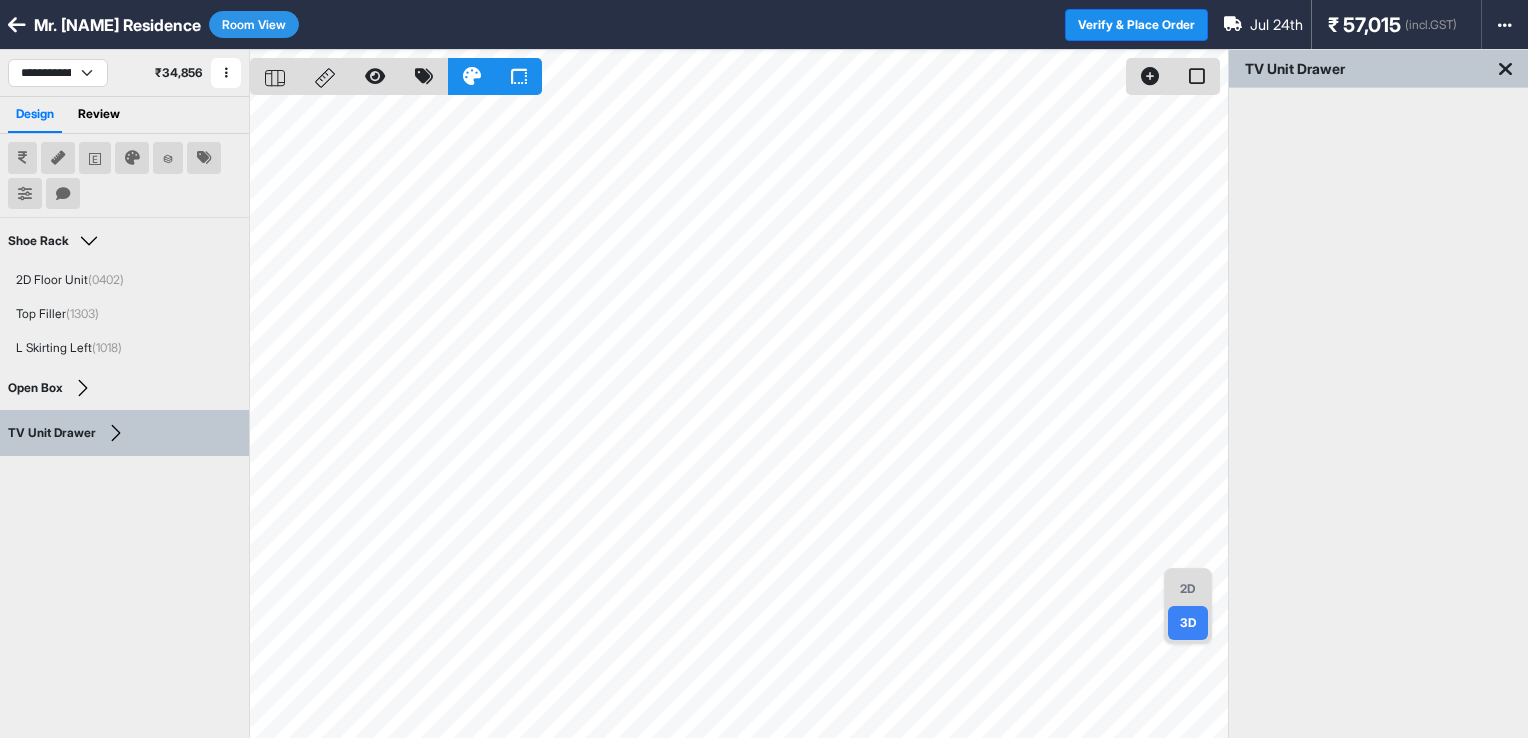 click on "2D" at bounding box center (1188, 589) 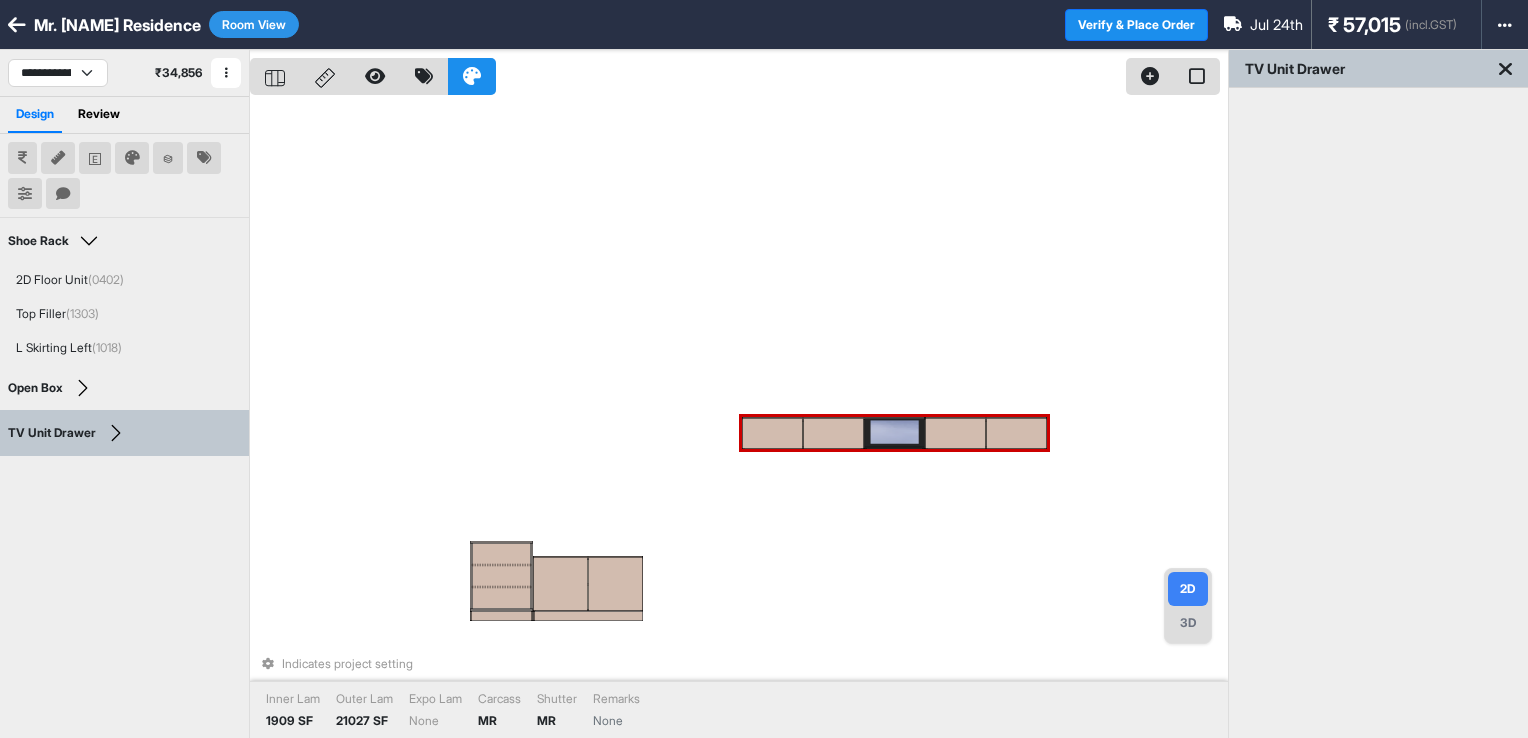 click on "Indicates project setting Inner Lam 1909 SF Outer Lam 21027 SF Expo Lam None Carcass MR Shutter MR Remarks None" at bounding box center [739, 419] 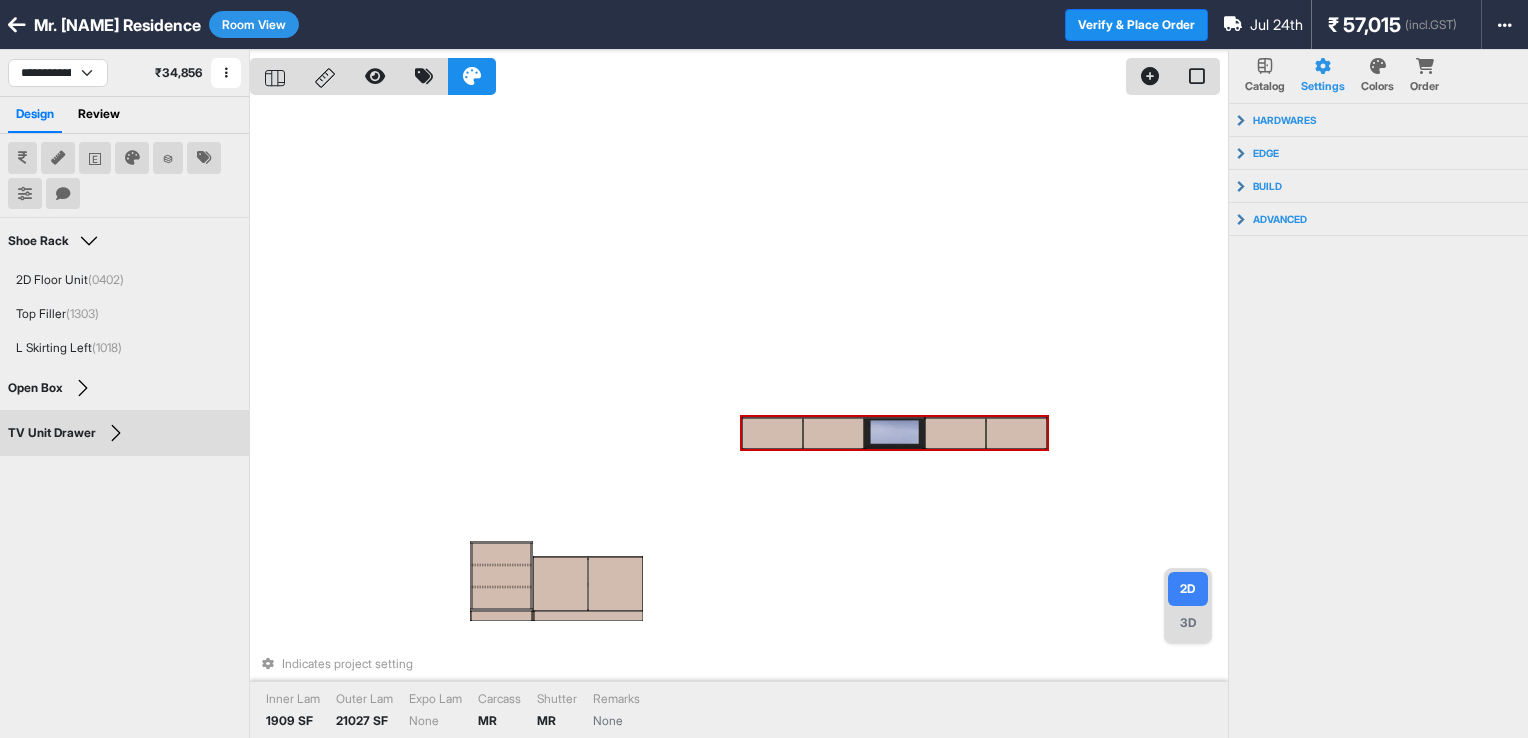 click on "Room View" at bounding box center [254, 24] 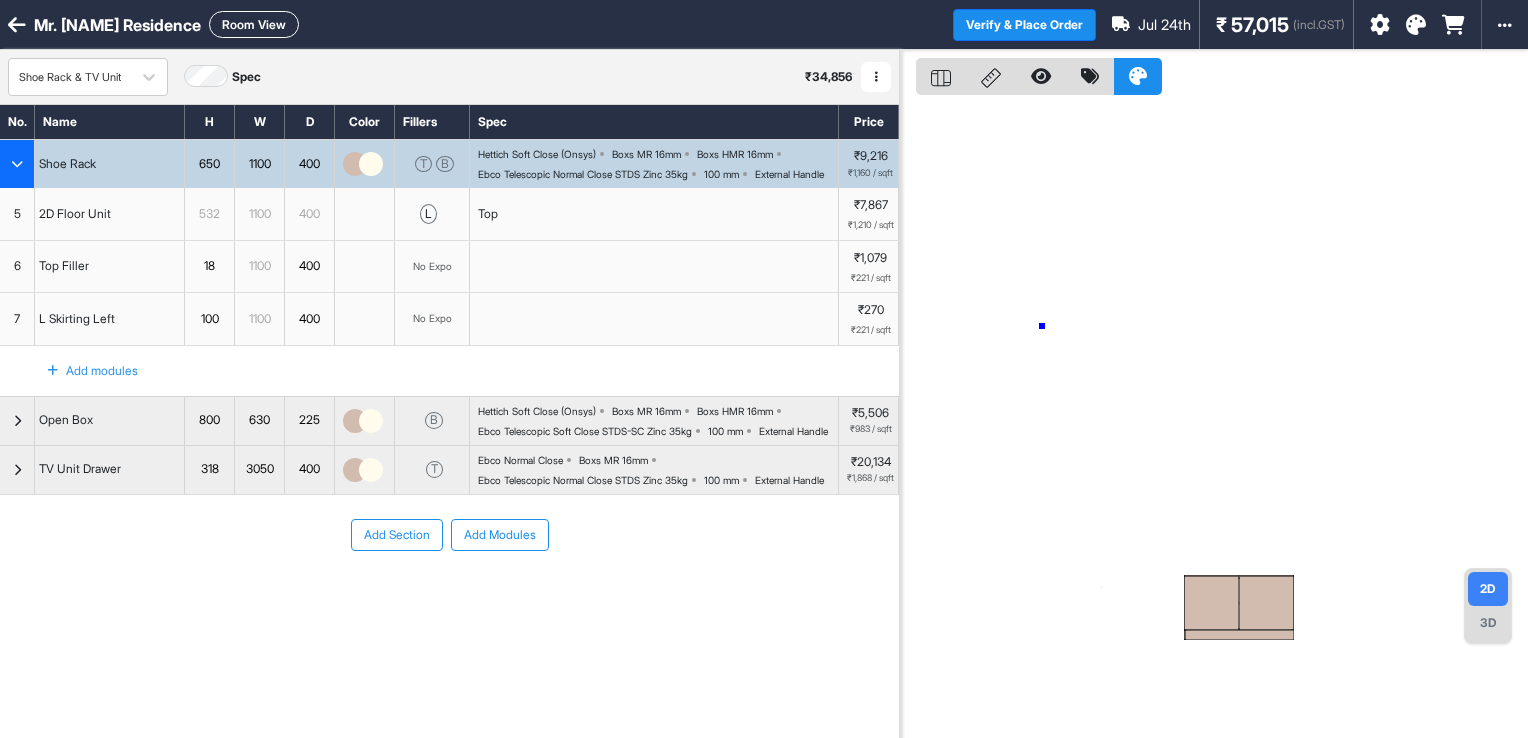 click at bounding box center (1214, 419) 